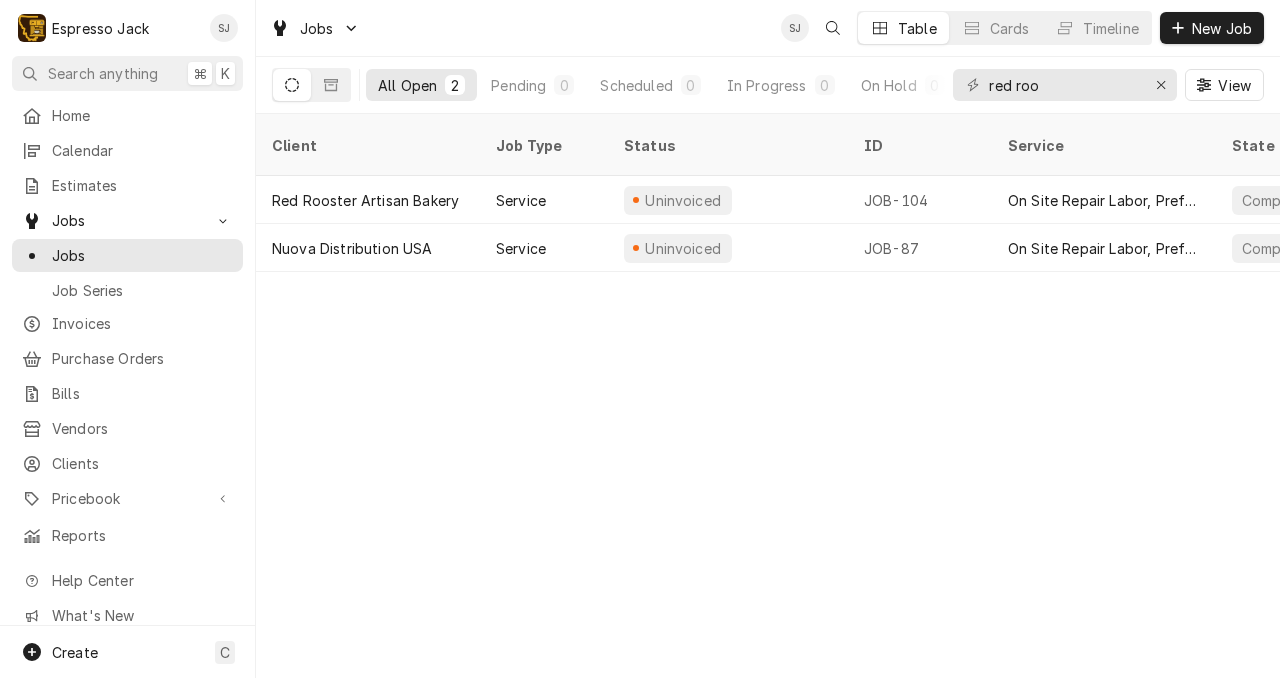 scroll, scrollTop: 0, scrollLeft: 0, axis: both 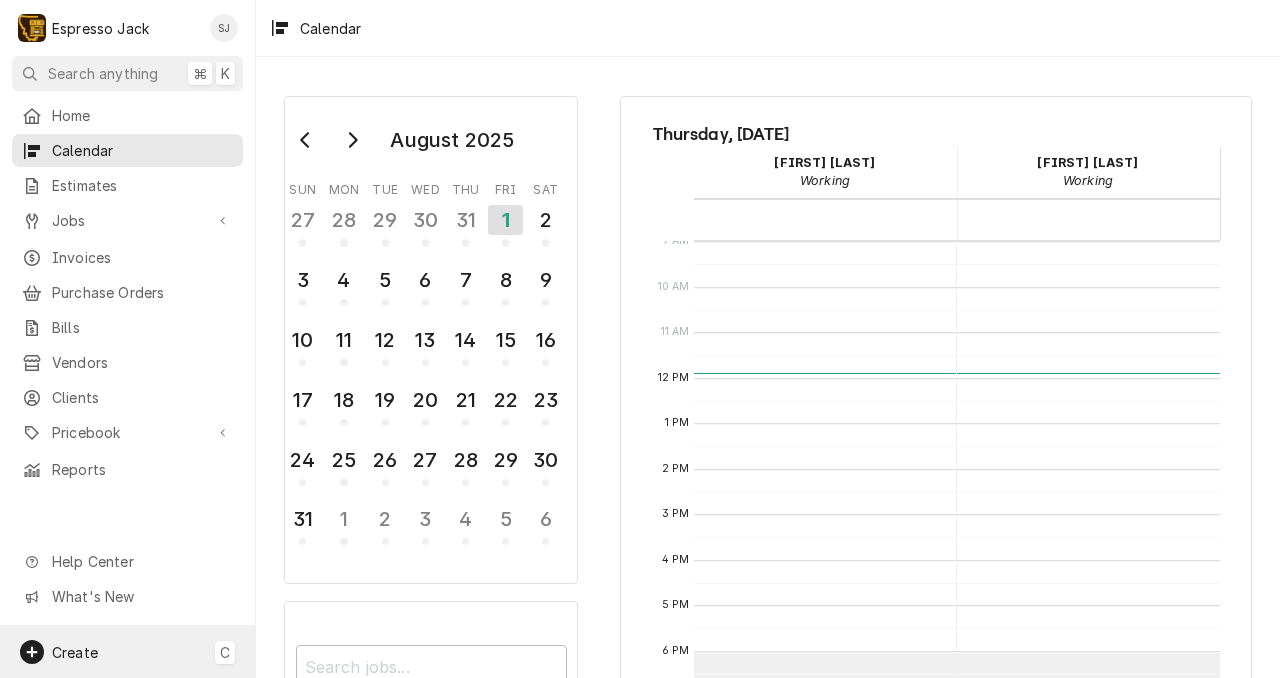 click 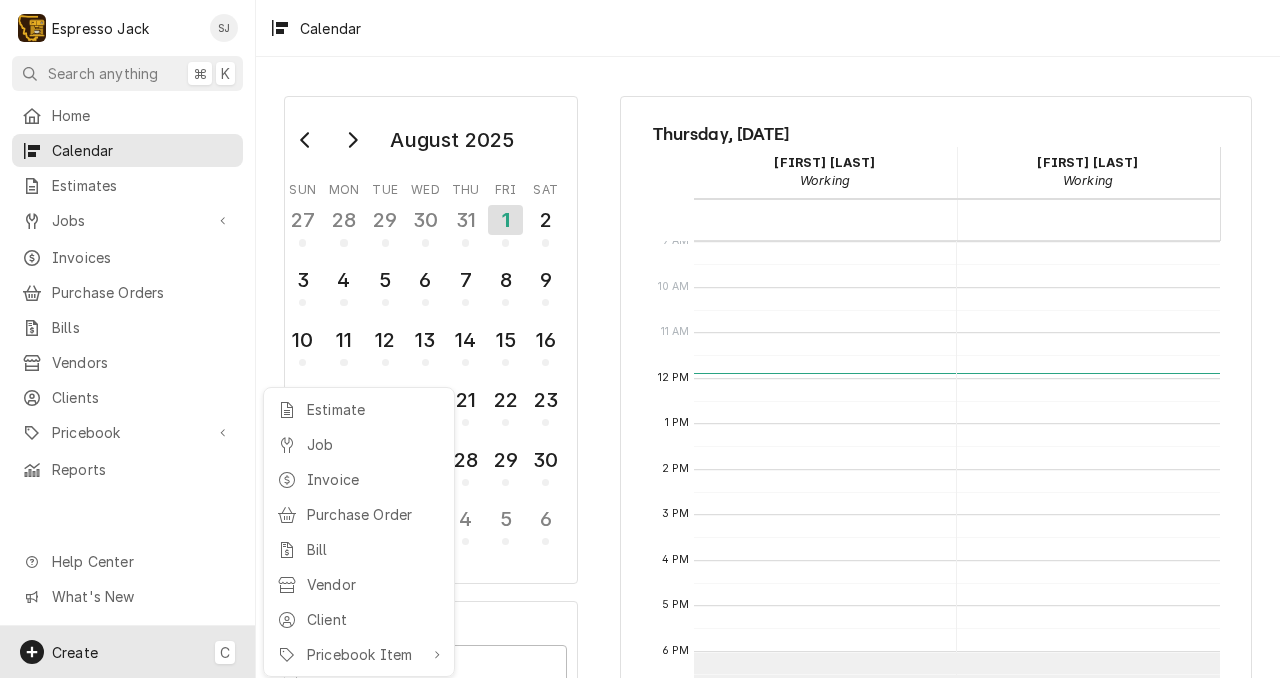 click on "E Espresso Jack SJ Search anything ⌘ K Home Calendar Estimates Jobs Jobs Job Series Invoices Purchase Orders Bills Vendors Clients Pricebook Services Parts & Materials Miscellaneous Discounts Reports Help Center What's New Create C Calendar   August 2025 Sun Mon Tue Wed Thu Fri Sat 27 28 29 30 31 1 2 3 4 5 6 7 8 9 10 11 12 13 14 15 16 17 18 19 20 21 22 23 24 25 26 27 28 29 30 31 1 2 3 4 5 6 Filter technicians... Thursday, Jul 31st Jack Kehoe Working 01 Fri Samantha Janssen Working 01 Fri 12 AM 1 AM 2 AM 3 AM 4 AM 5 AM 6 AM 7 AM 8 AM 9 AM 10 AM 11 AM 12 PM 1 PM 2 PM 3 PM 4 PM 5 PM 6 PM 7 PM 8 PM 9 PM 10 PM 11 PM
Estimate Job Invoice Purchase Order Bill Vendor Client Pricebook Item" at bounding box center [640, 339] 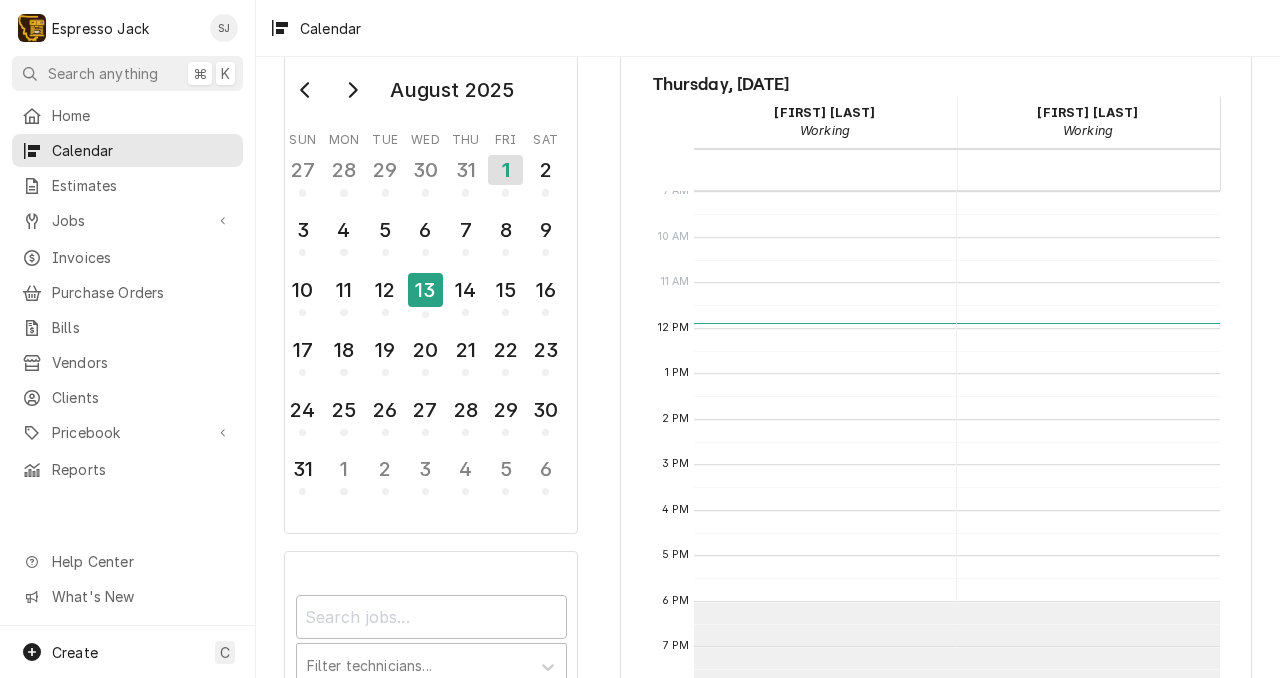 scroll, scrollTop: 0, scrollLeft: 0, axis: both 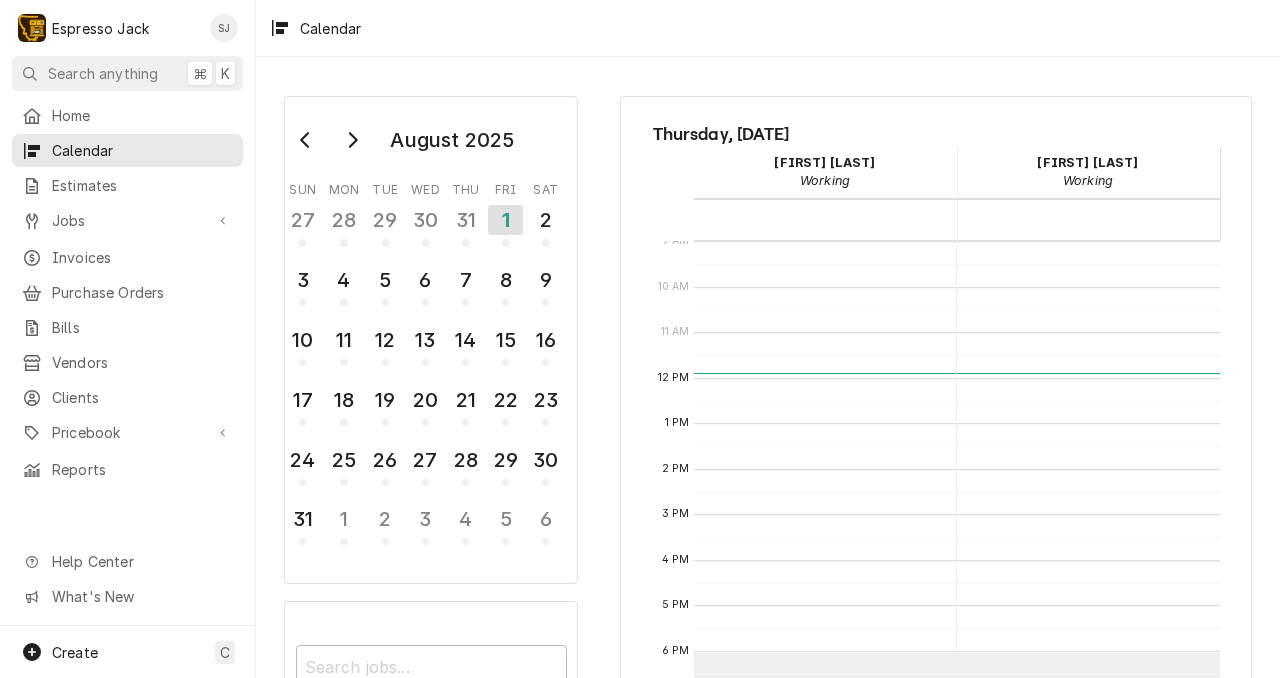 click on "Samantha Janssen" at bounding box center (1087, 162) 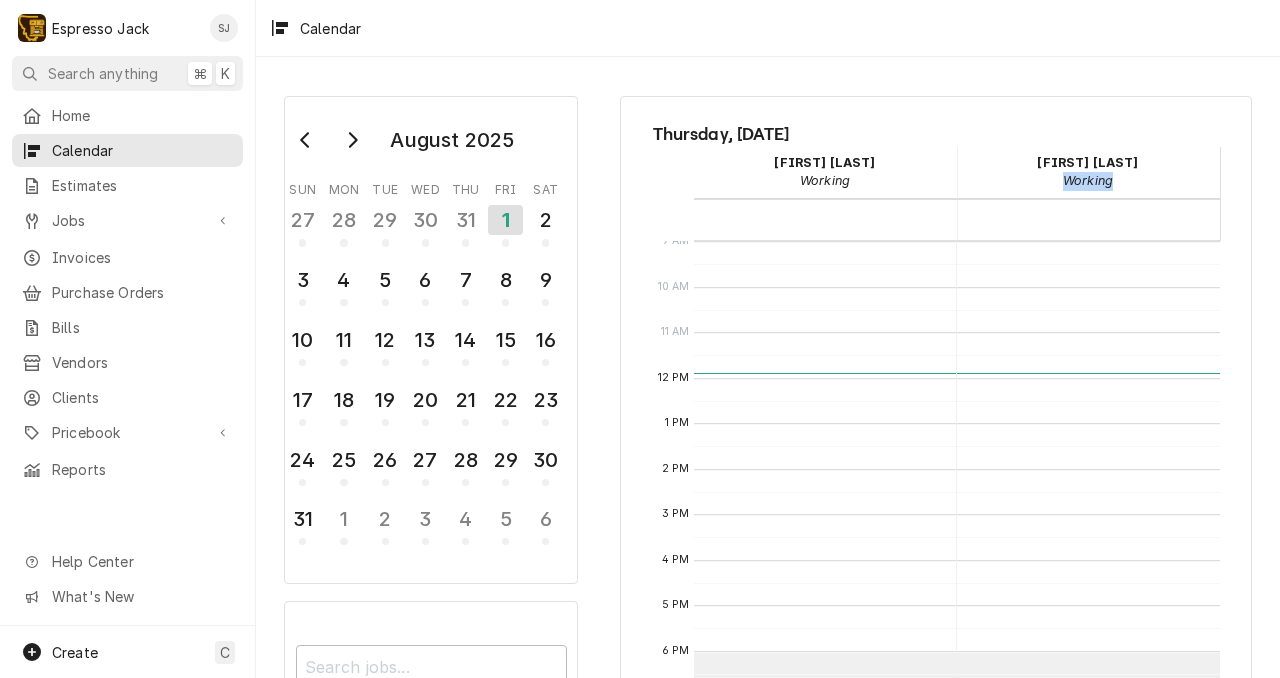 click on "Working" at bounding box center (1088, 180) 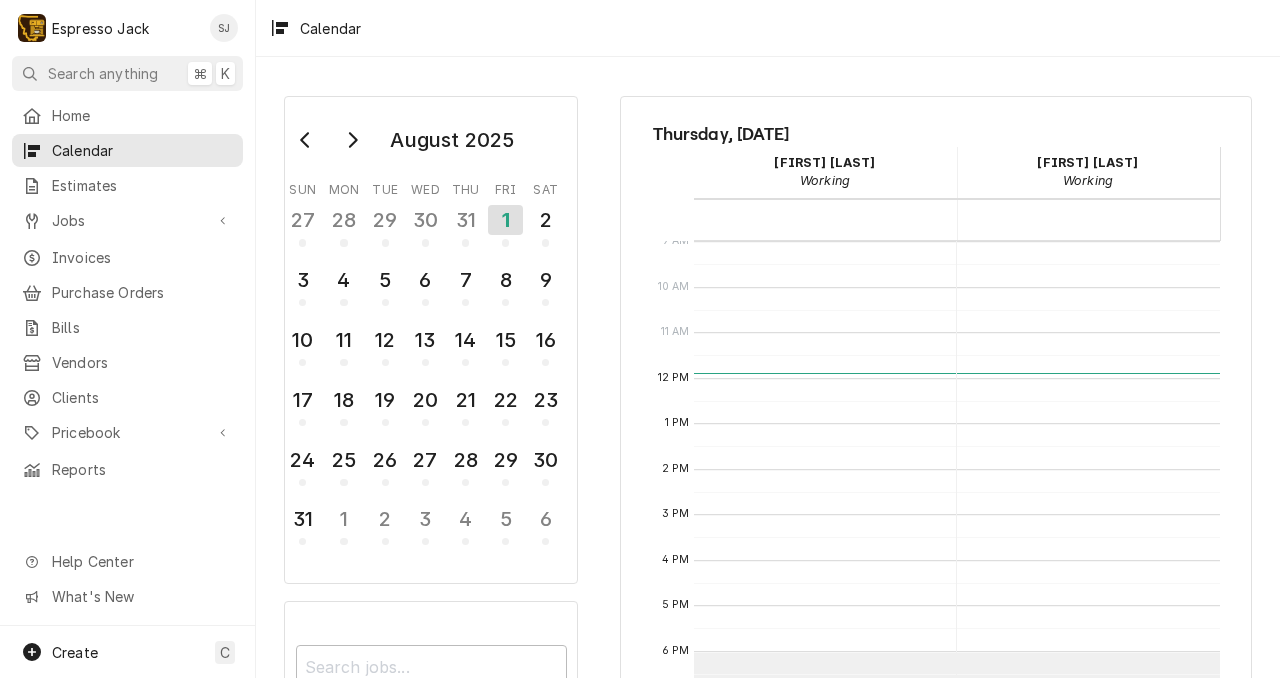 click on "August 2025 Sun Mon Tue Wed Thu Fri Sat 27 28 29 30 31 1 2 3 4 5 6 7 8 9 10 11 12 13 14 15 16 17 18 19 20 21 22 23 24 25 26 27 28 29 30 31 1 2 3 4 5 6 Filter technicians... Thursday, Jul 31st Jack Kehoe Working 01 Fri Samantha Janssen Working 01 Fri 12 AM 1 AM 2 AM 3 AM 4 AM 5 AM 6 AM 7 AM 8 AM 9 AM 10 AM 11 AM 12 PM 1 PM 2 PM 3 PM 4 PM 5 PM 6 PM 7 PM 8 PM 9 PM 10 PM 11 PM" at bounding box center [768, 367] 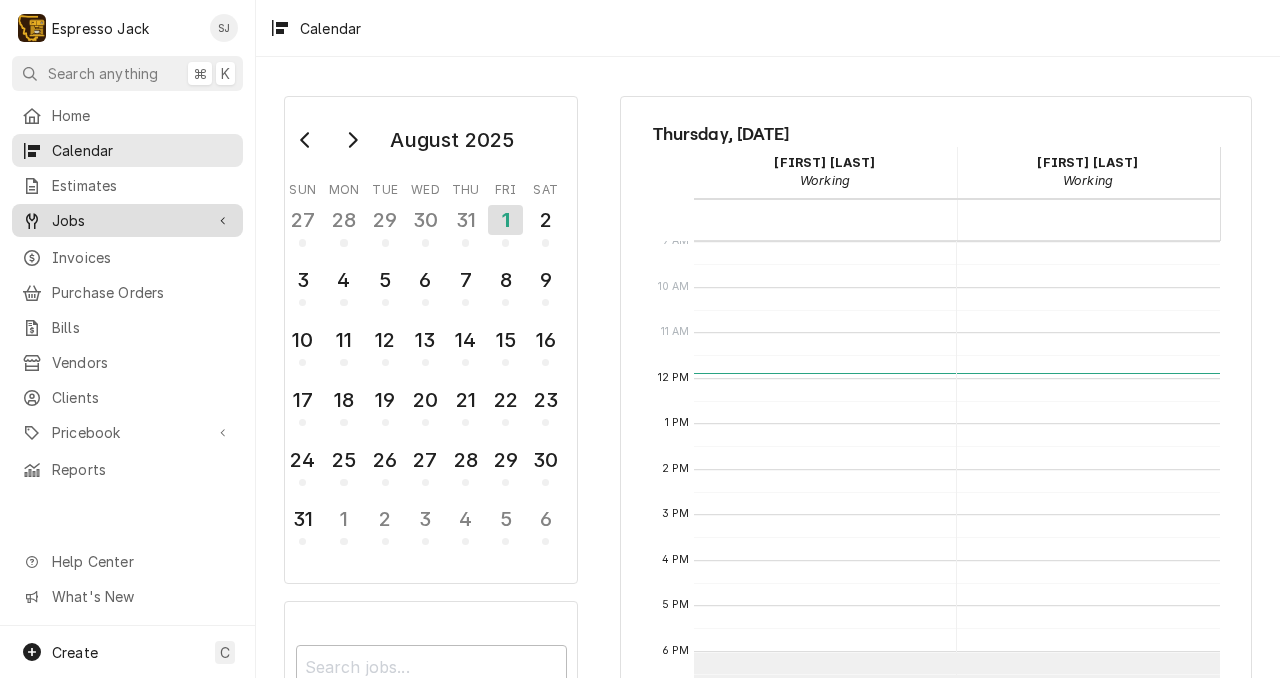 click on "Jobs" at bounding box center (127, 220) 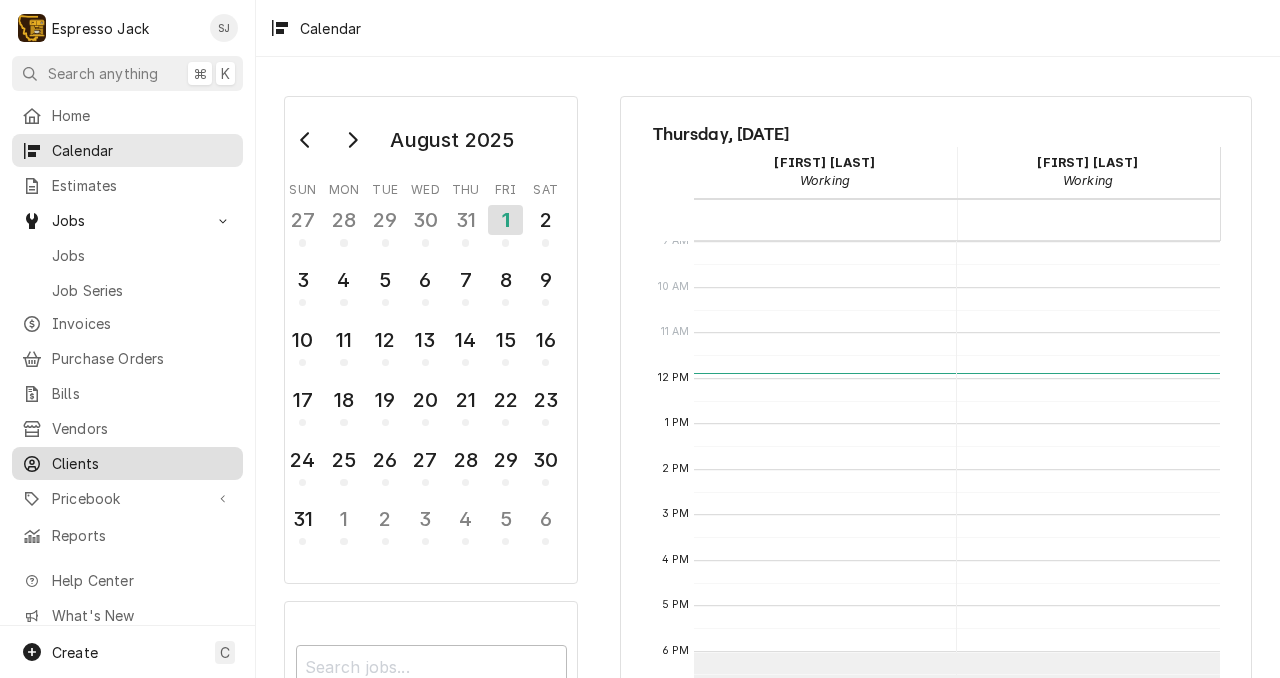 click on "Clients" at bounding box center [142, 463] 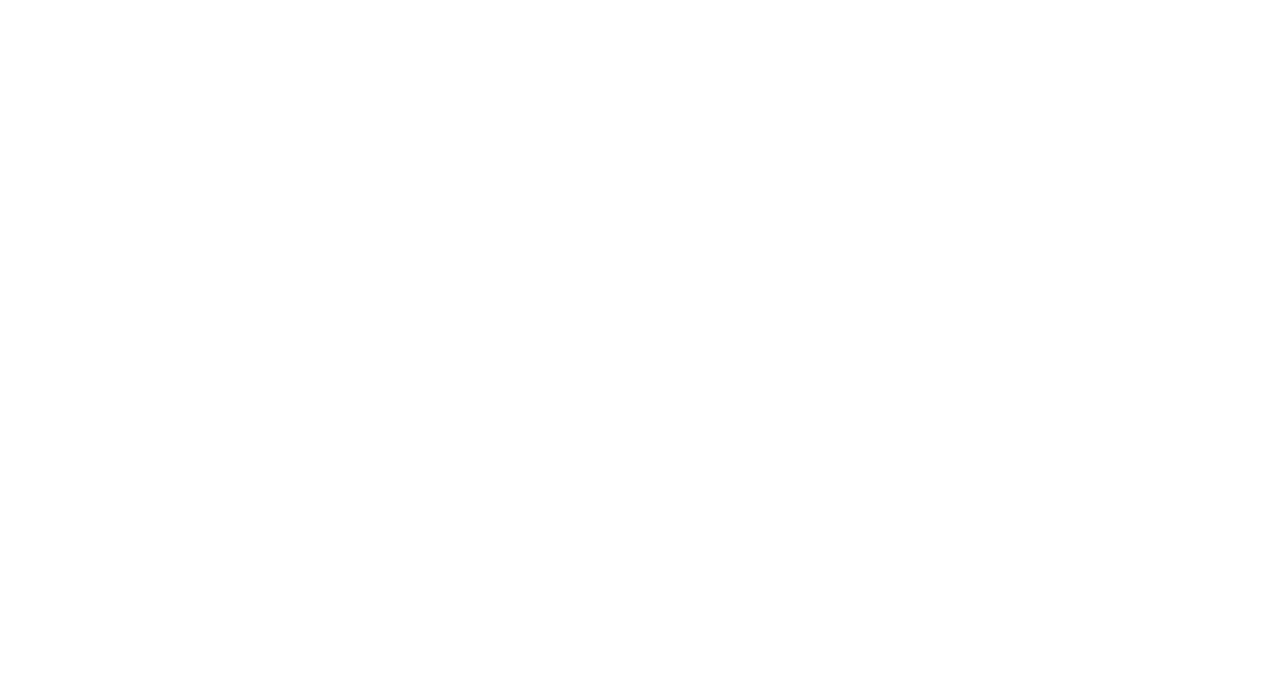 scroll, scrollTop: 0, scrollLeft: 0, axis: both 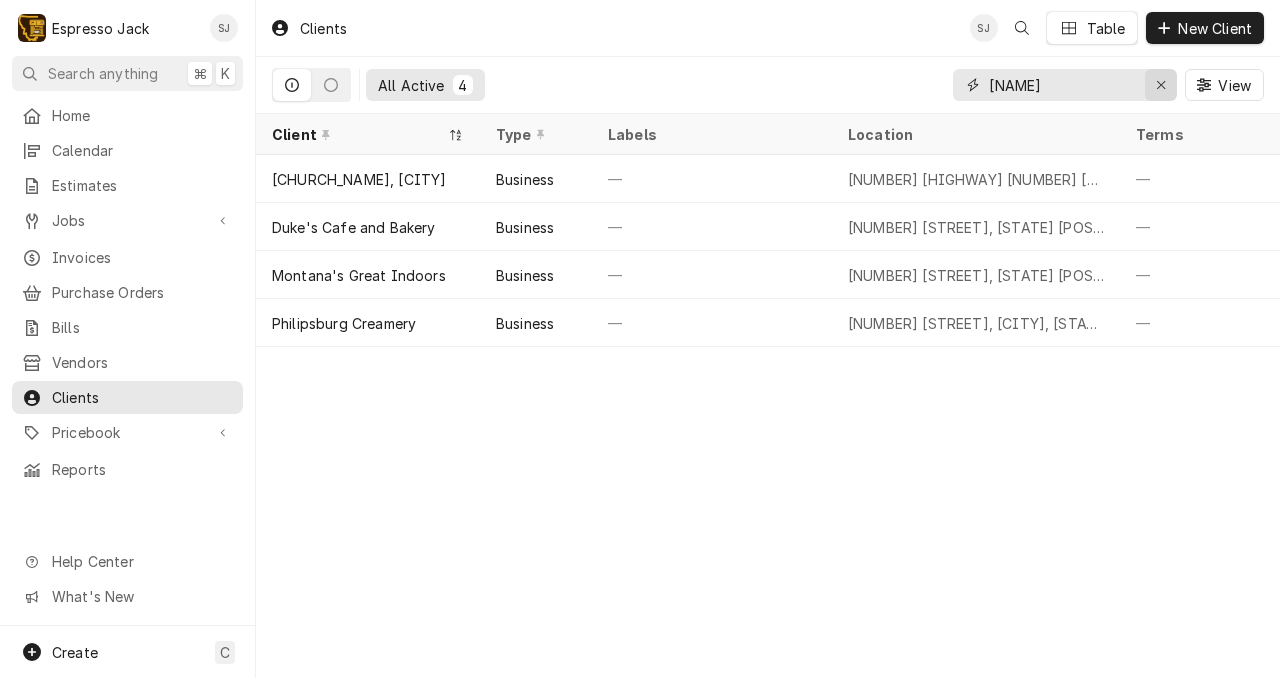 click 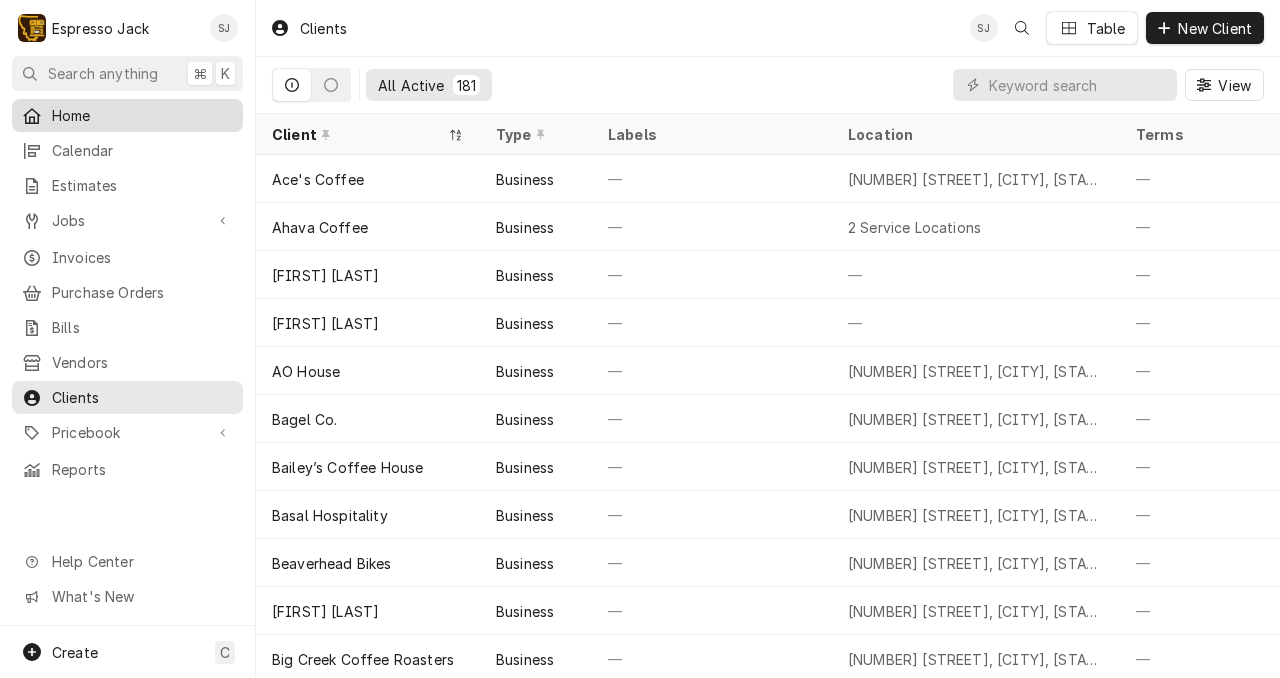 click on "Home" at bounding box center (142, 115) 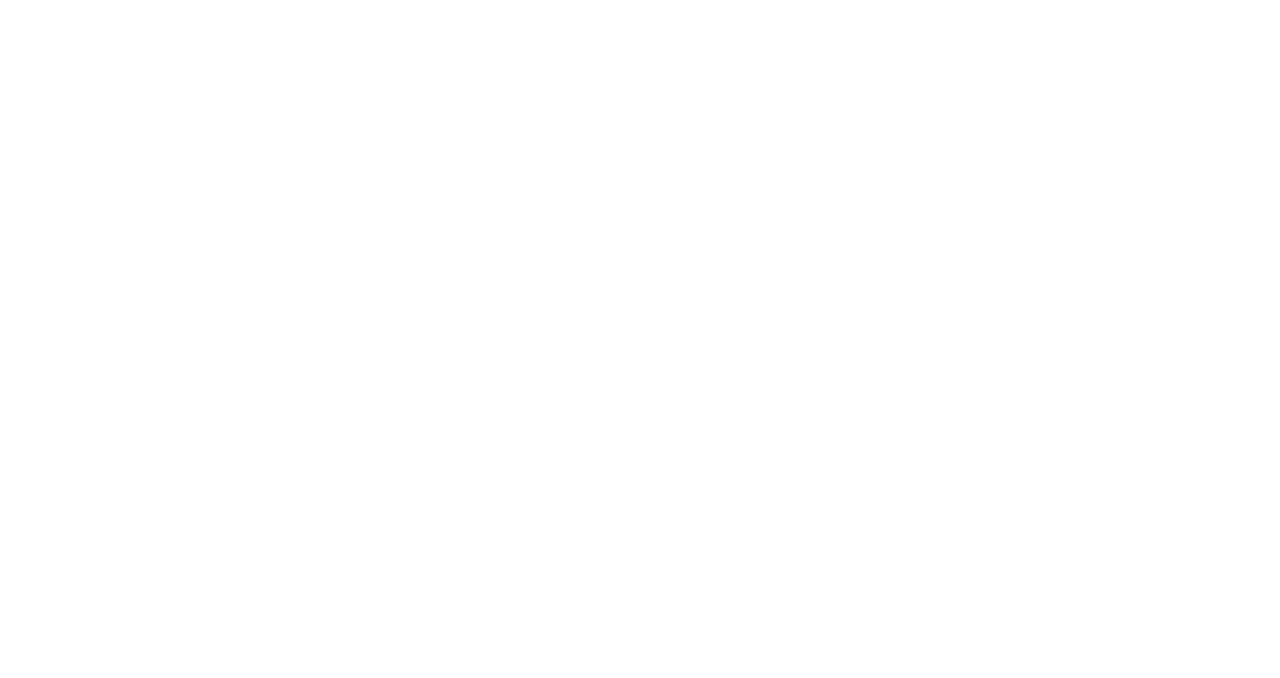 scroll, scrollTop: 0, scrollLeft: 0, axis: both 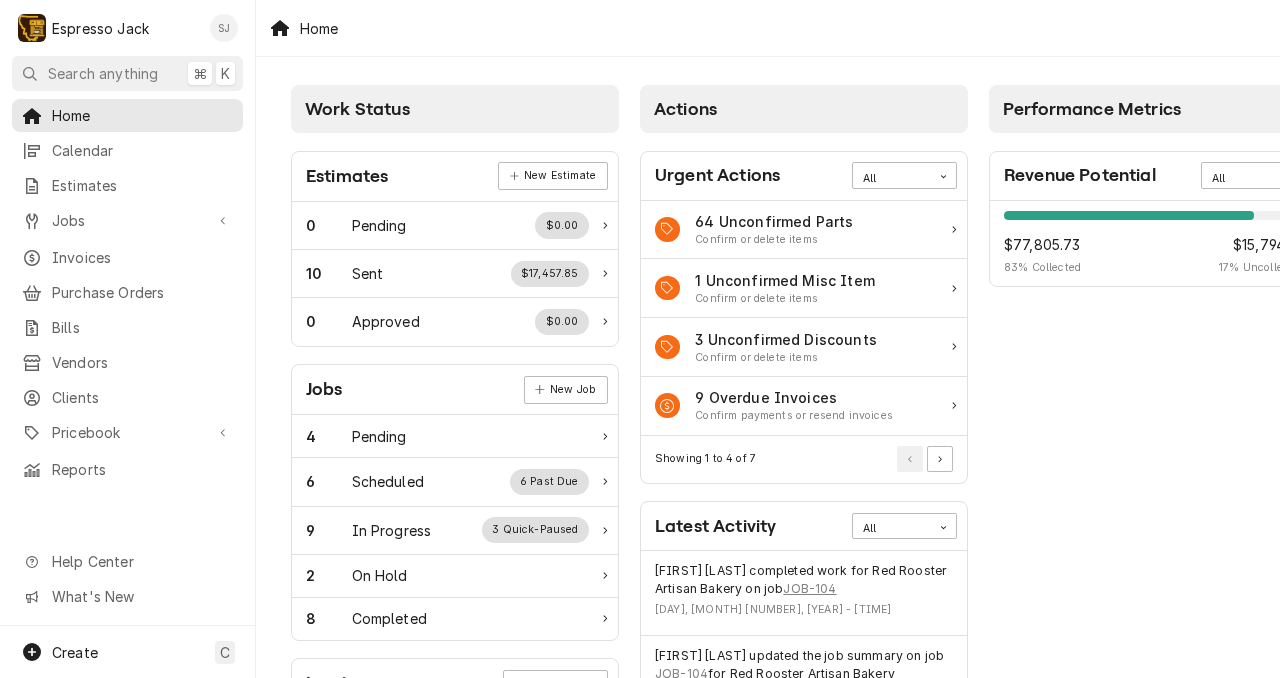 click at bounding box center (224, 28) 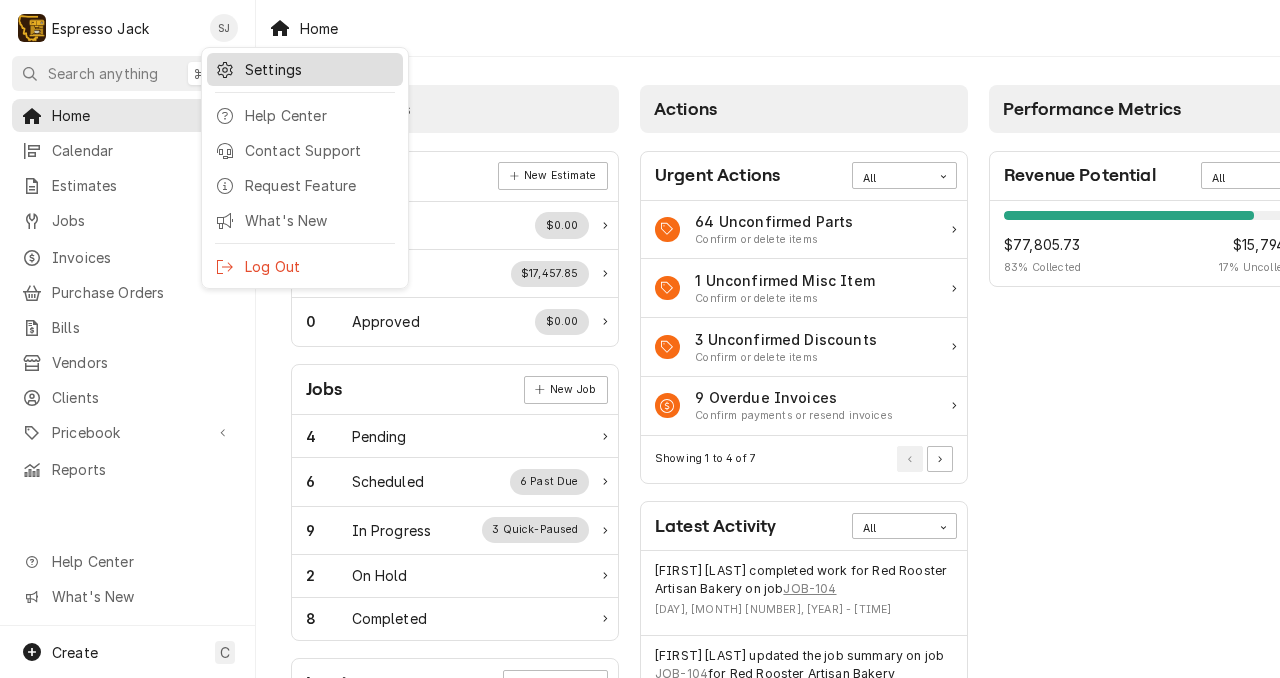 click on "Settings" at bounding box center (320, 69) 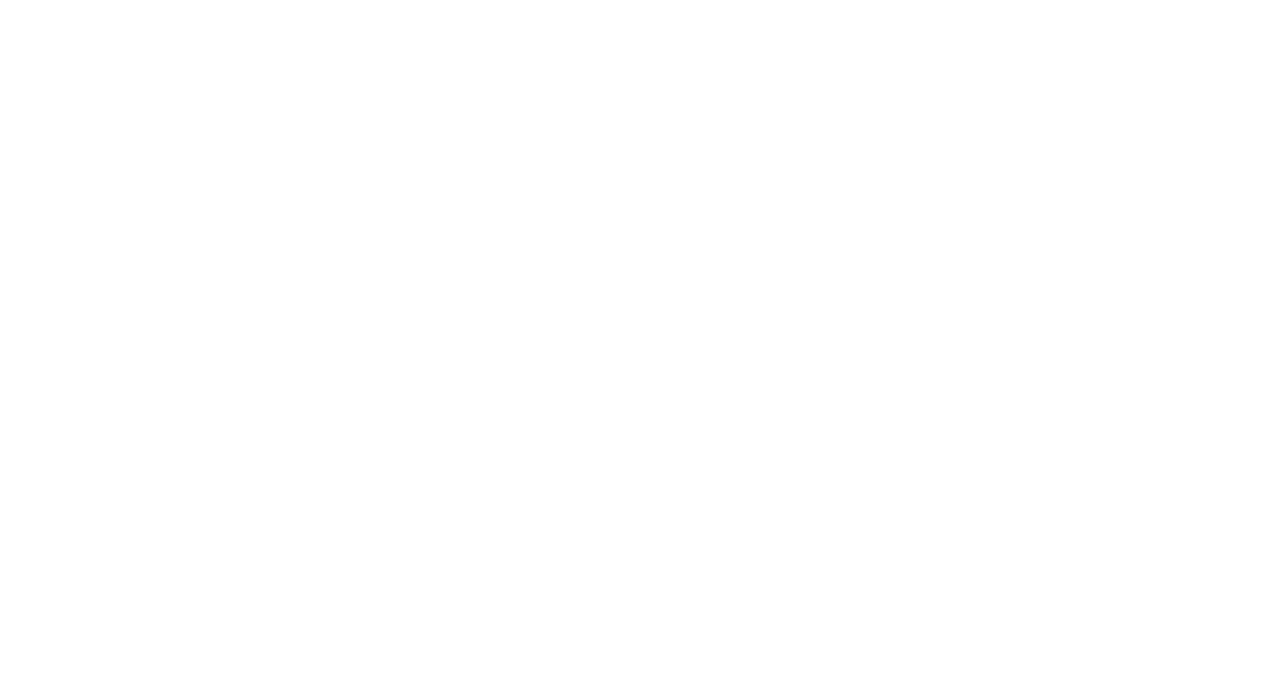 scroll, scrollTop: 0, scrollLeft: 0, axis: both 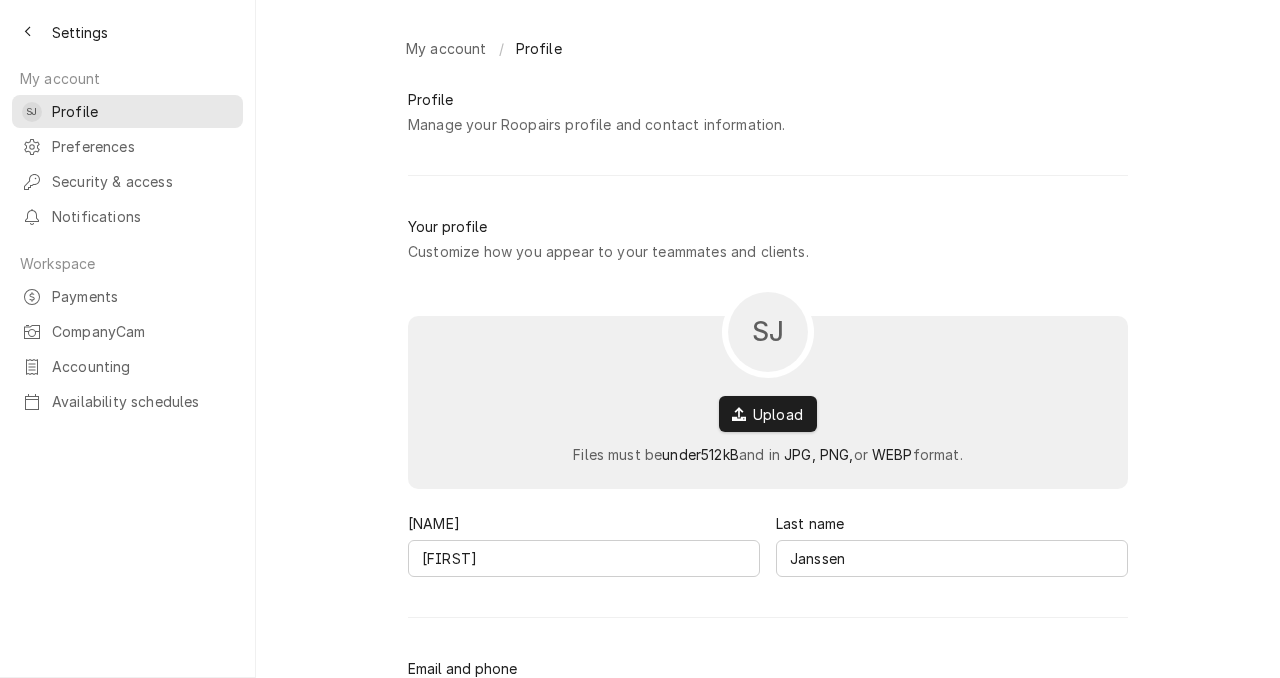 click on "Manage your Roopairs profile and contact information." at bounding box center (596, 124) 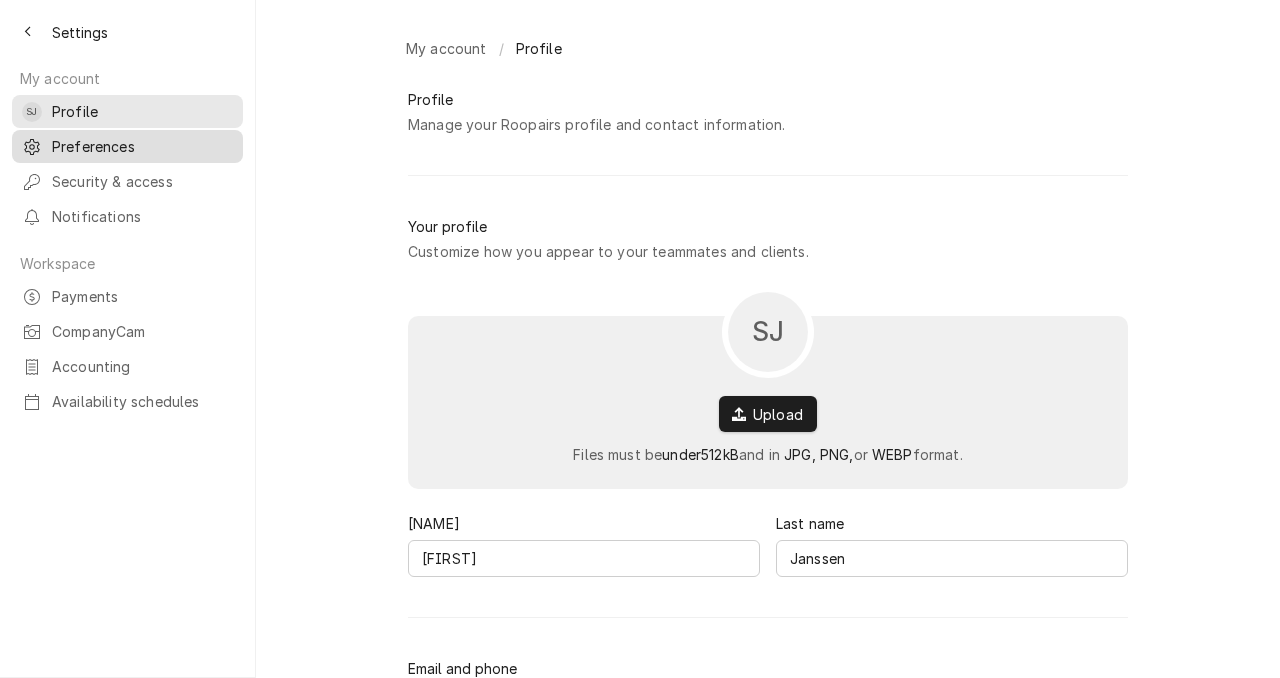 click on "Preferences" at bounding box center (142, 146) 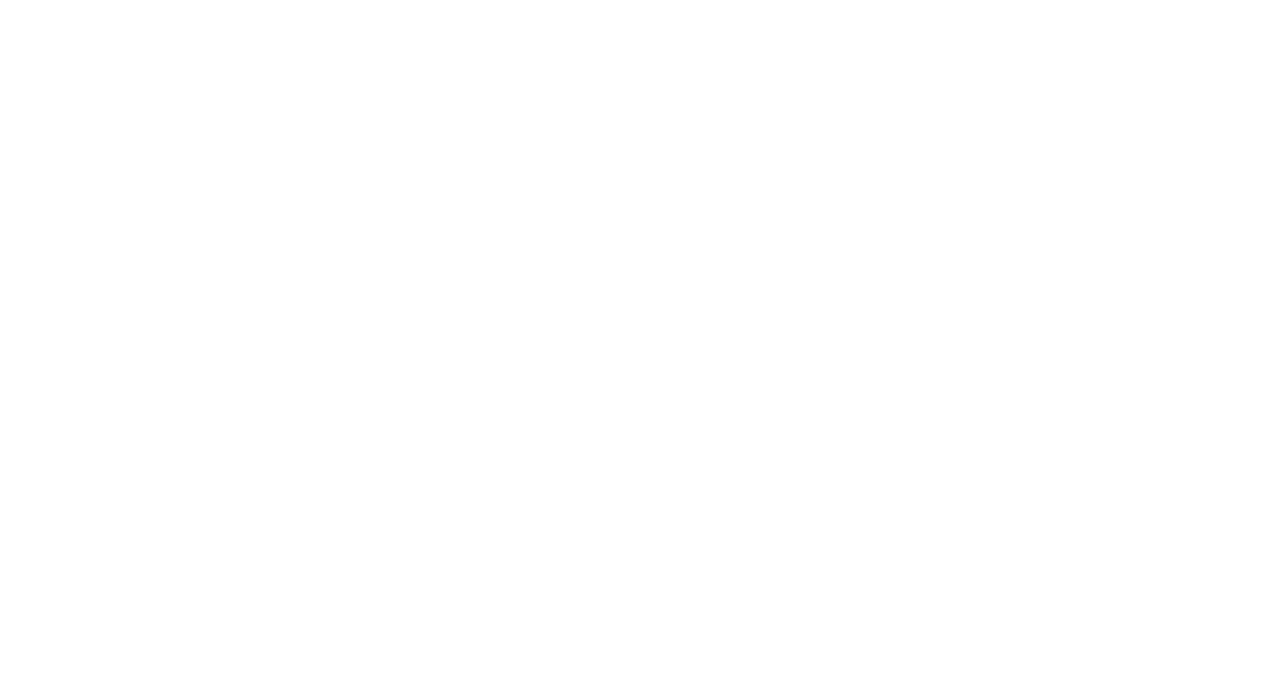 scroll, scrollTop: 0, scrollLeft: 0, axis: both 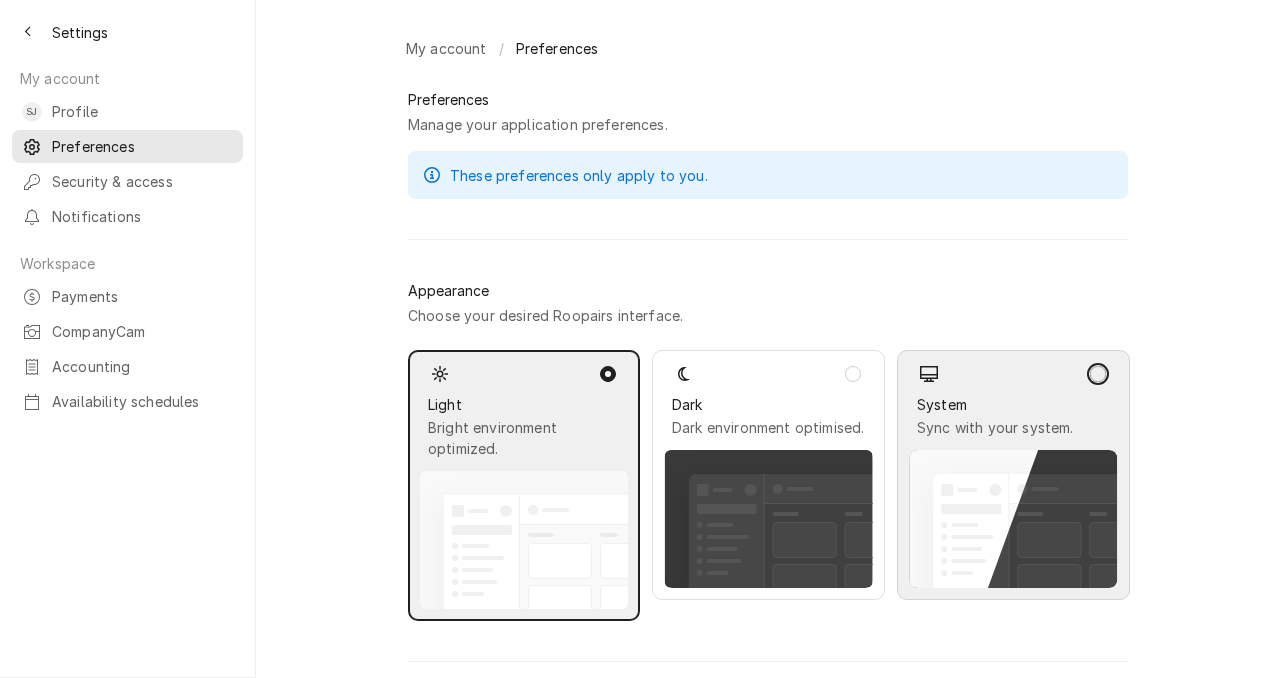 click at bounding box center [1098, 374] 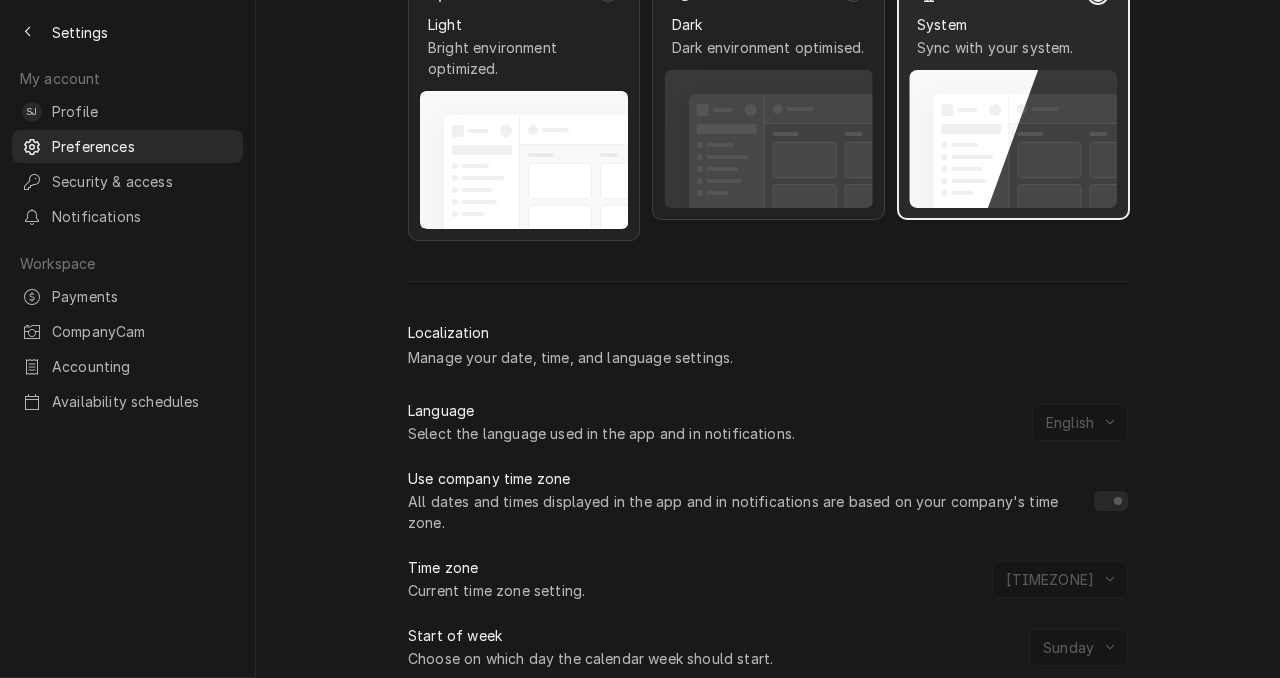 scroll, scrollTop: 414, scrollLeft: 0, axis: vertical 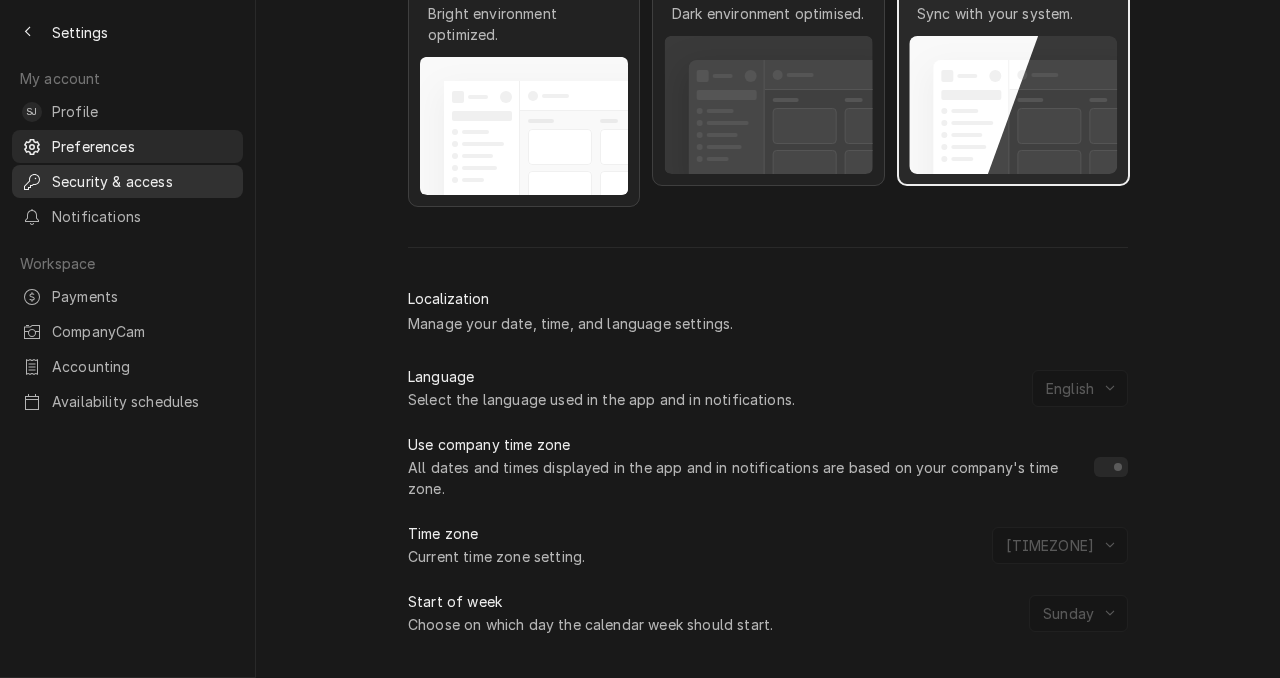 click on "Security & access" at bounding box center (142, 181) 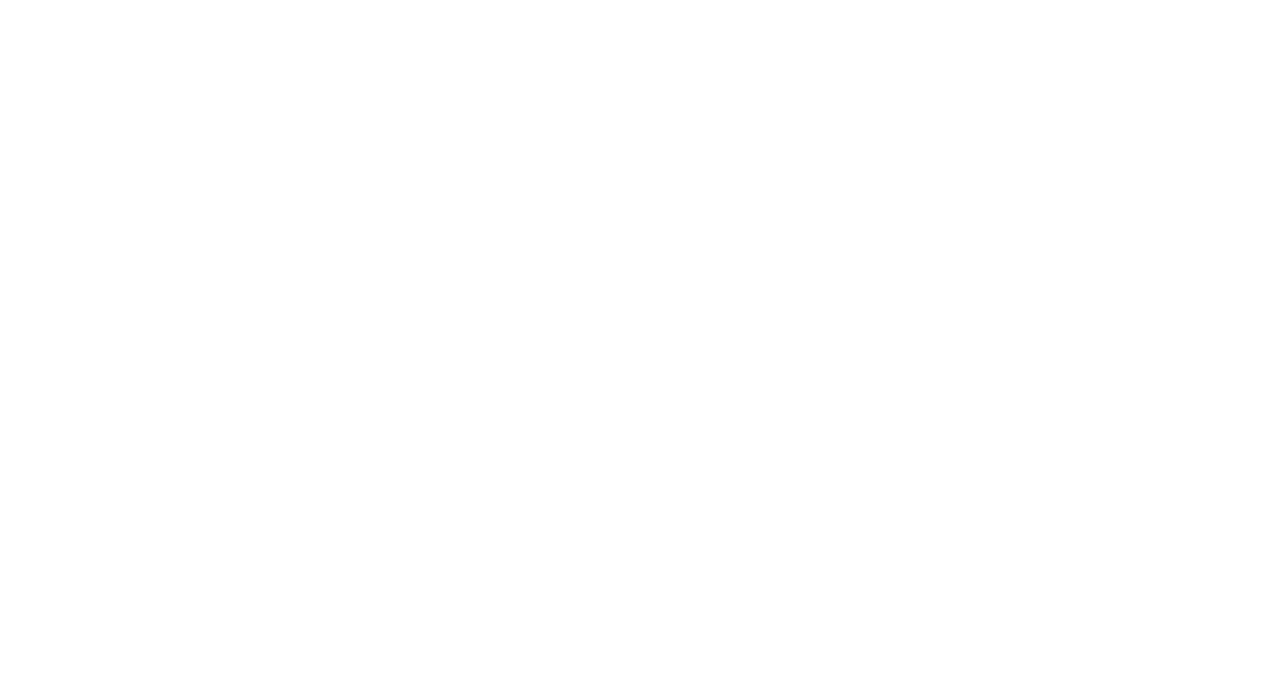 scroll, scrollTop: 0, scrollLeft: 0, axis: both 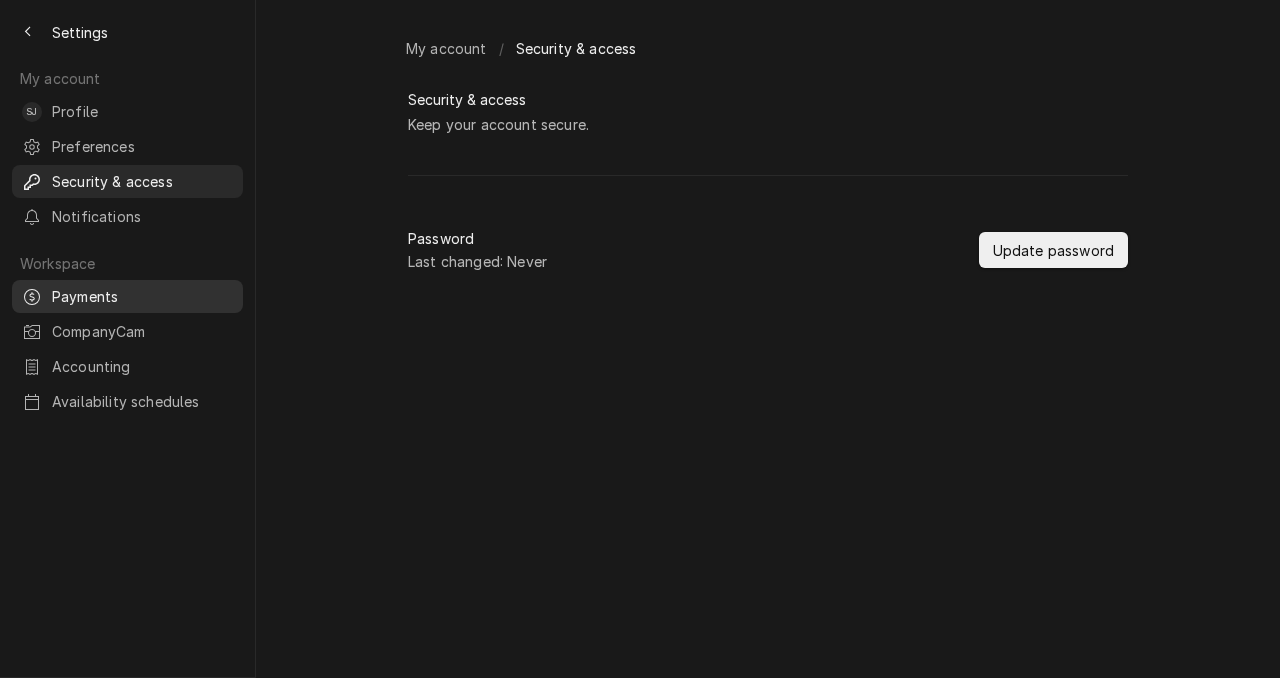 click on "Payments" at bounding box center (142, 296) 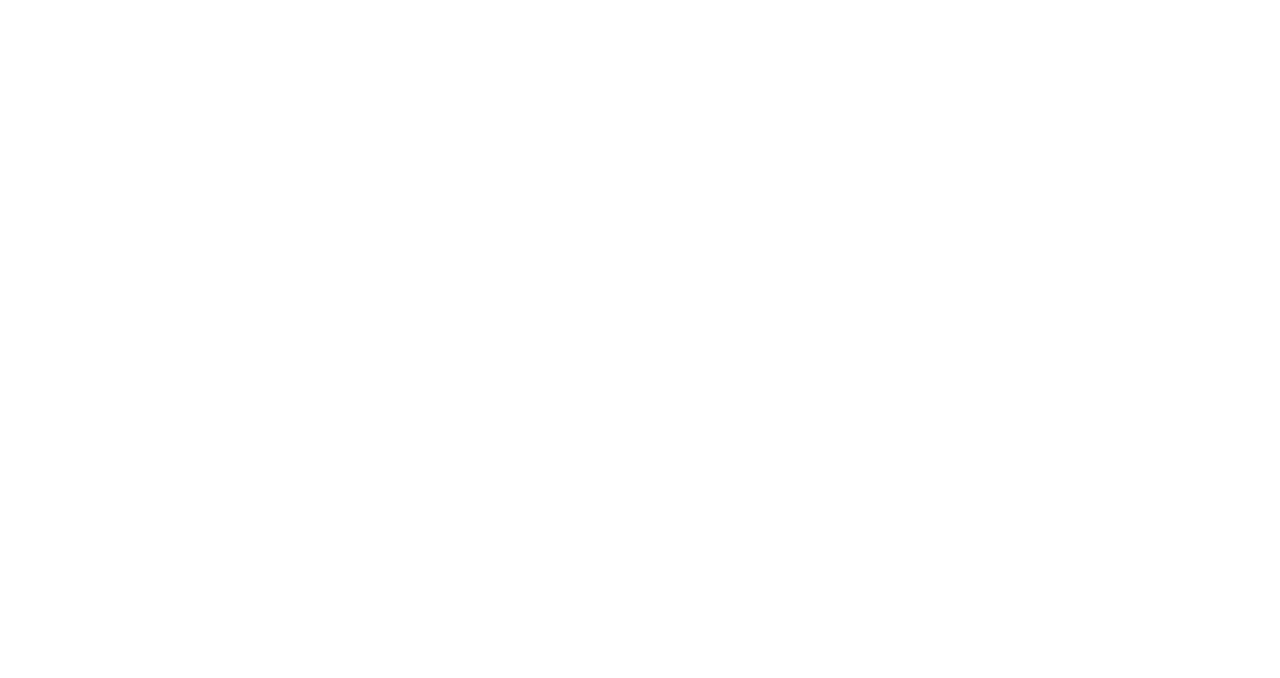 scroll, scrollTop: 0, scrollLeft: 0, axis: both 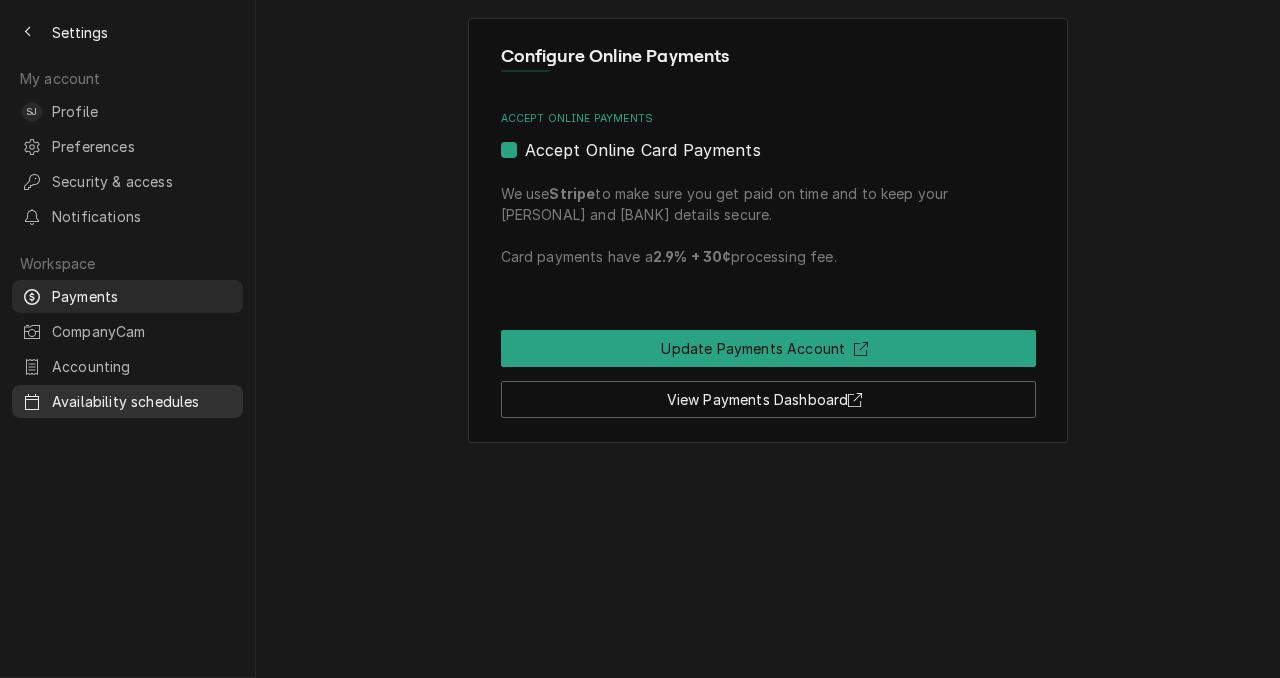 click on "Availability schedules" at bounding box center (142, 401) 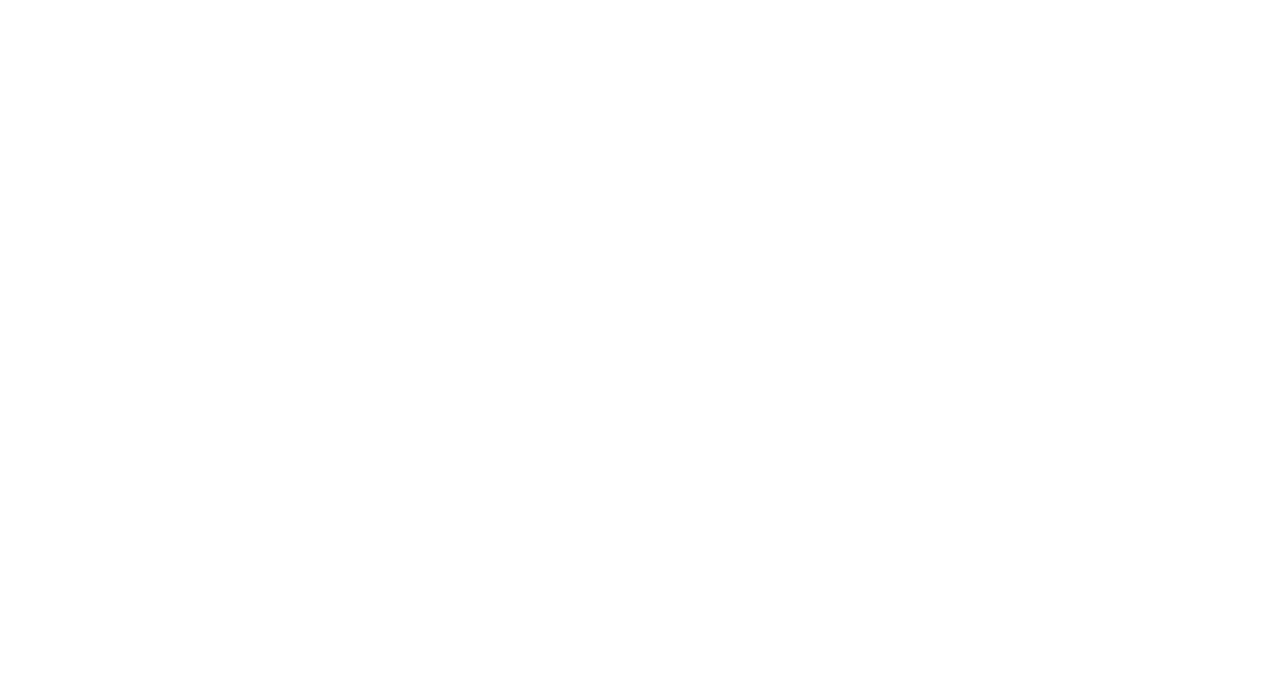 scroll, scrollTop: 0, scrollLeft: 0, axis: both 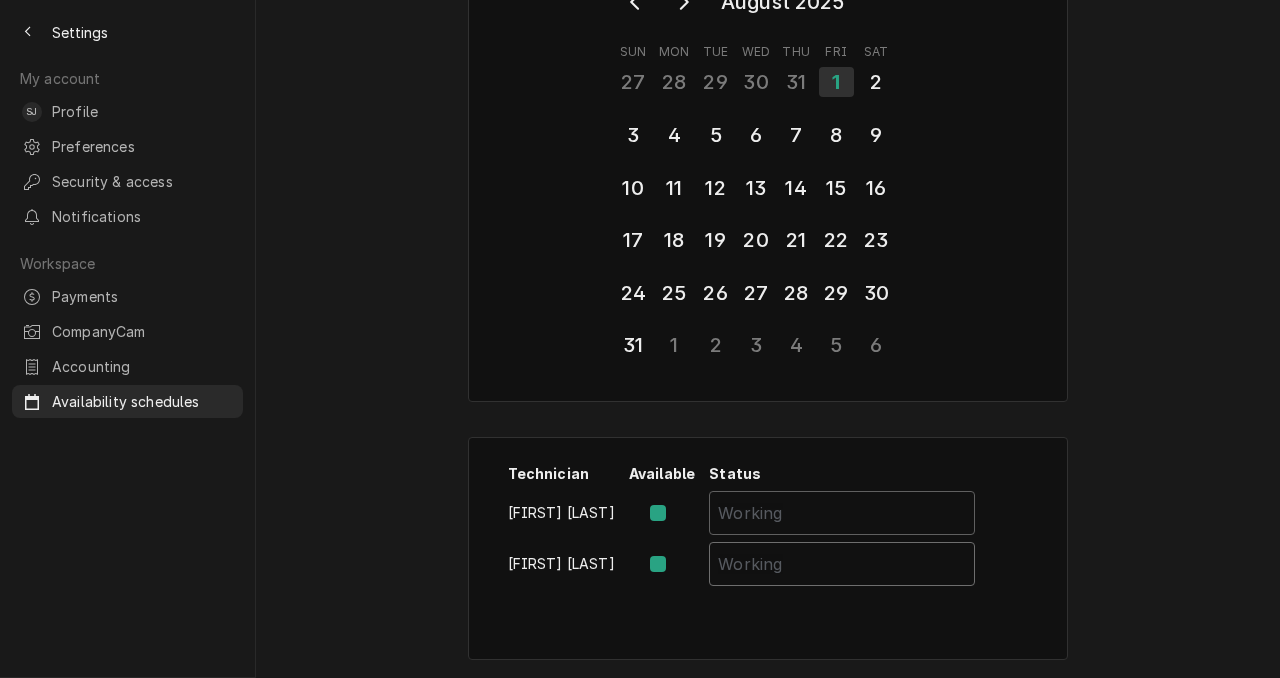 click at bounding box center [842, 564] 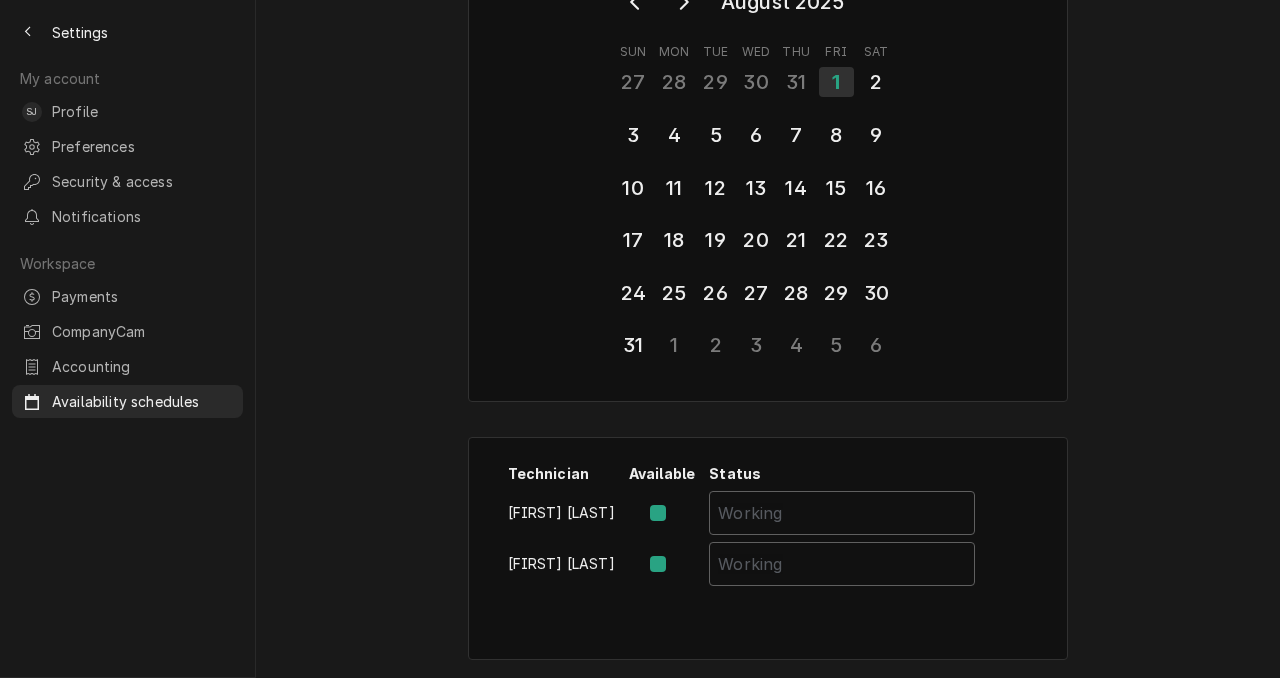 click on "Available" at bounding box center (662, 477) 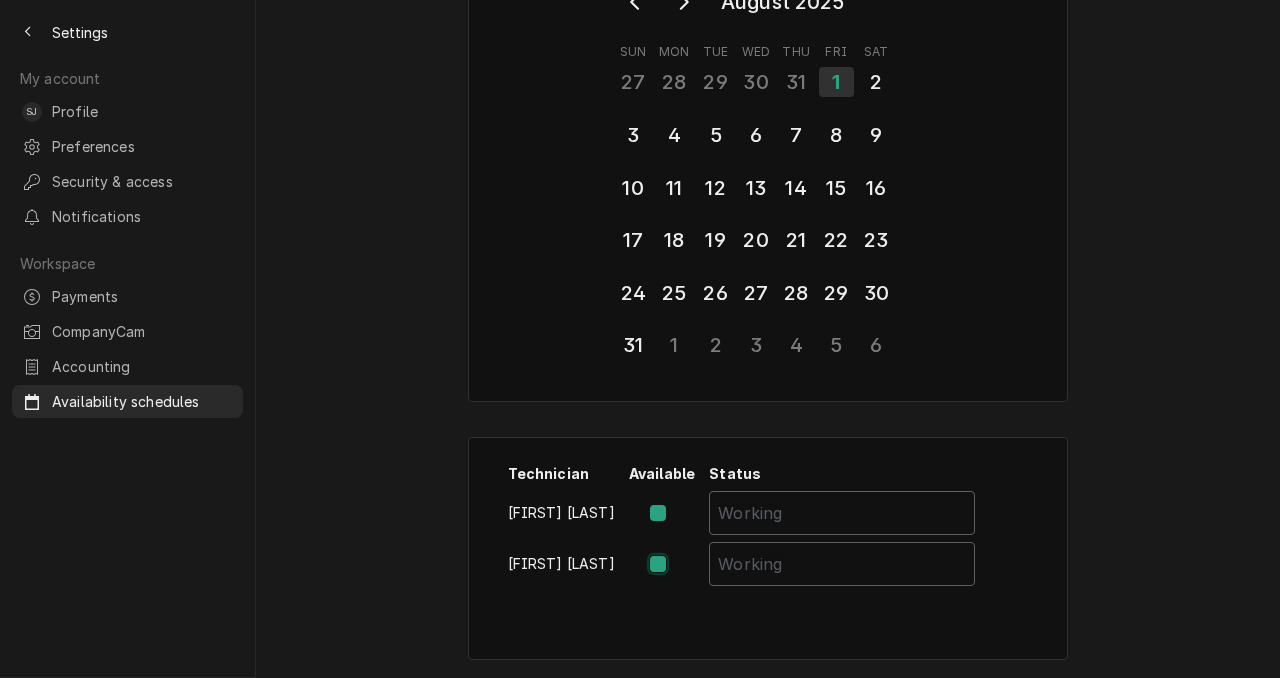 click at bounding box center [686, 574] 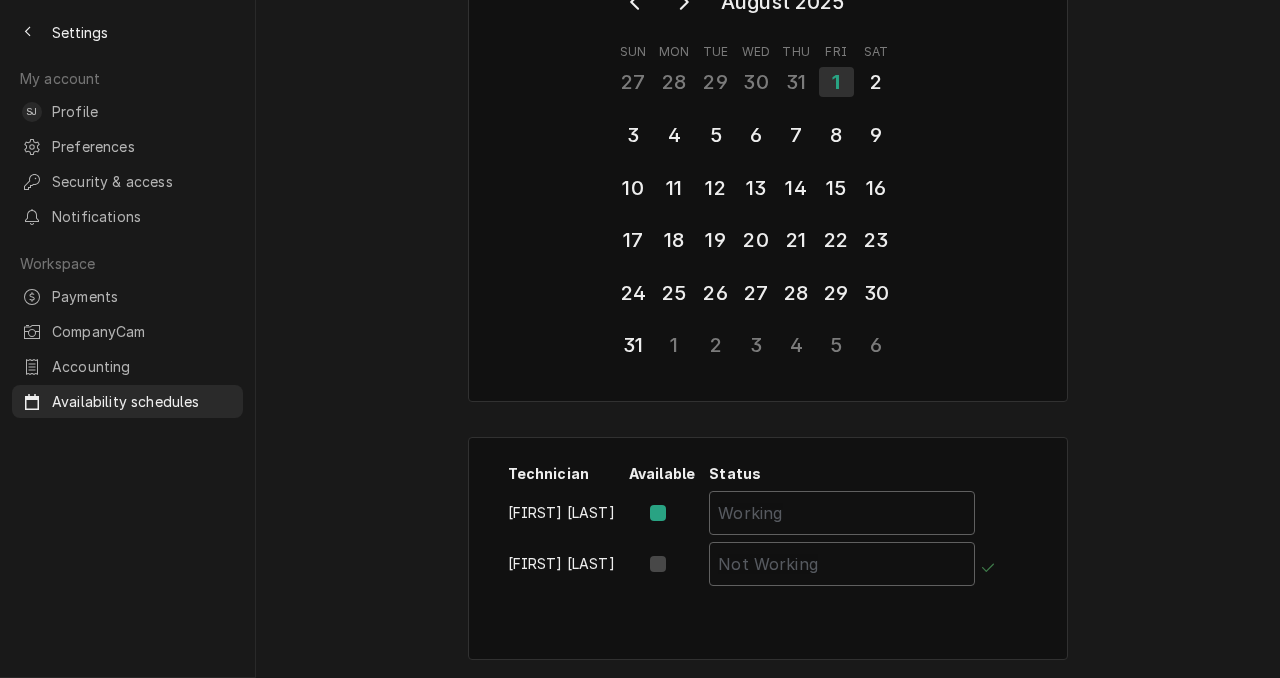 click at bounding box center [674, 564] 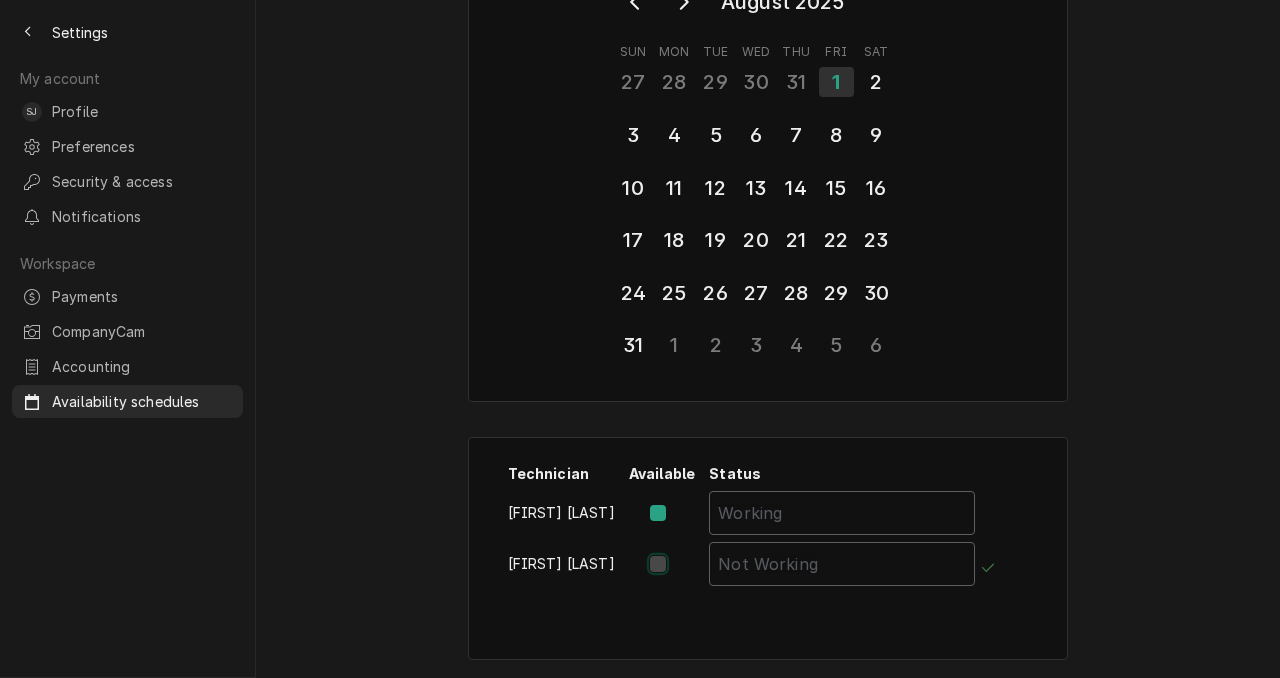 click at bounding box center [686, 574] 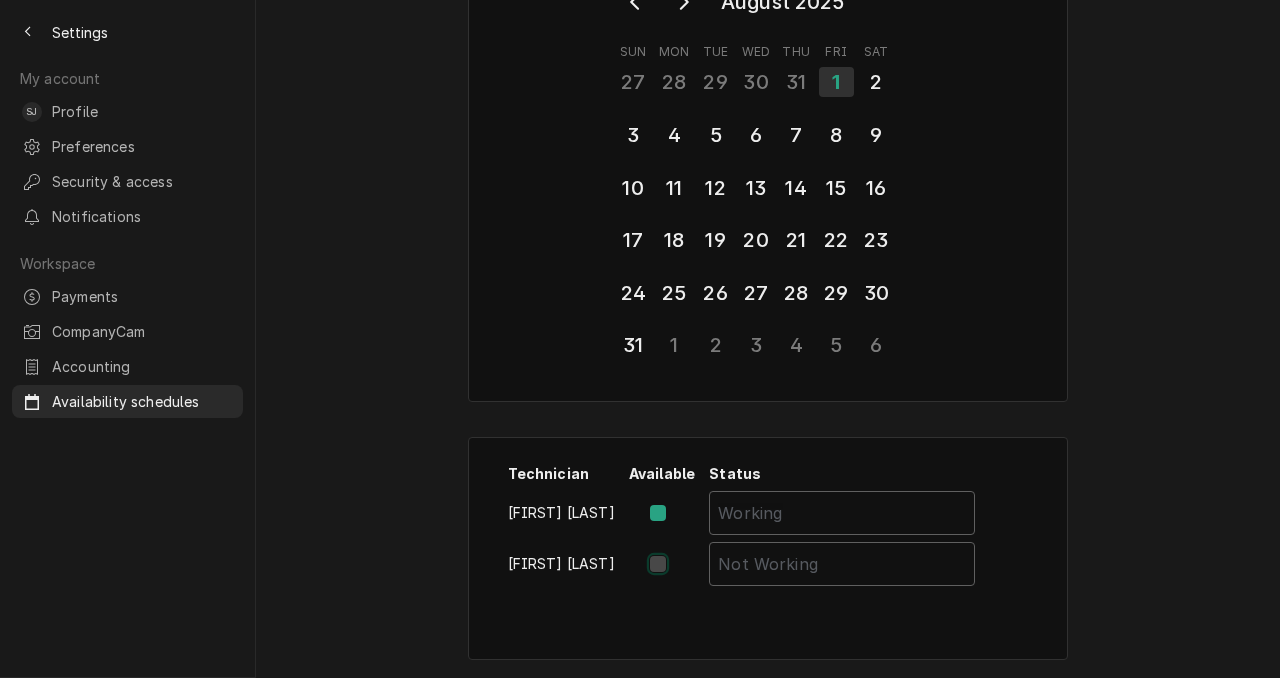 checkbox on "true" 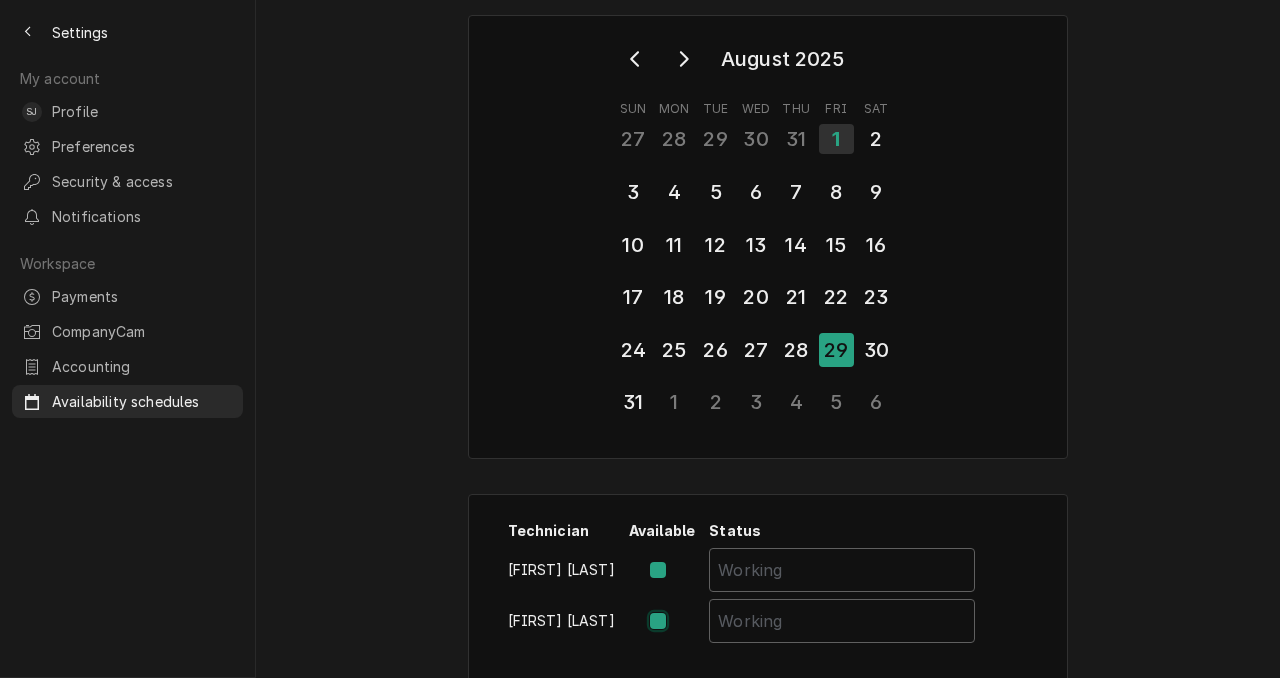 scroll, scrollTop: 20, scrollLeft: 0, axis: vertical 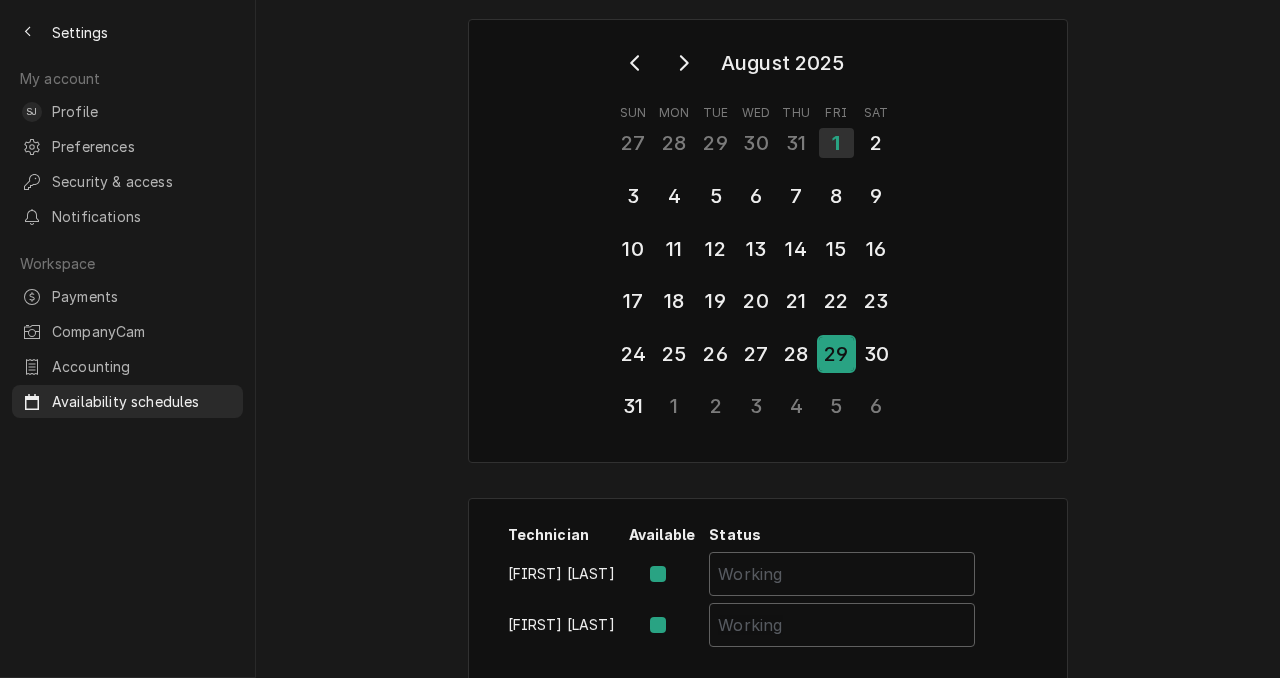 click on "29" at bounding box center [836, 354] 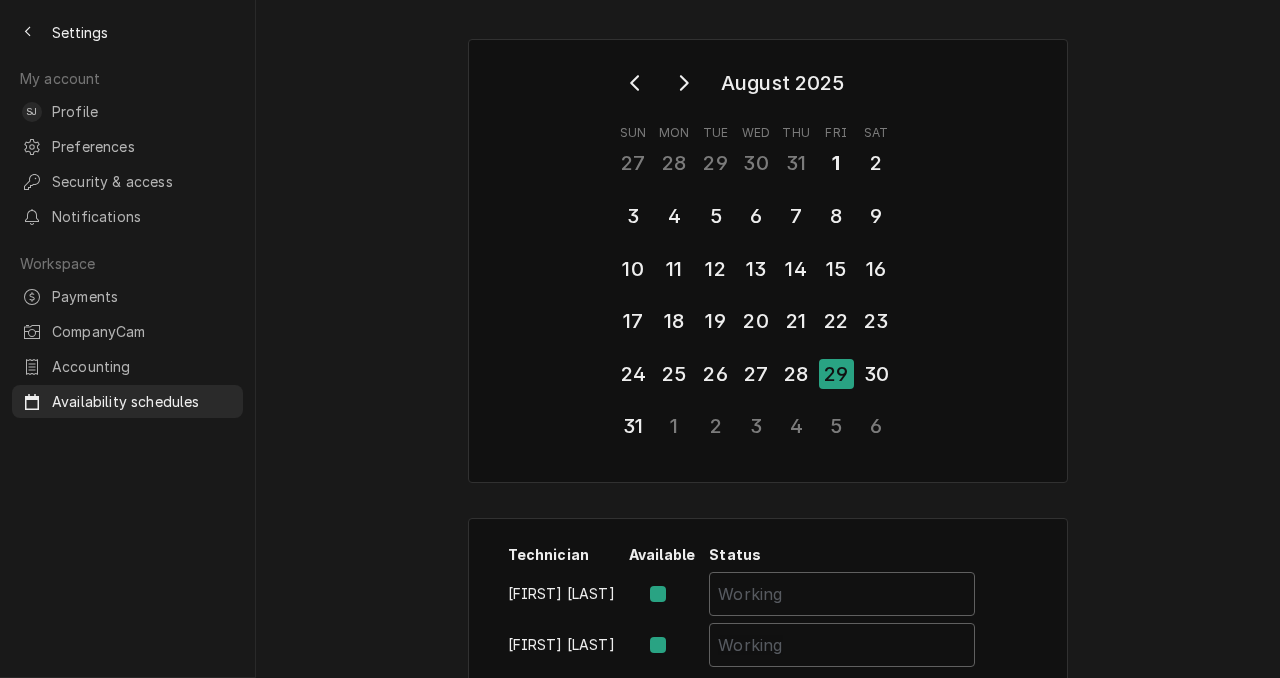 click at bounding box center [674, 645] 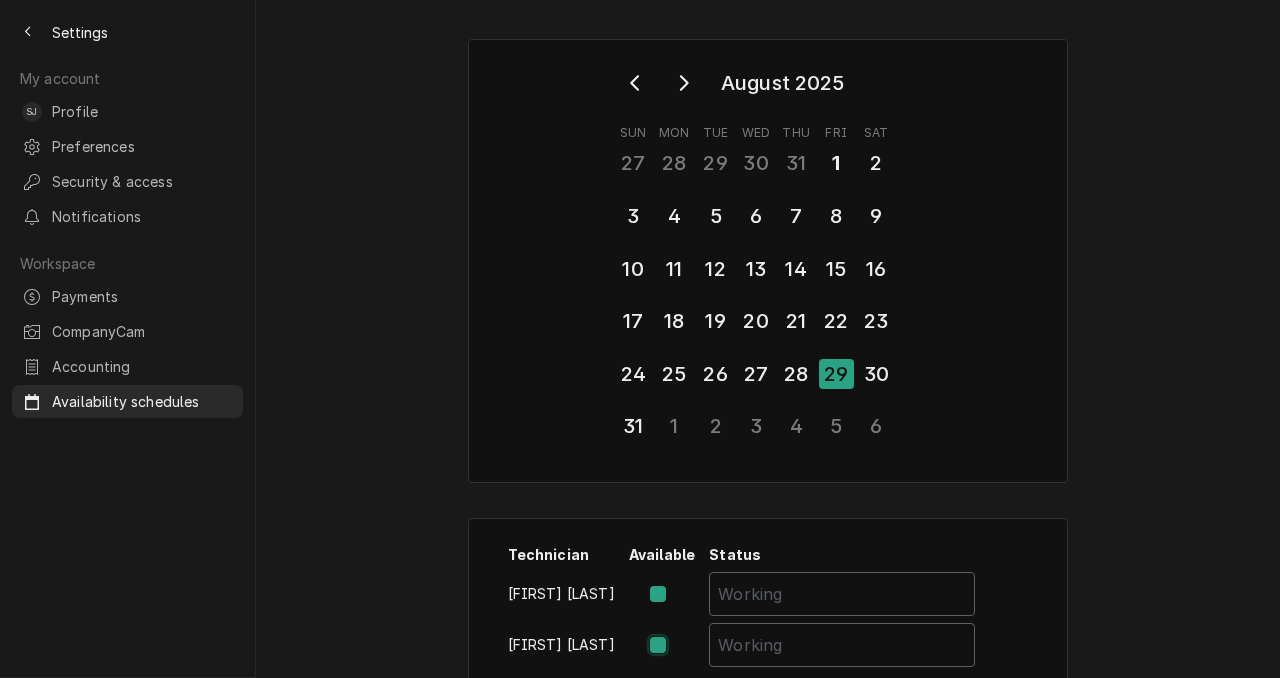 checkbox on "false" 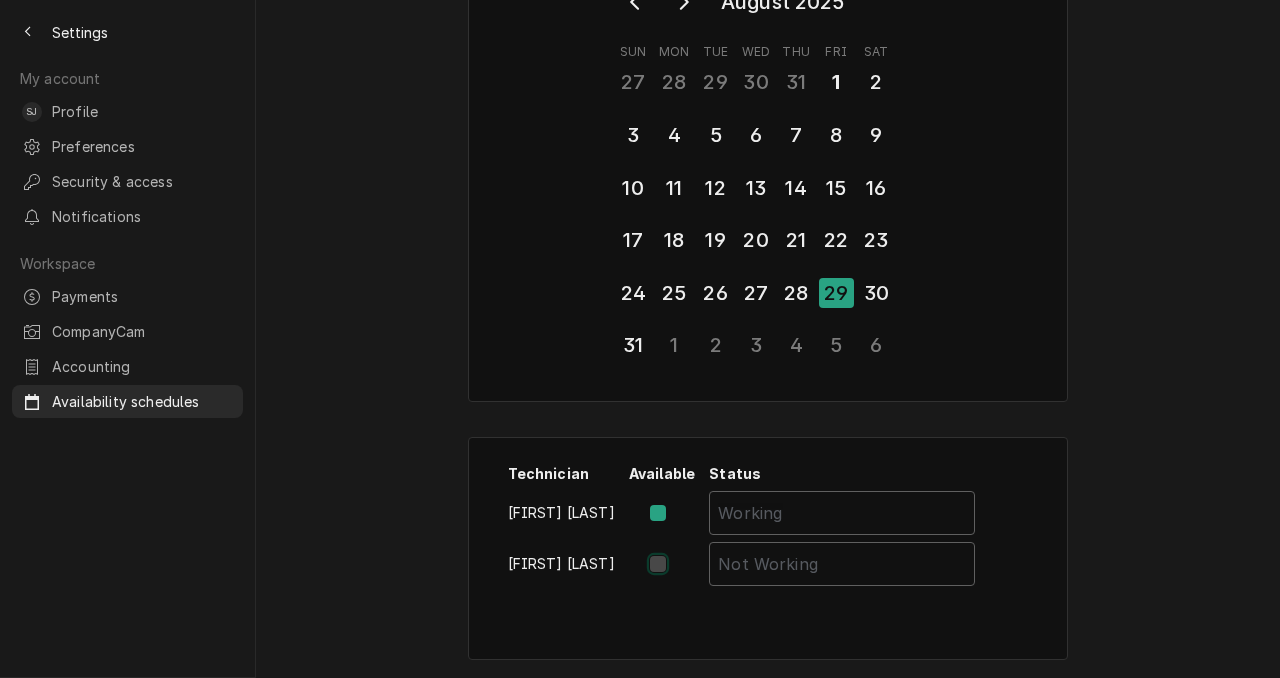 scroll, scrollTop: 0, scrollLeft: 0, axis: both 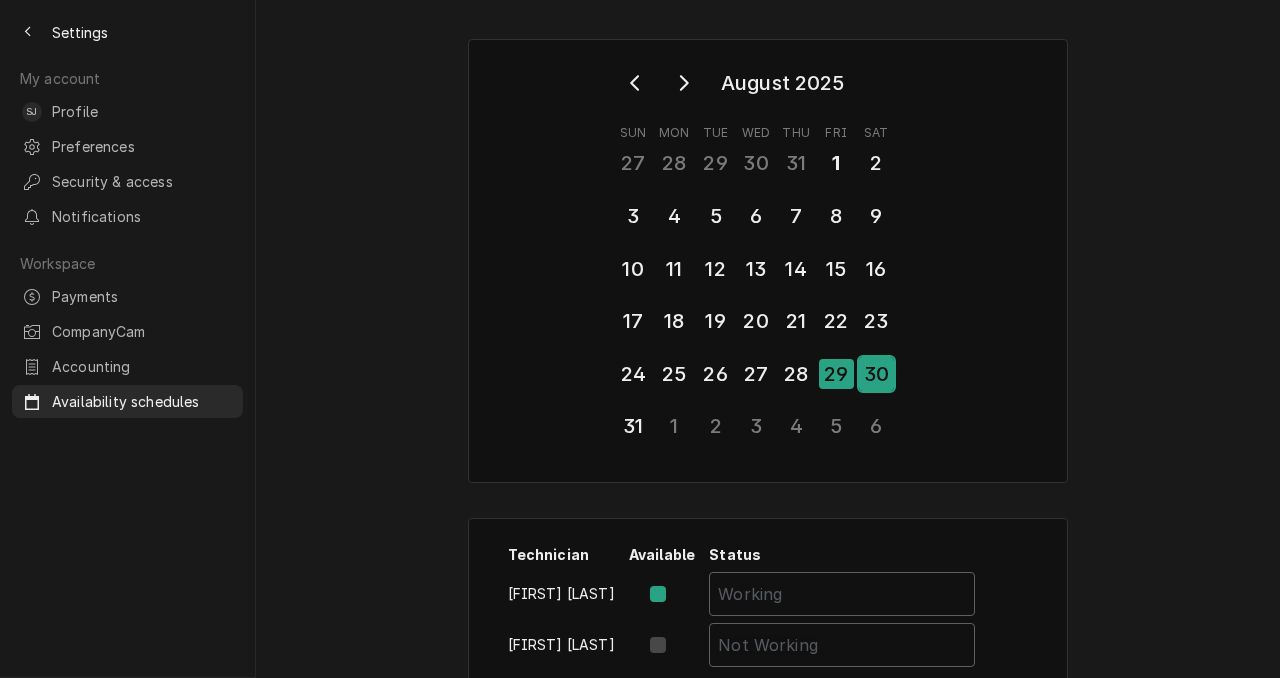 click on "30" at bounding box center [876, 374] 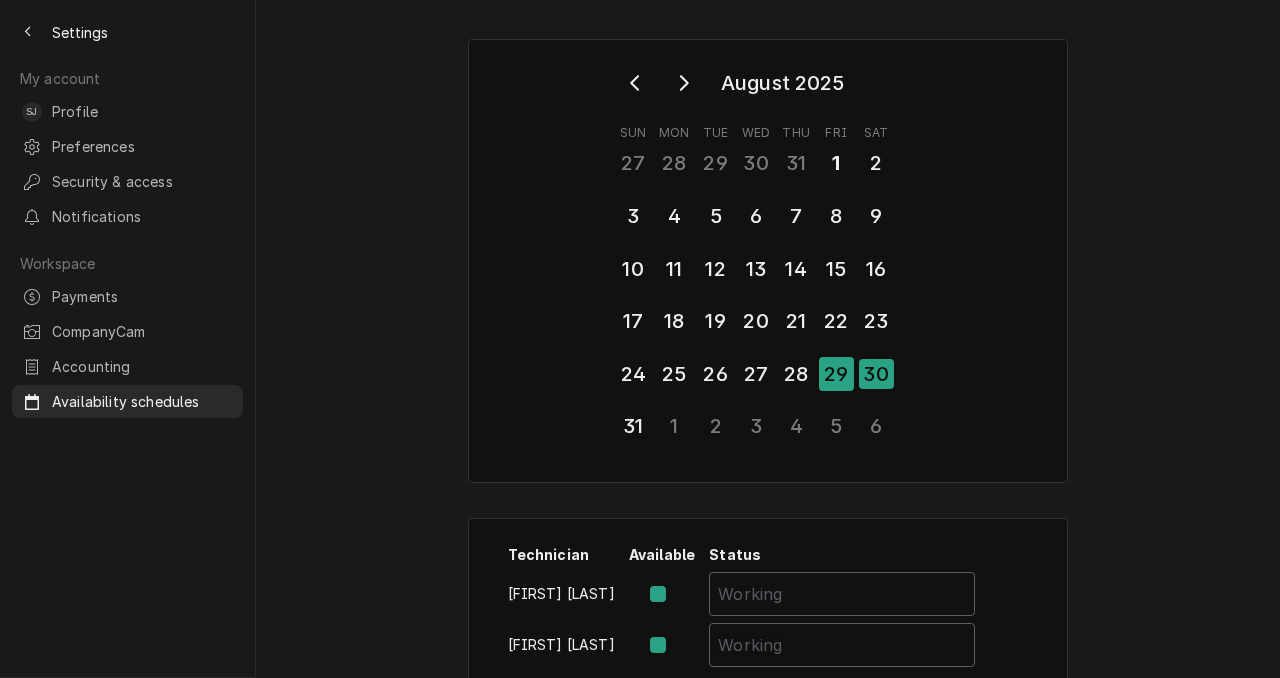click at bounding box center [674, 645] 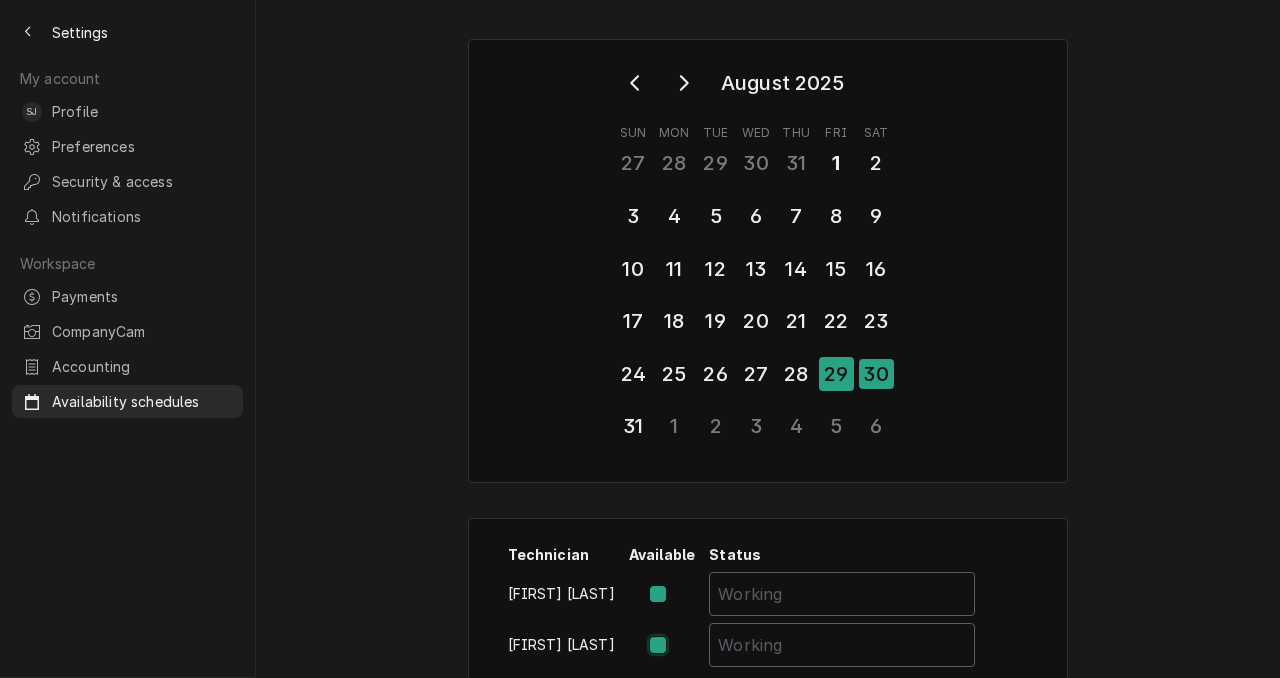 checkbox on "false" 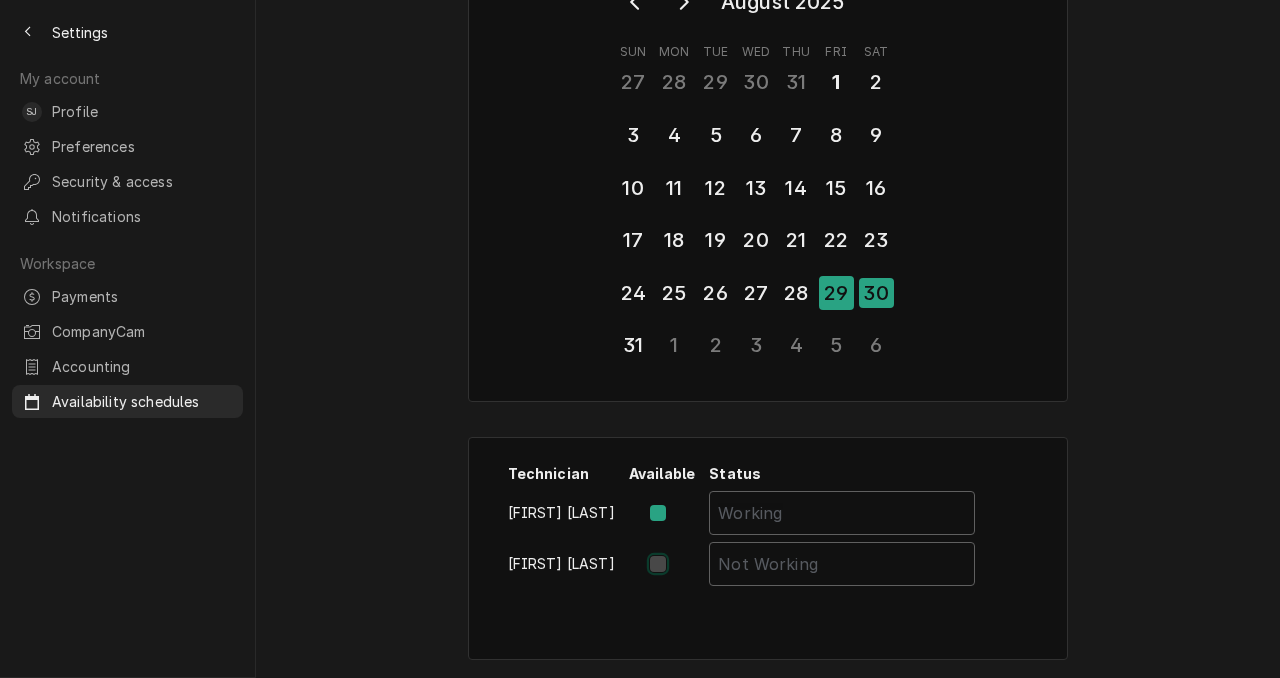 scroll, scrollTop: 0, scrollLeft: 0, axis: both 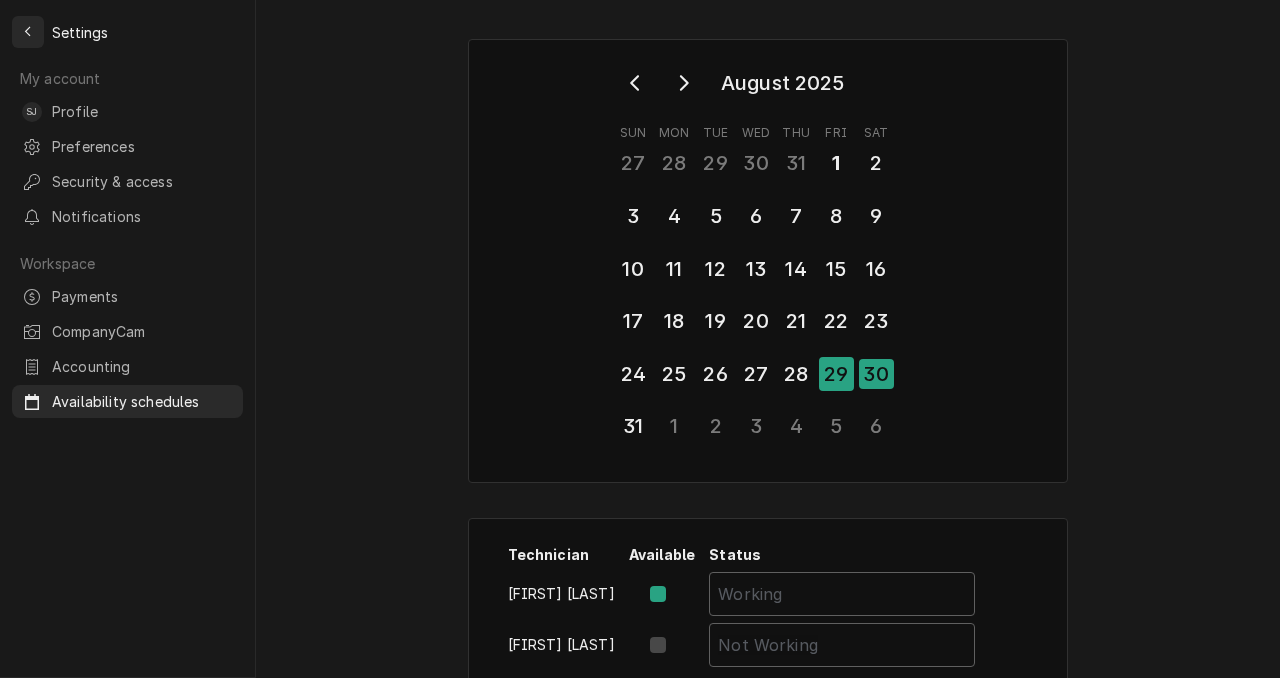 click at bounding box center [28, 32] 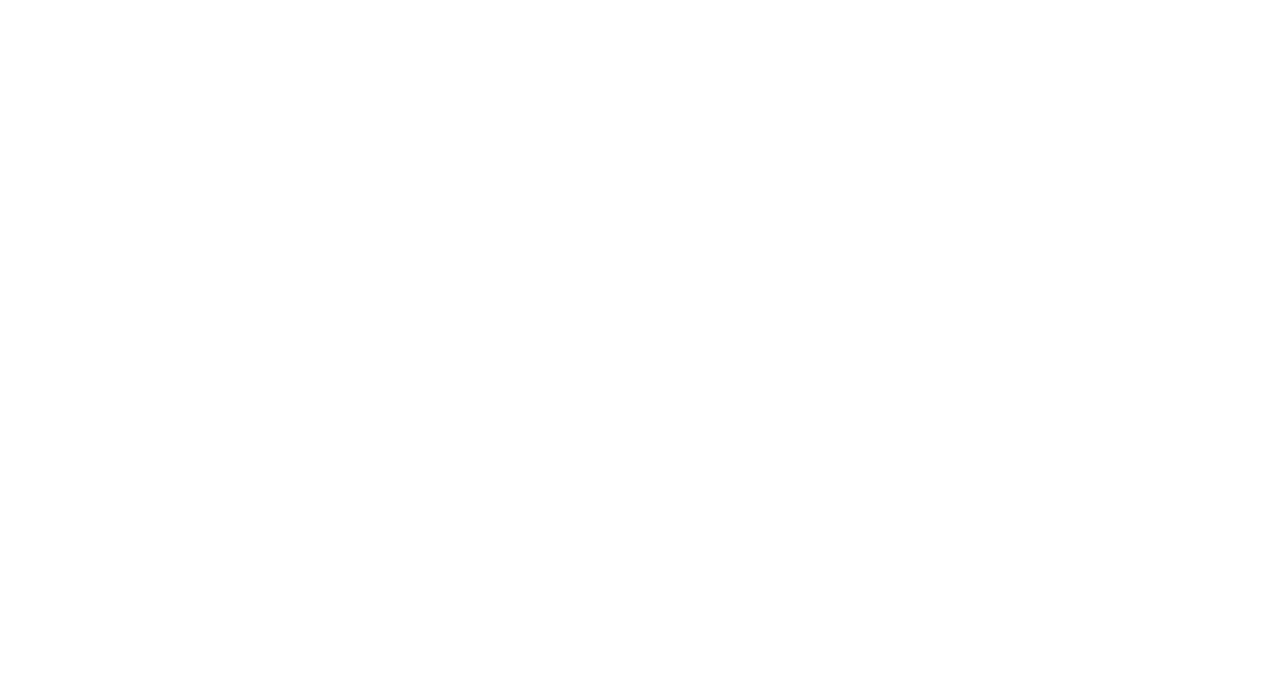scroll, scrollTop: 0, scrollLeft: 0, axis: both 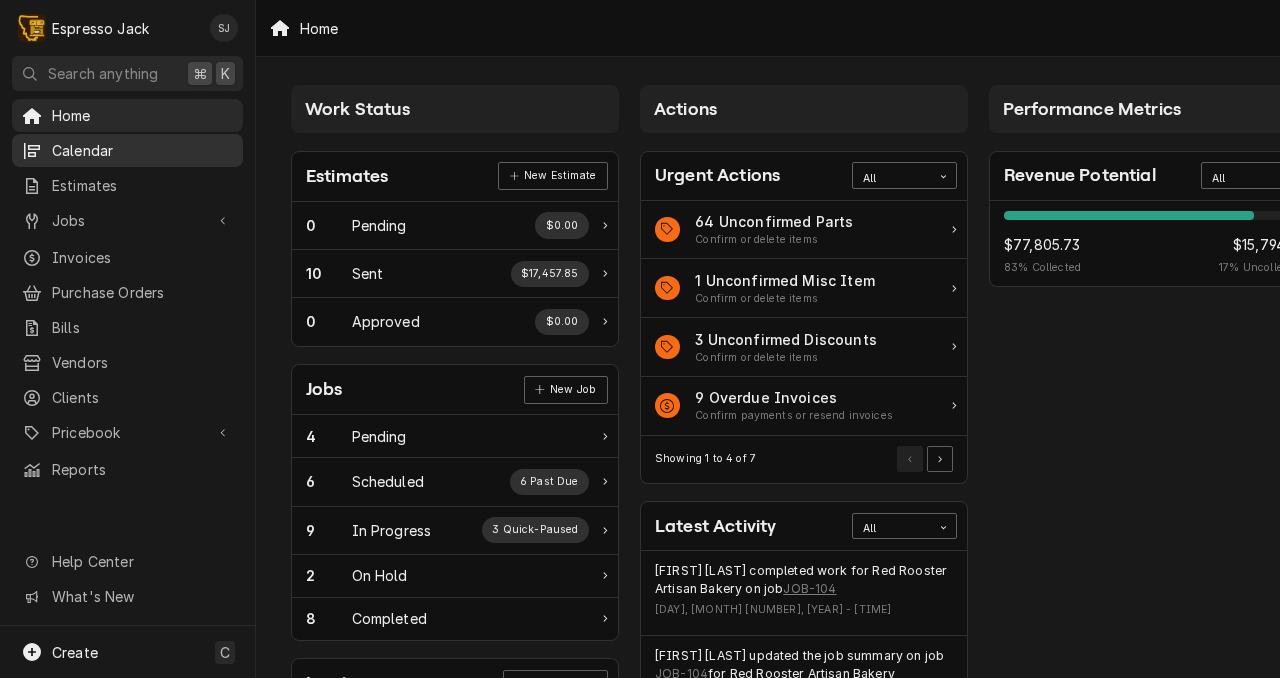 click on "Calendar" at bounding box center (142, 150) 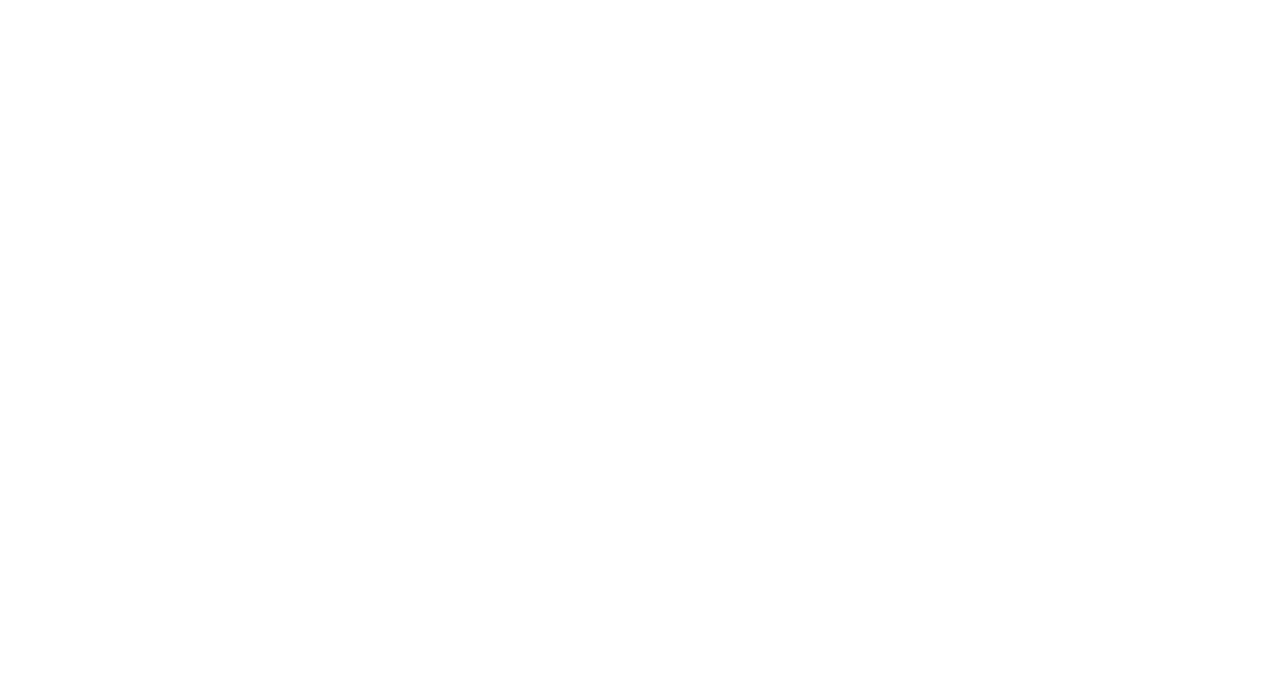 scroll, scrollTop: 0, scrollLeft: 0, axis: both 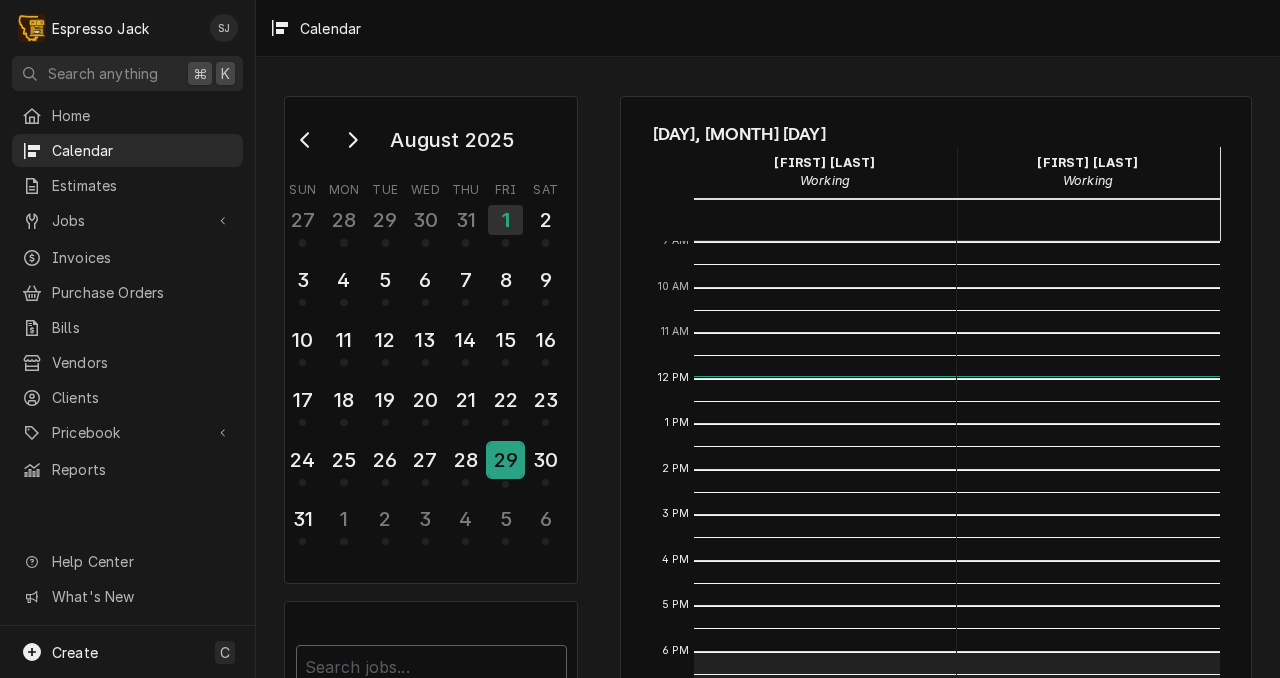 click on "29" at bounding box center (505, 460) 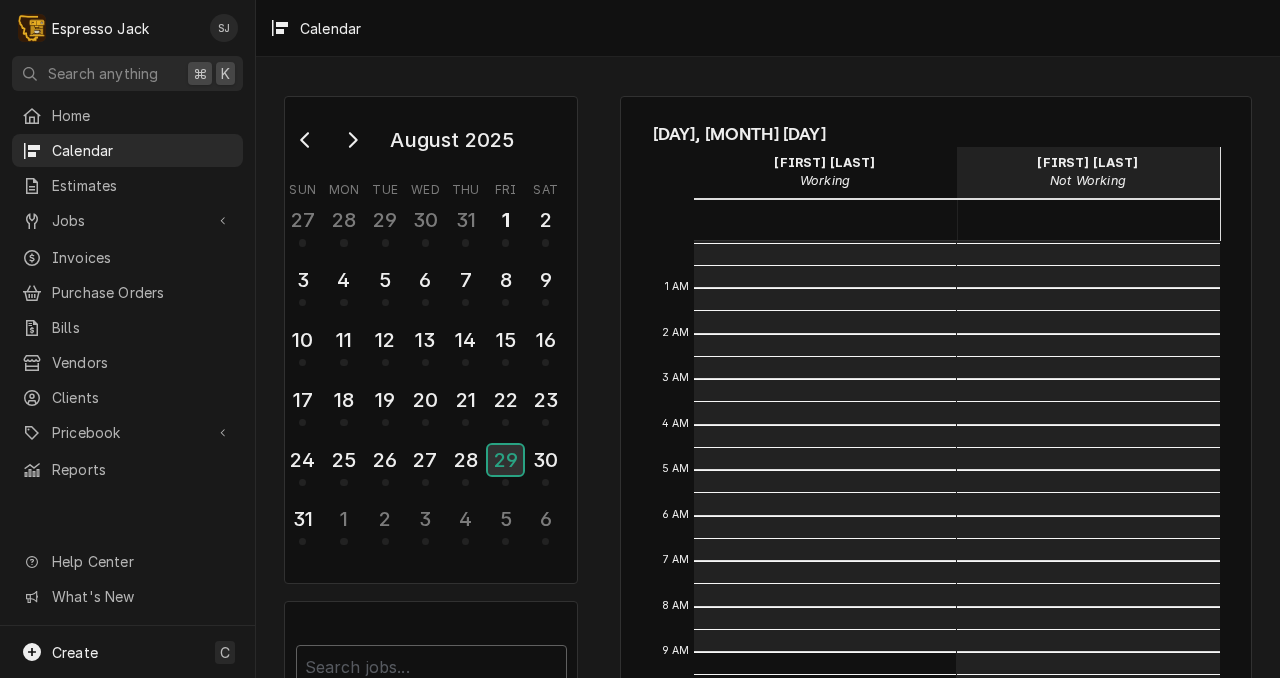 scroll, scrollTop: 410, scrollLeft: 0, axis: vertical 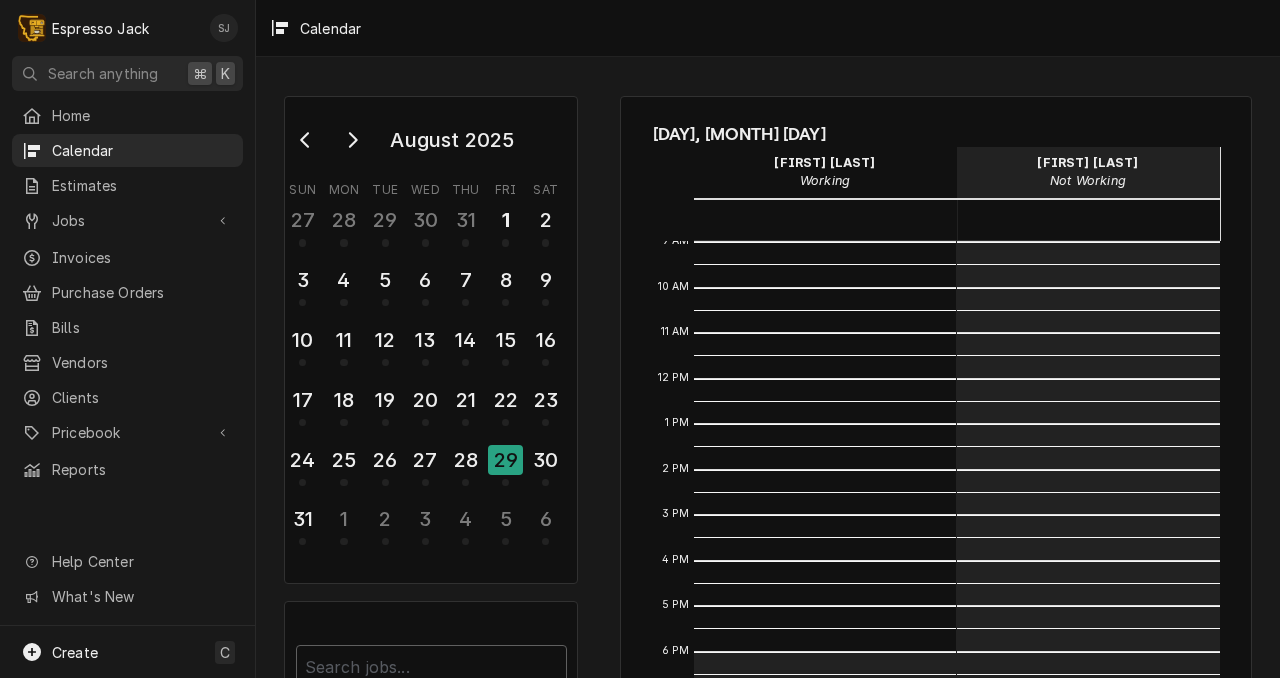 click at bounding box center (224, 28) 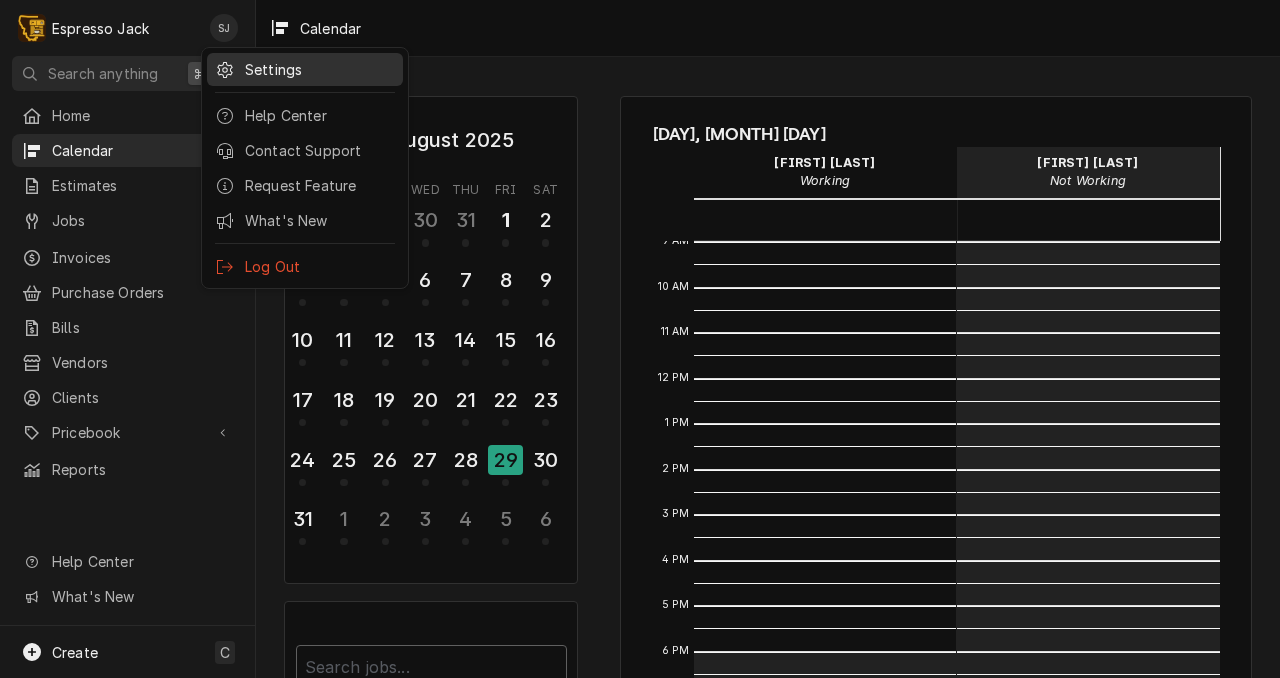 click on "Settings" at bounding box center (320, 69) 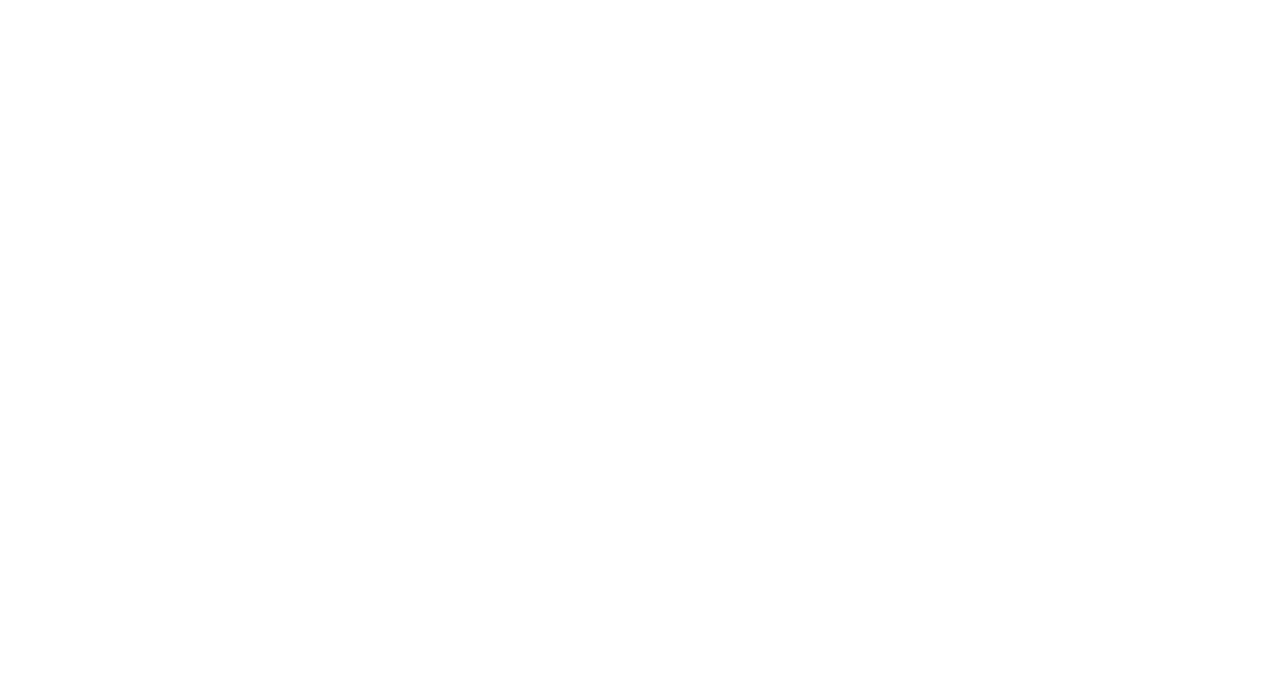 scroll, scrollTop: 0, scrollLeft: 0, axis: both 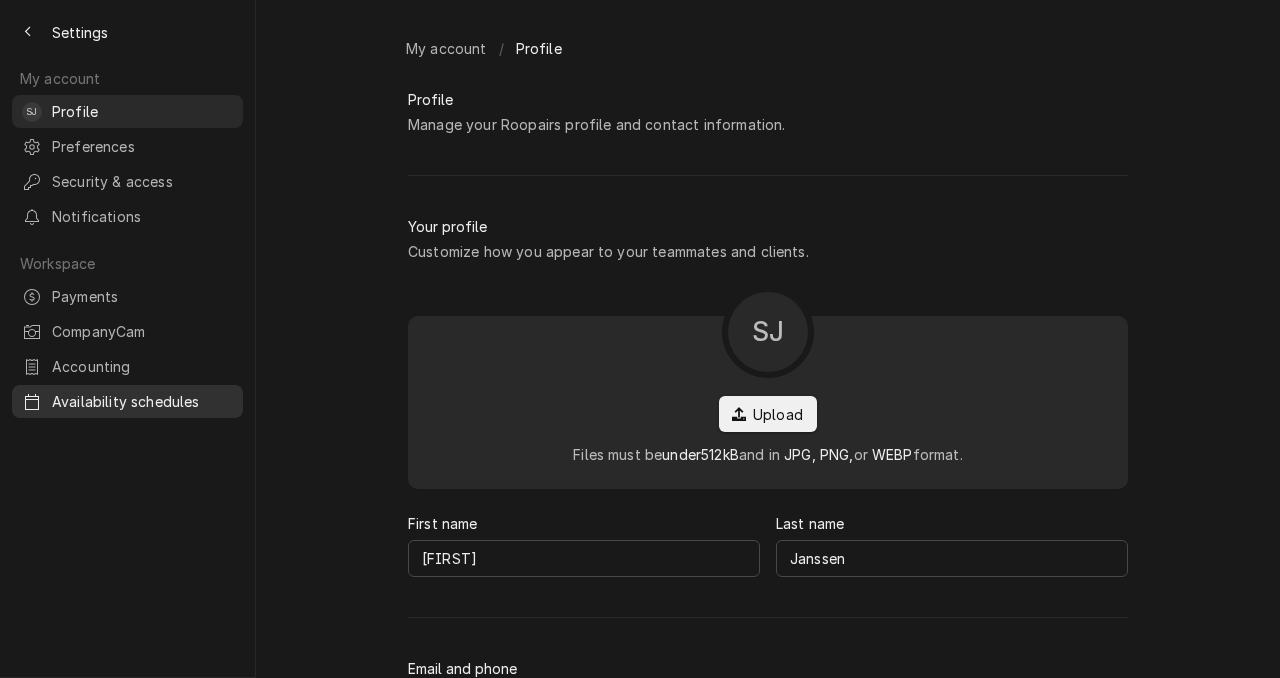 click on "Availability schedules" at bounding box center (142, 401) 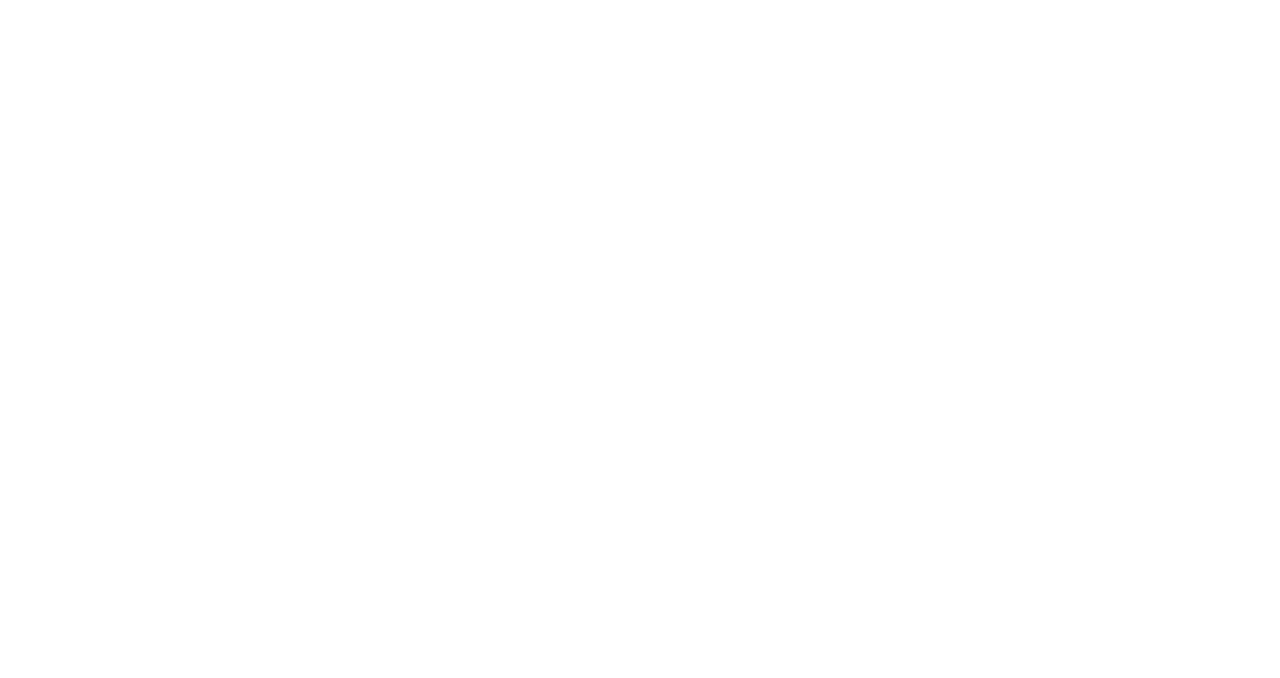 scroll, scrollTop: 0, scrollLeft: 0, axis: both 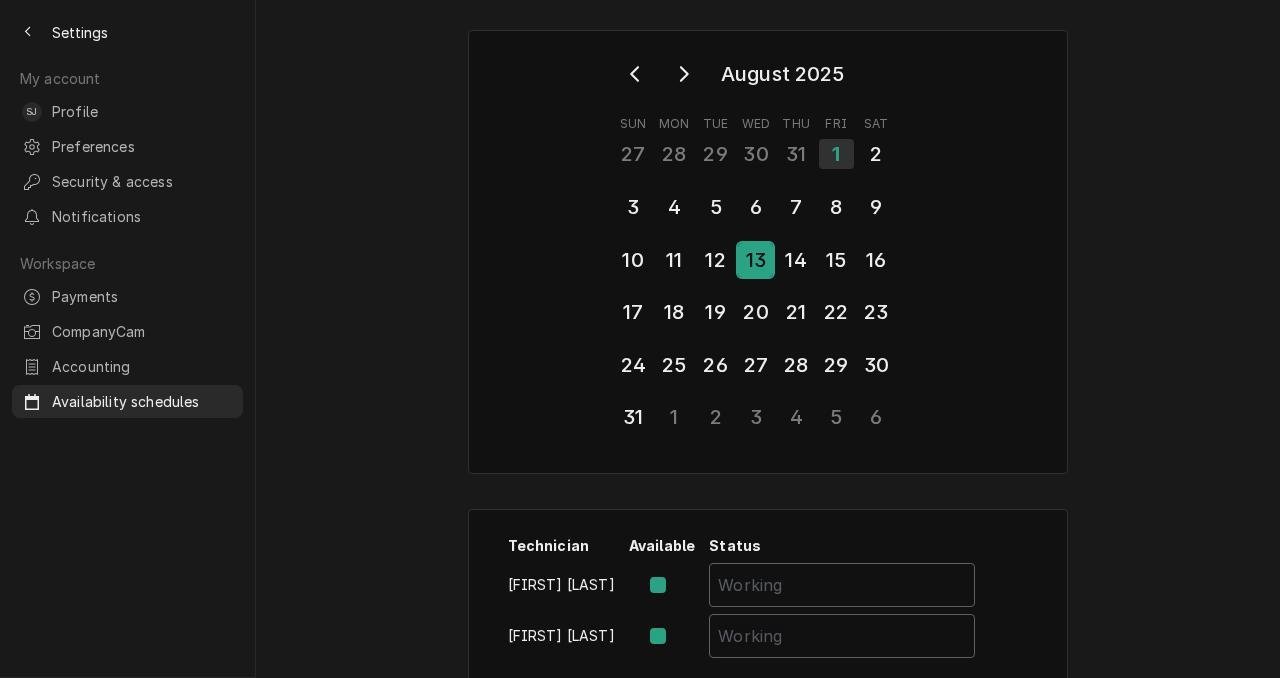 click on "13" at bounding box center (755, 260) 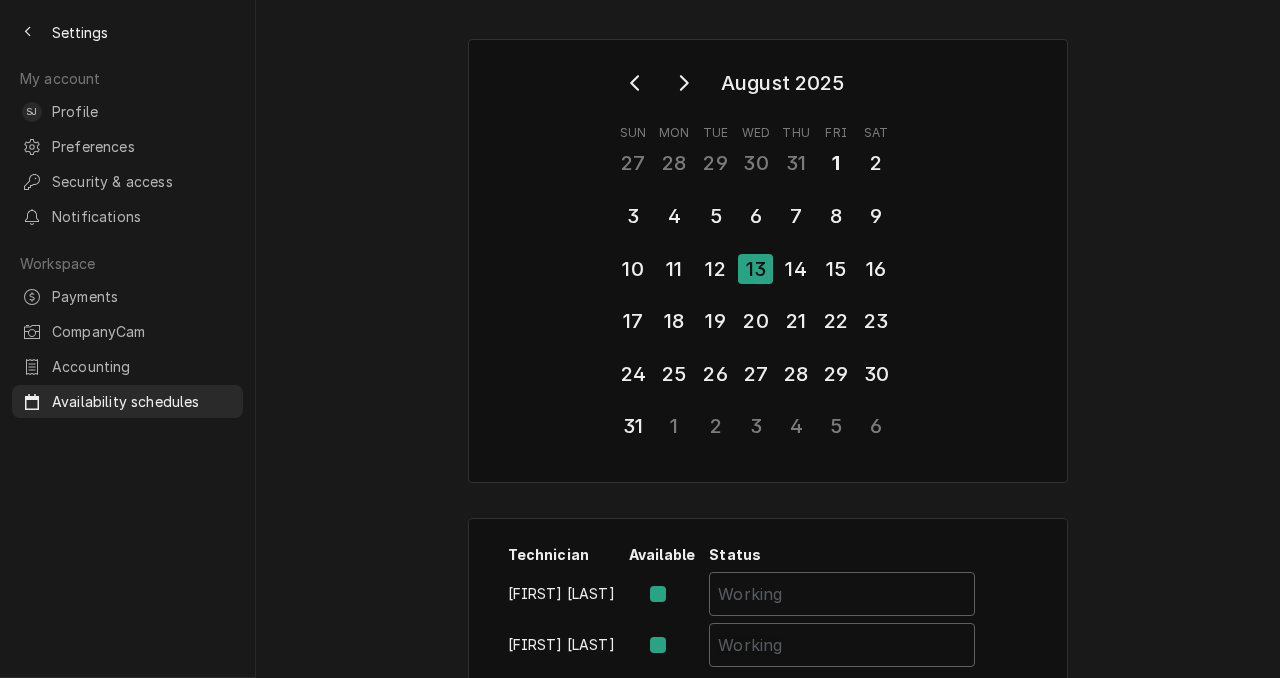 click at bounding box center (674, 594) 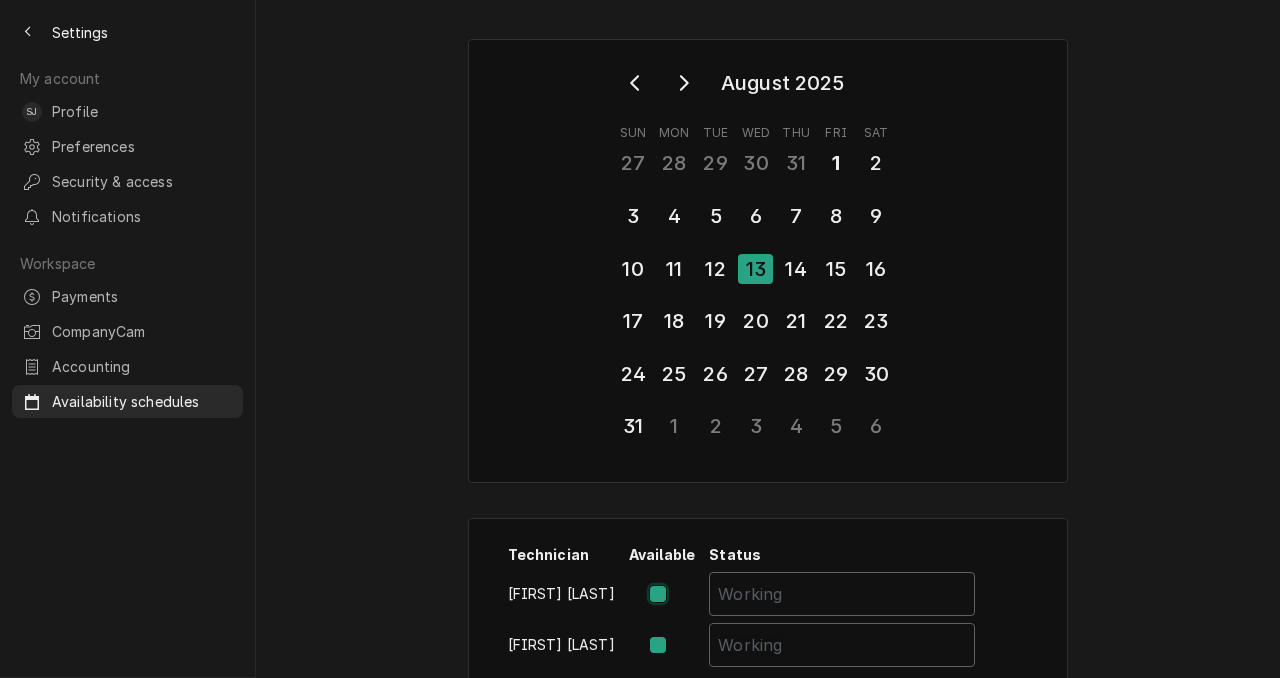 click at bounding box center (686, 604) 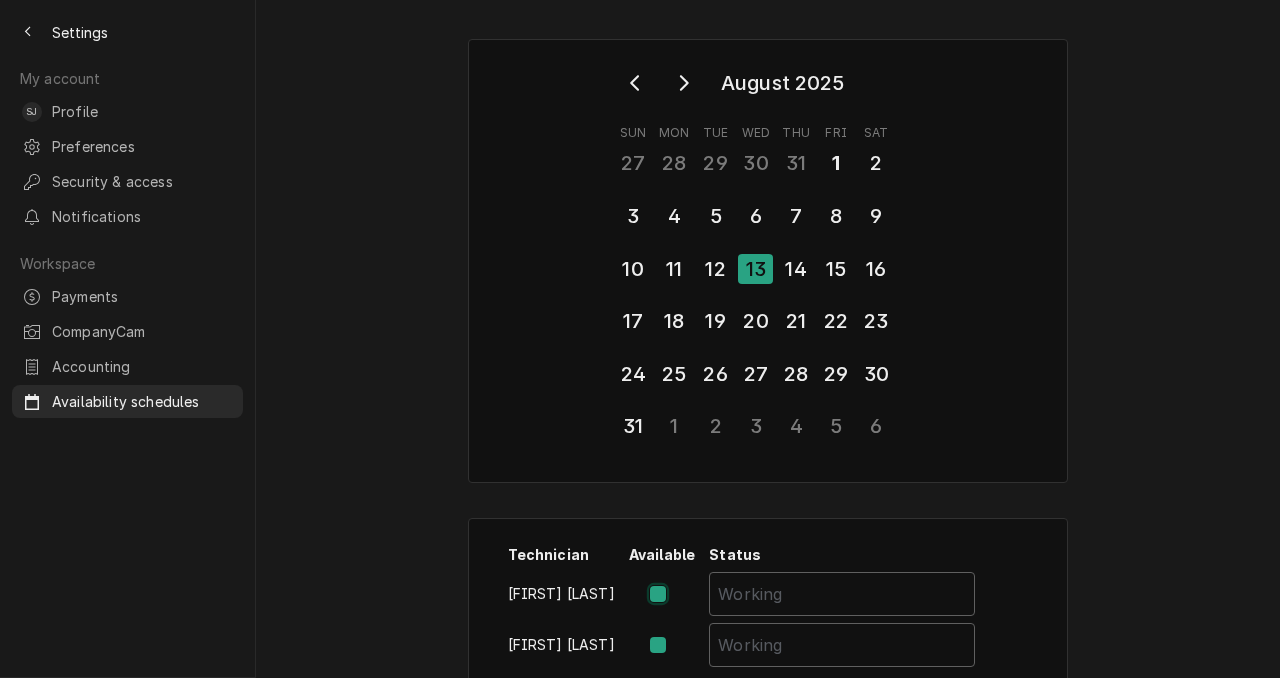 checkbox on "false" 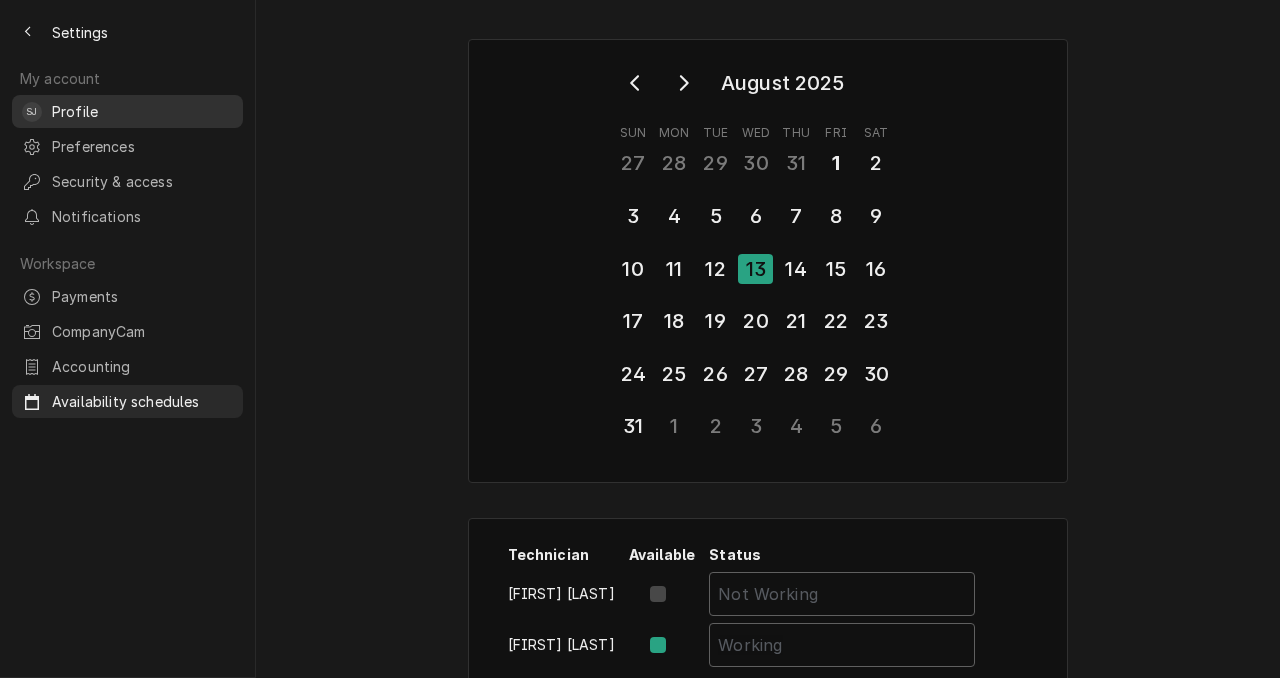 click on "SJ Profile" at bounding box center [127, 111] 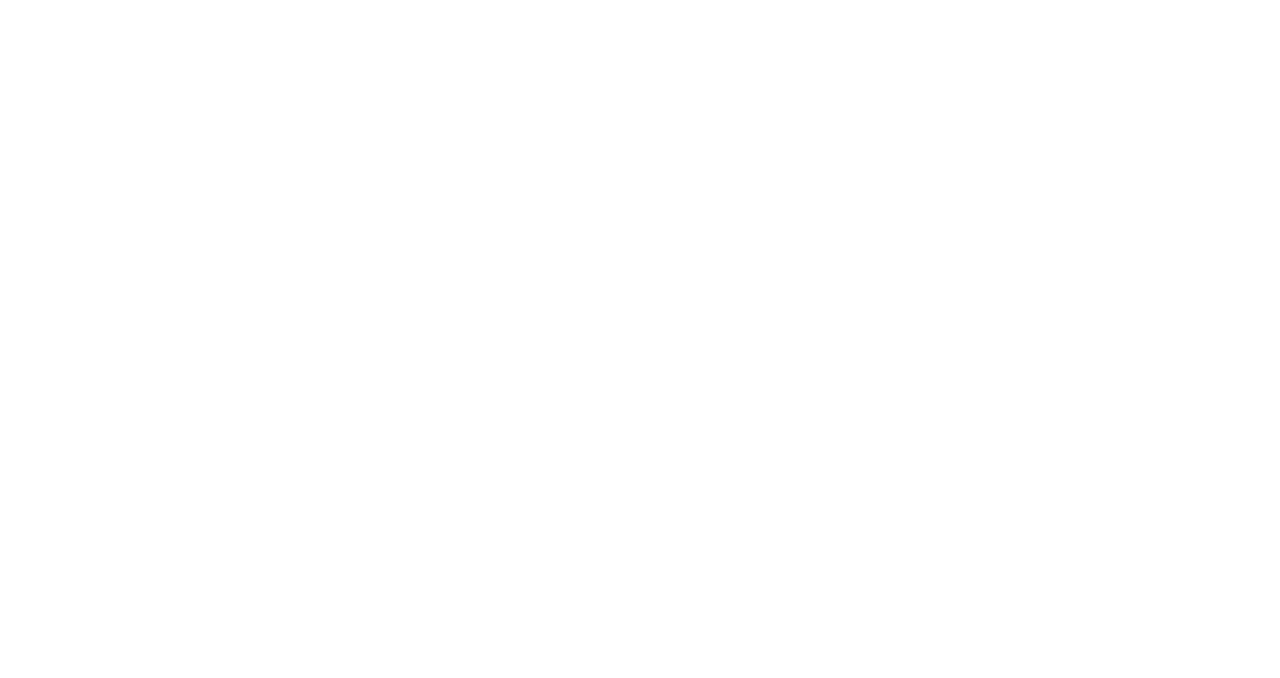 scroll, scrollTop: 0, scrollLeft: 0, axis: both 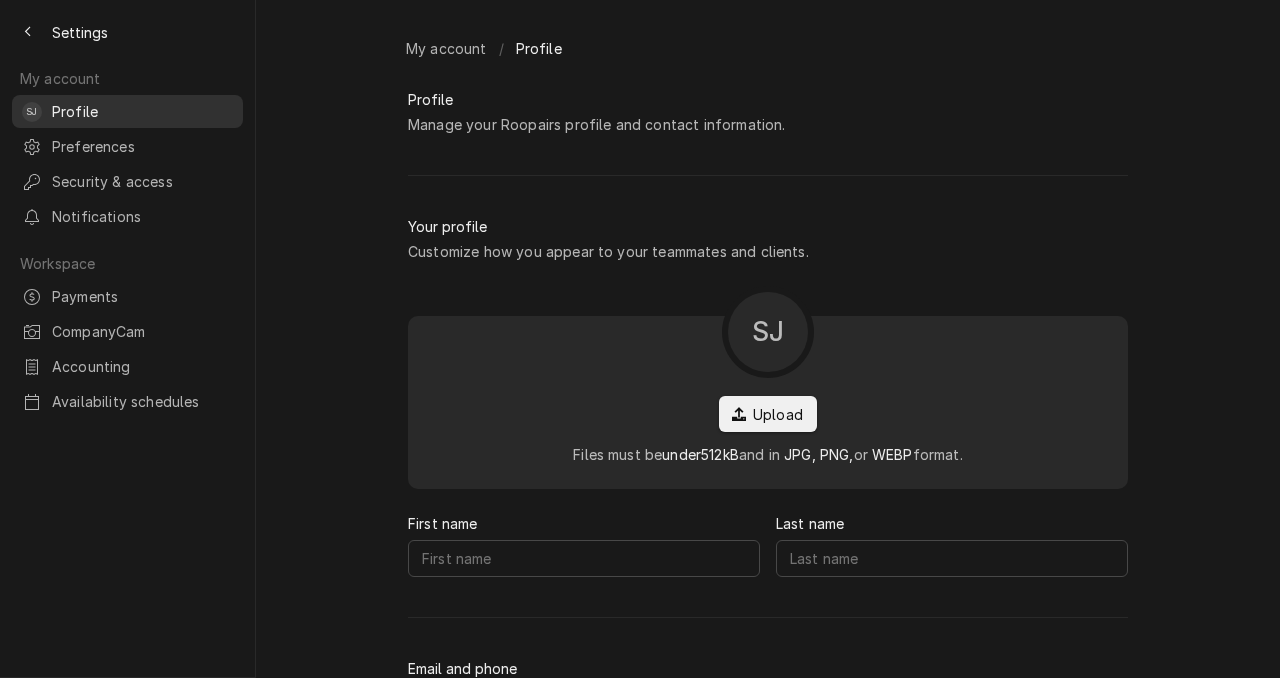 type on "[FIRST]" 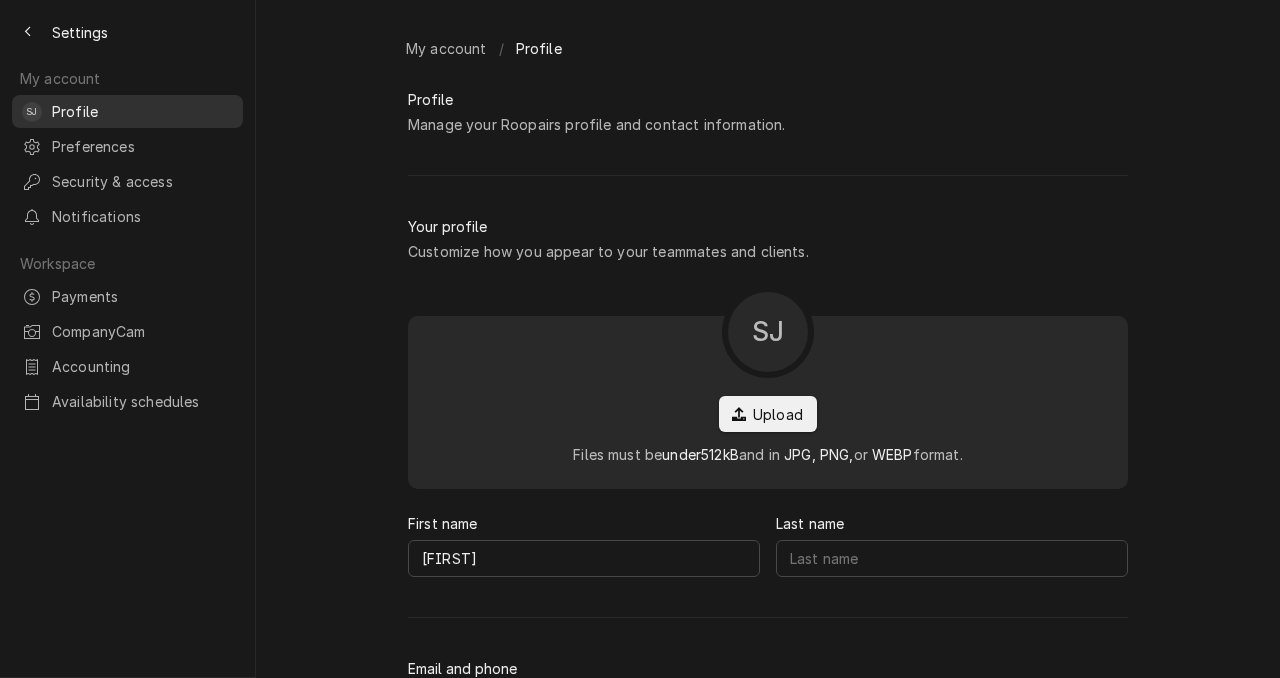 type on "Janssen" 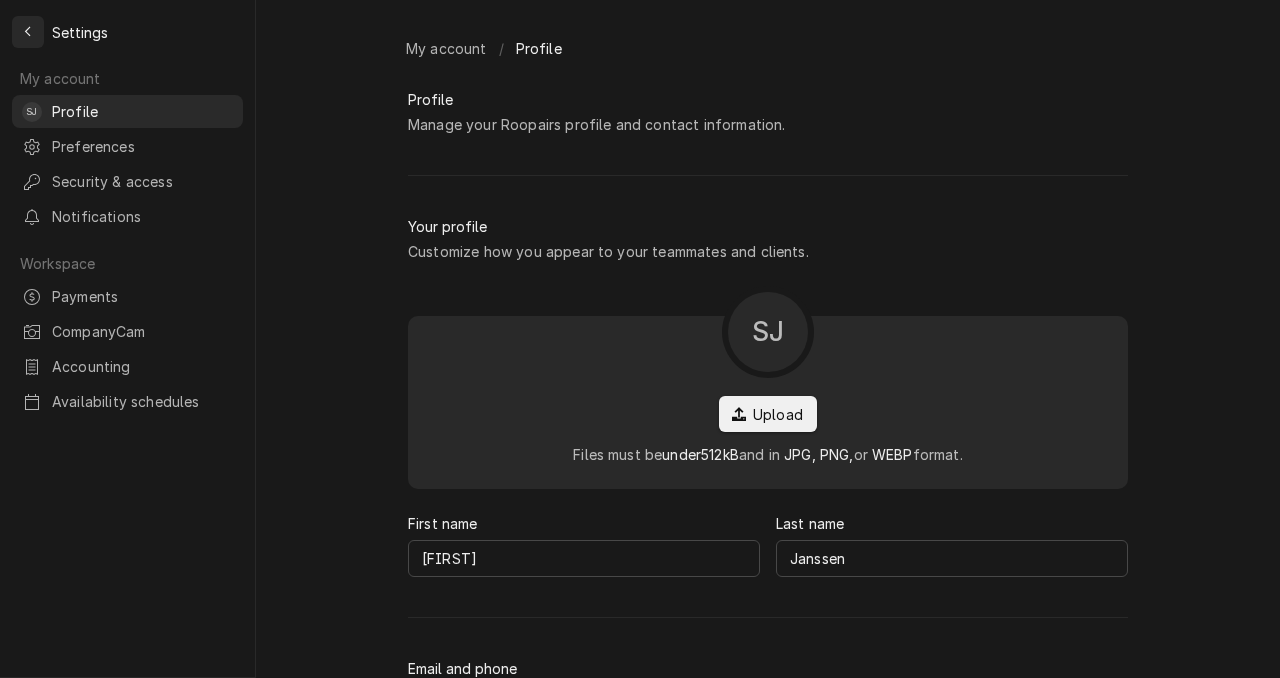 click at bounding box center [28, 32] 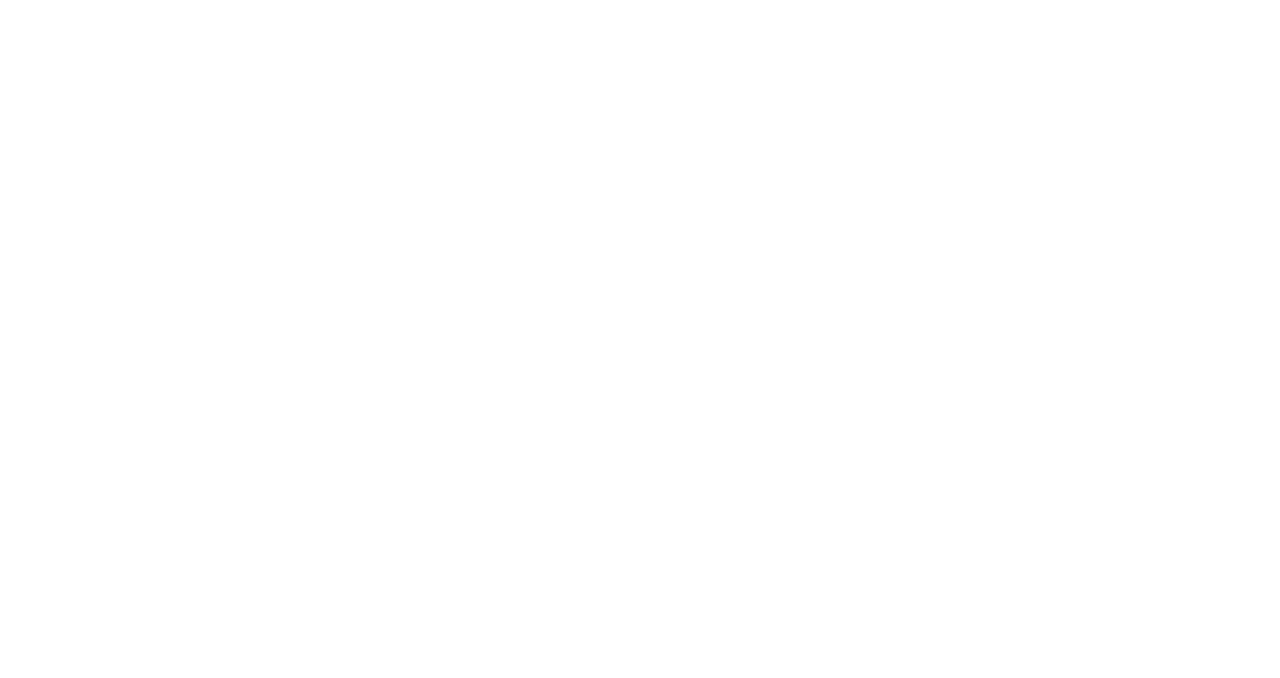 scroll, scrollTop: 0, scrollLeft: 0, axis: both 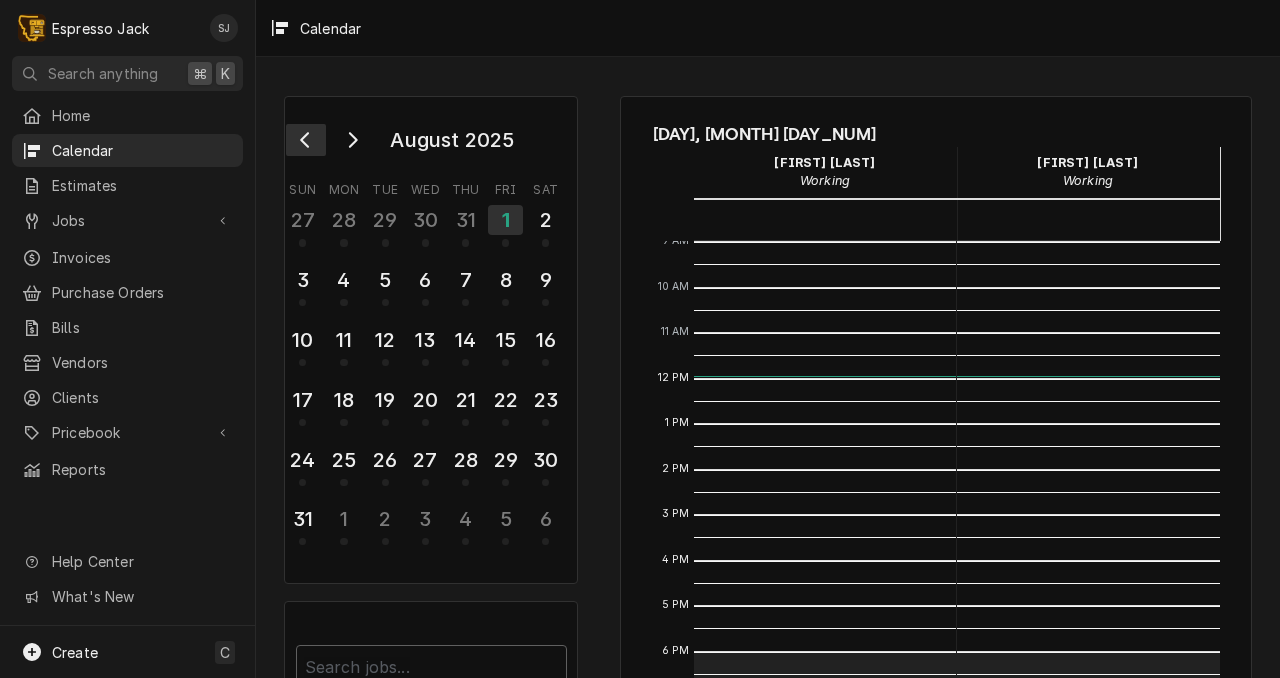 click 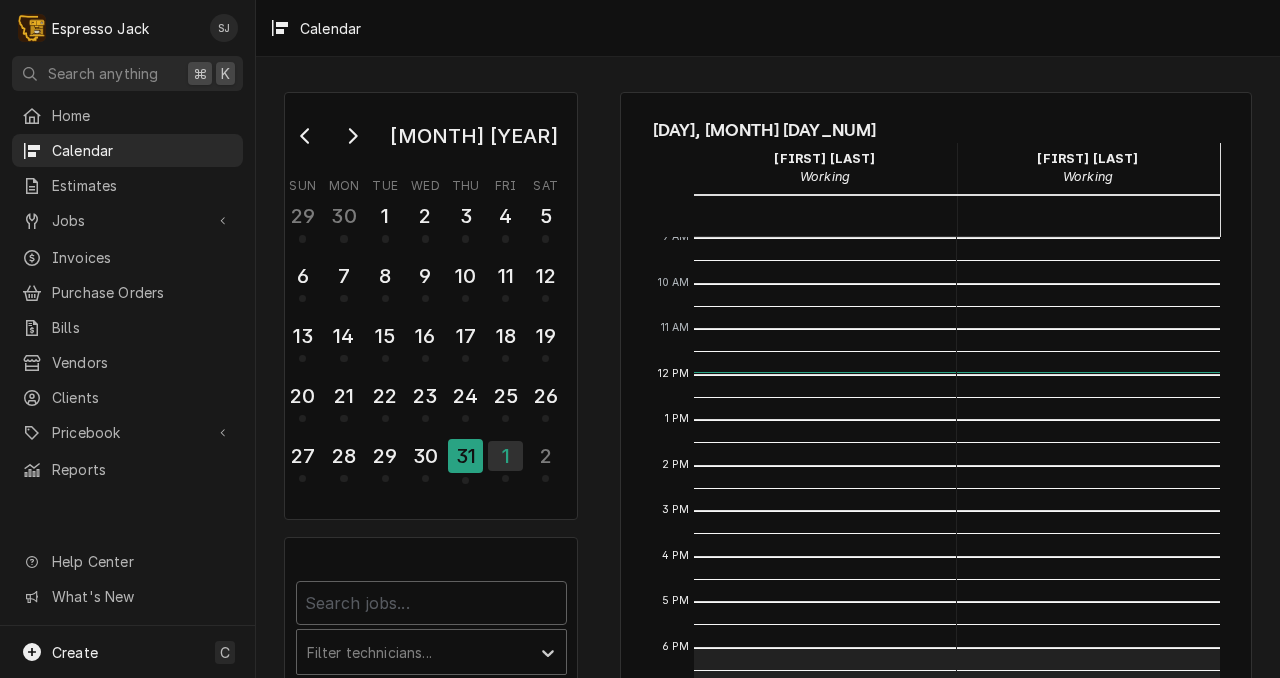 scroll, scrollTop: 0, scrollLeft: 0, axis: both 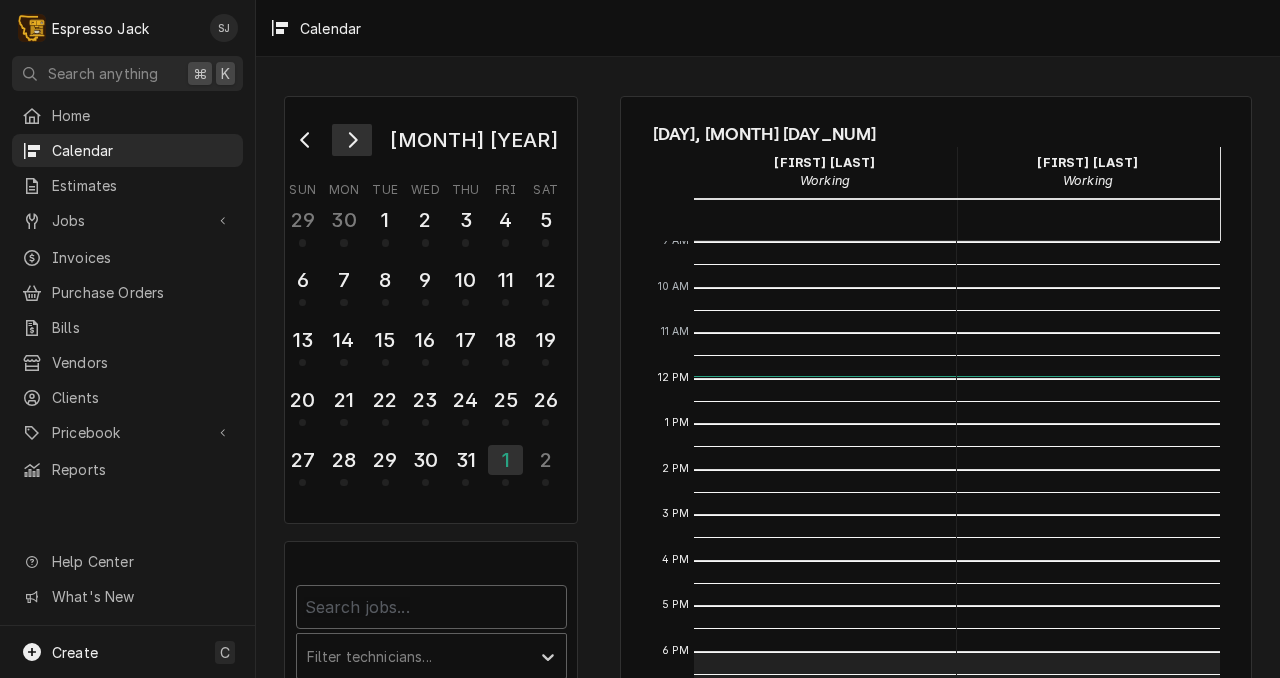 click 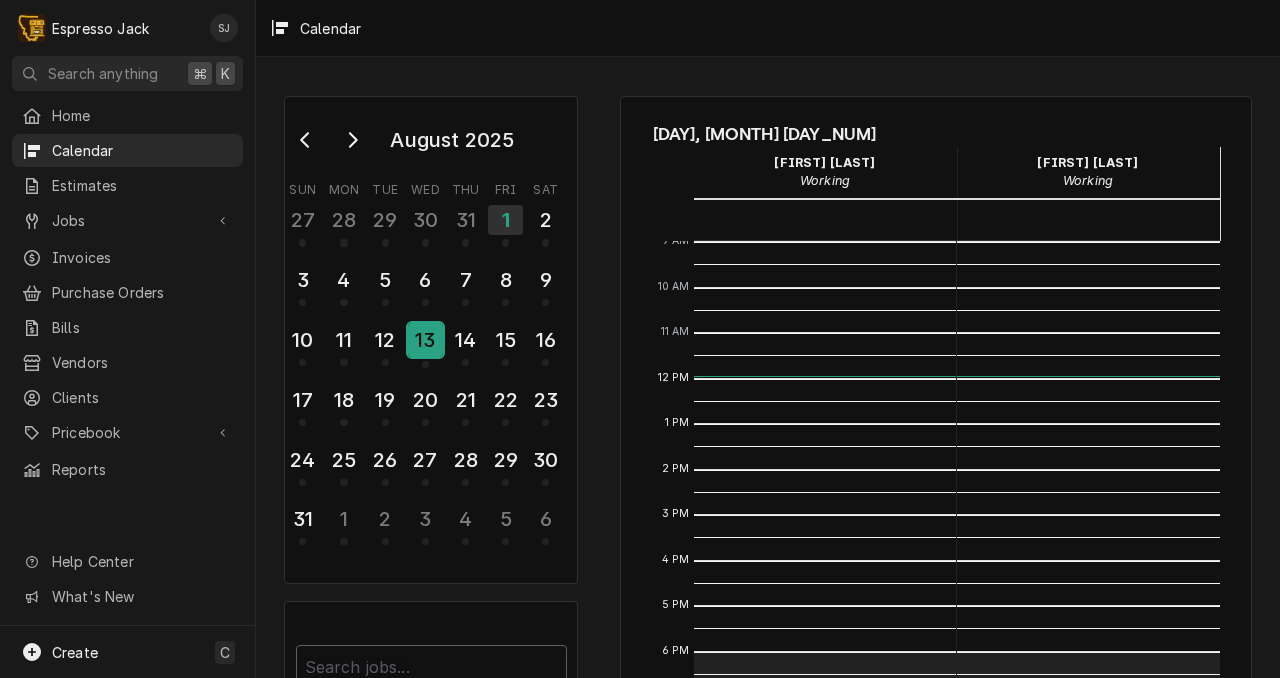 click on "13" at bounding box center (425, 340) 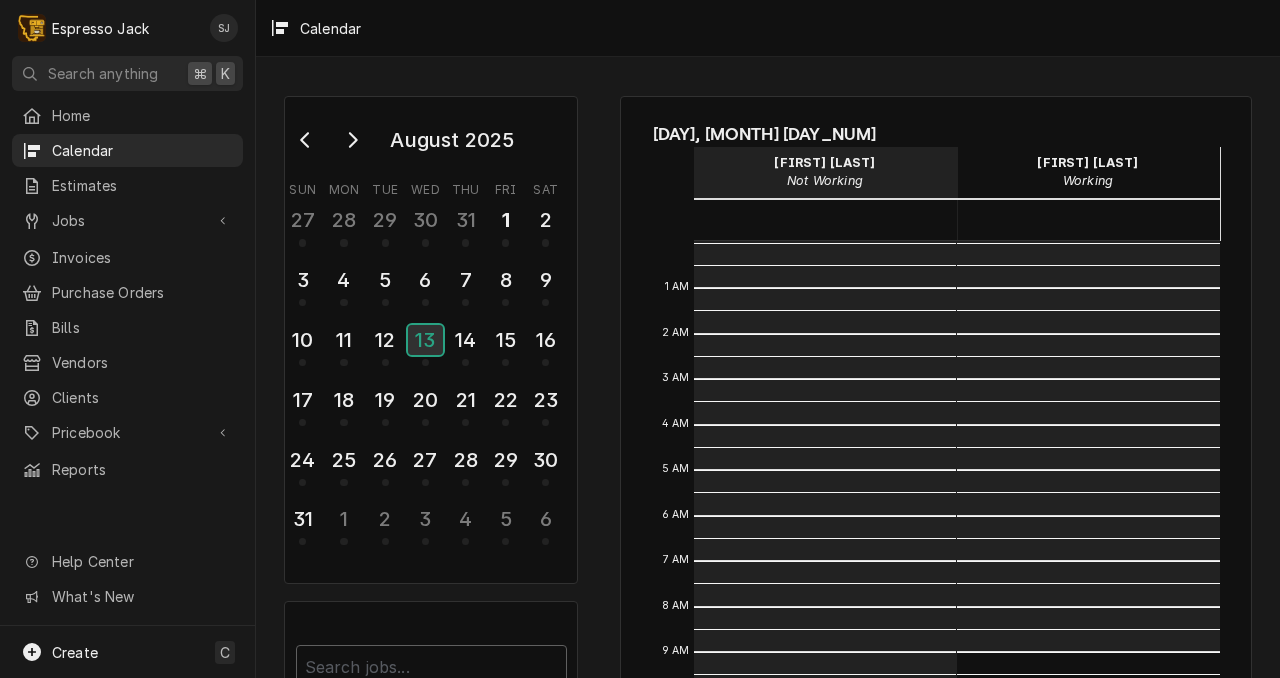 scroll, scrollTop: 410, scrollLeft: 0, axis: vertical 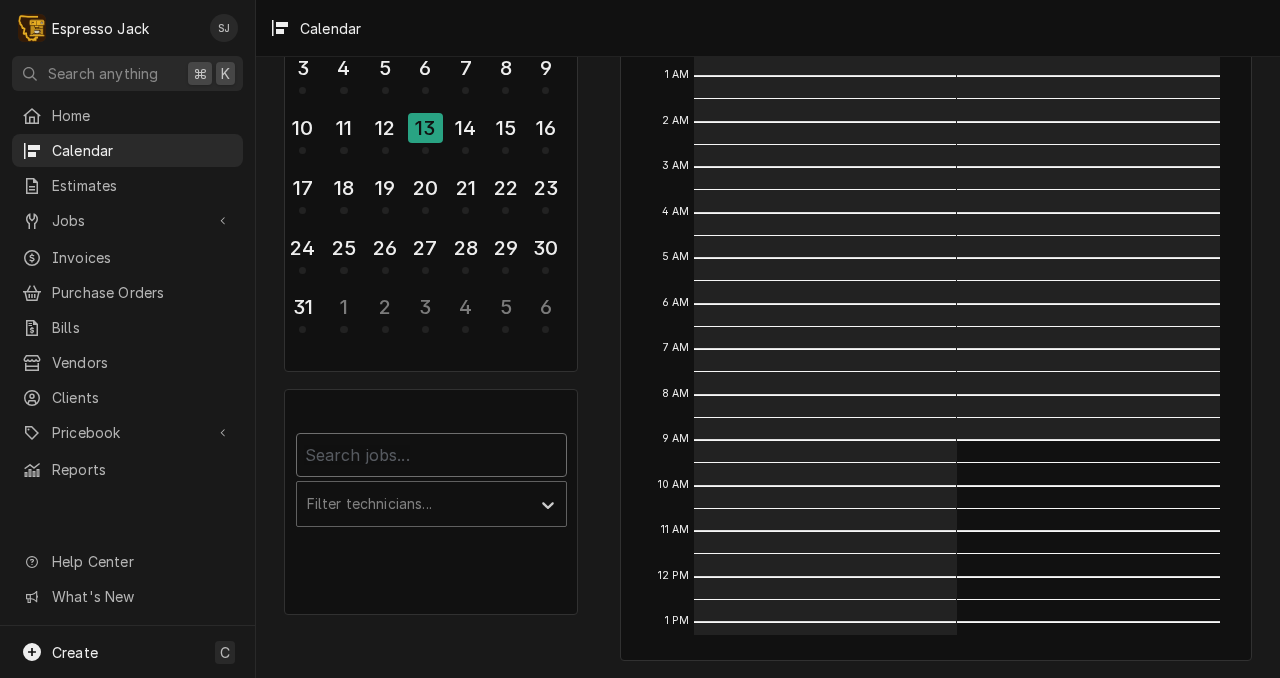 click at bounding box center [431, 455] 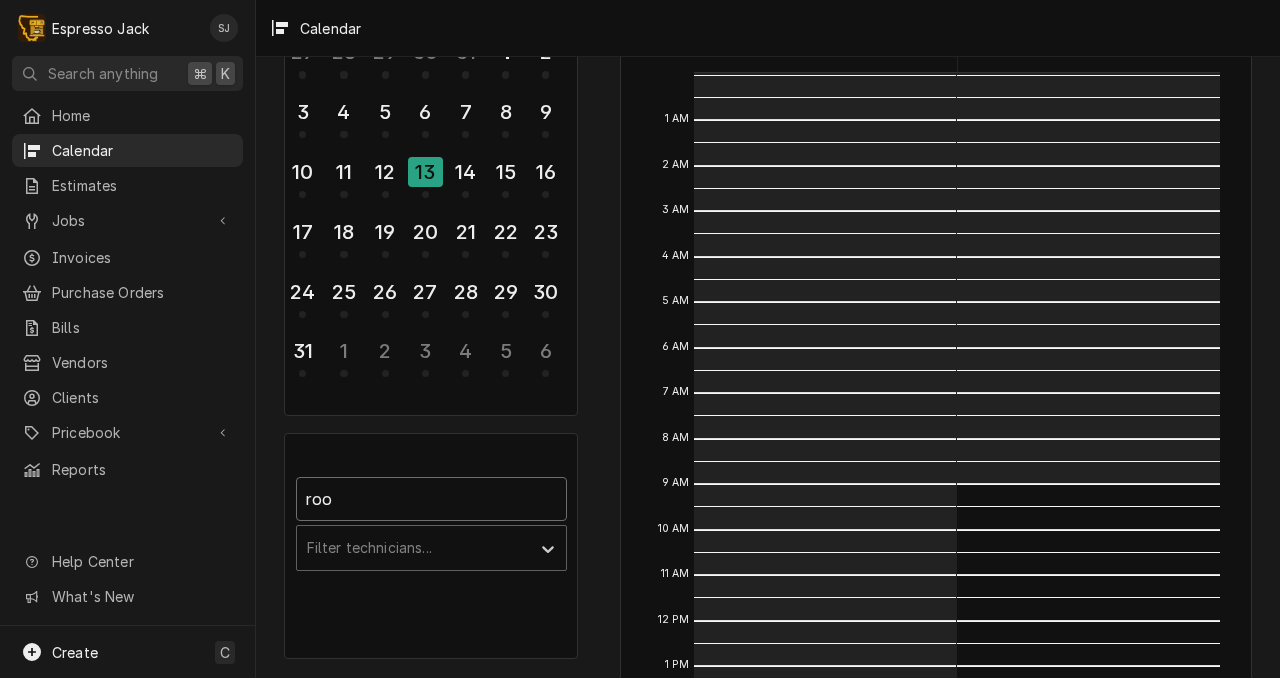 scroll, scrollTop: 212, scrollLeft: 0, axis: vertical 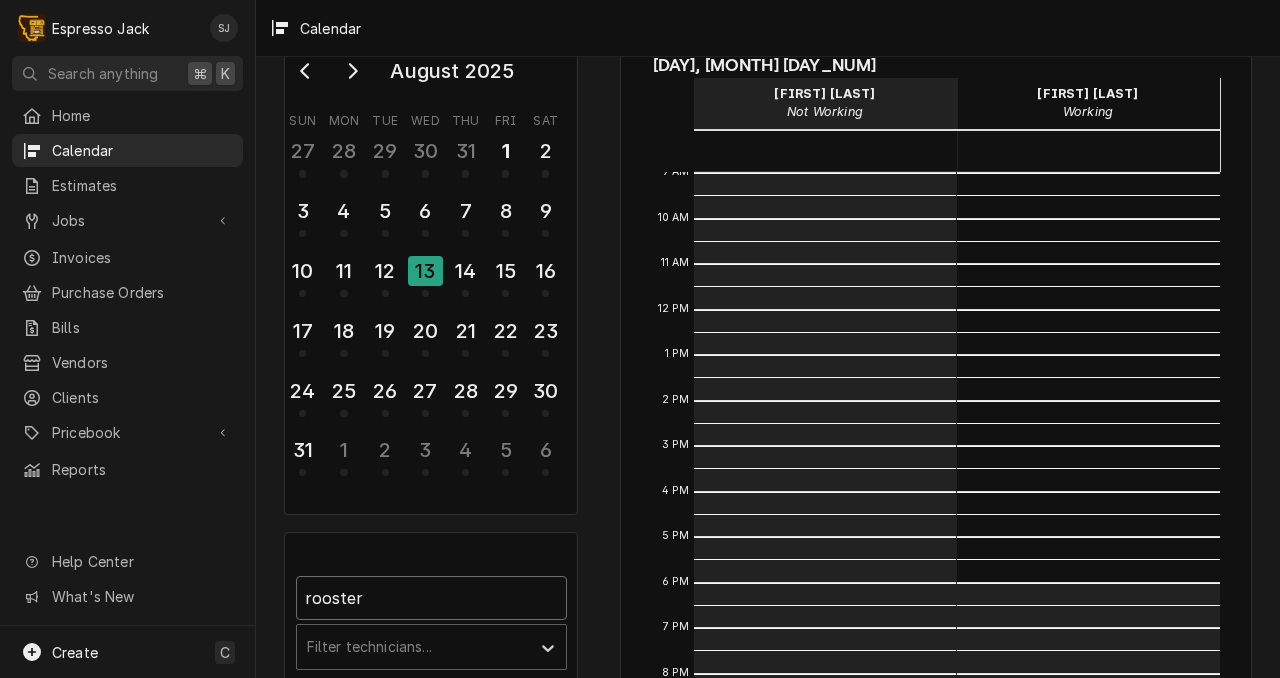 type on "rooster" 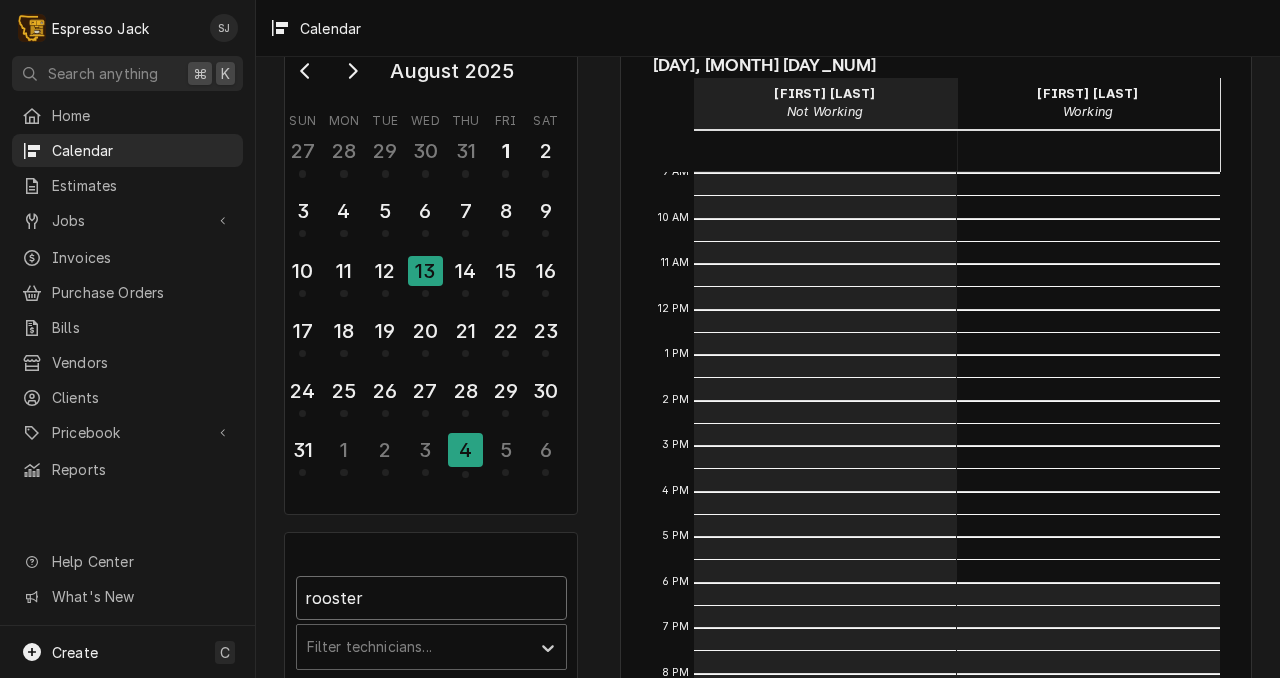 scroll, scrollTop: 0, scrollLeft: 0, axis: both 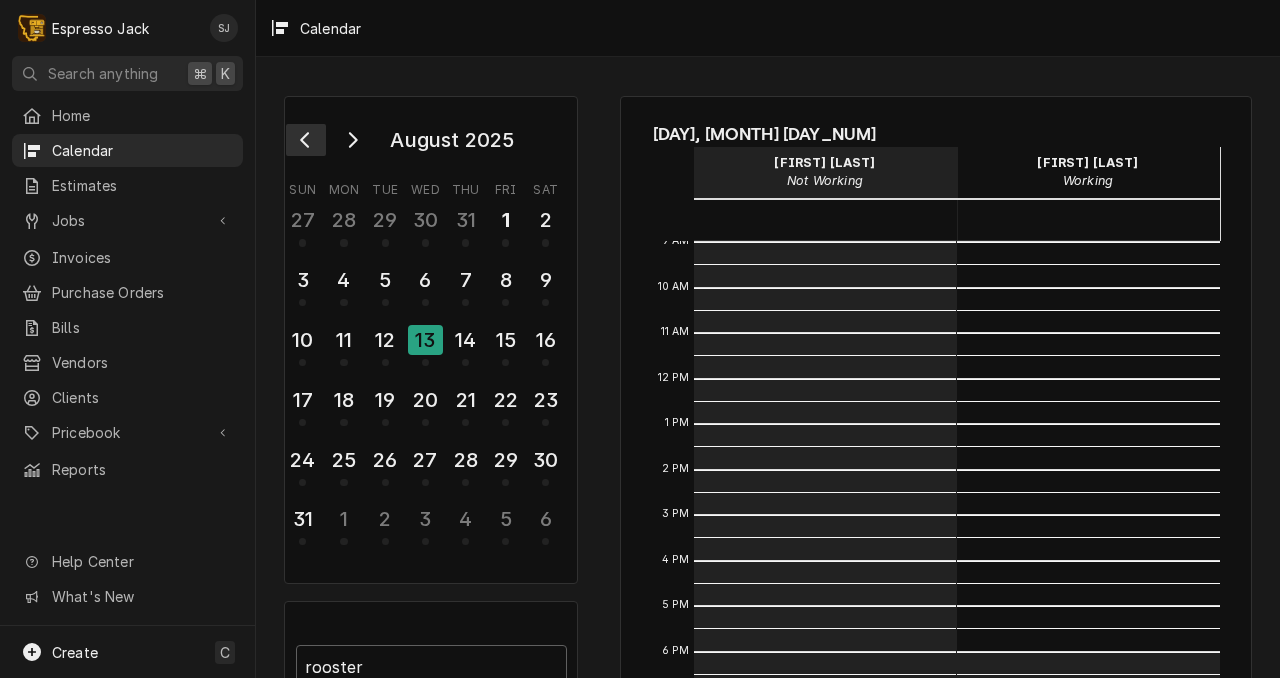 click 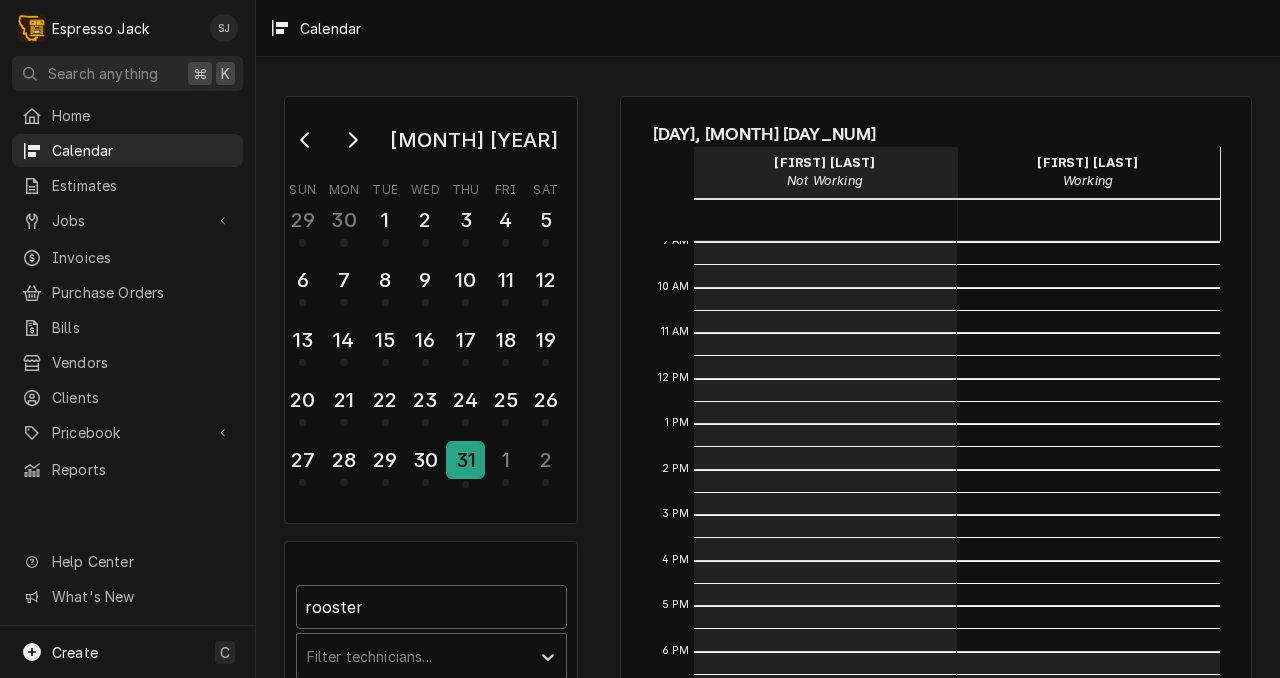 click on "31" at bounding box center [465, 460] 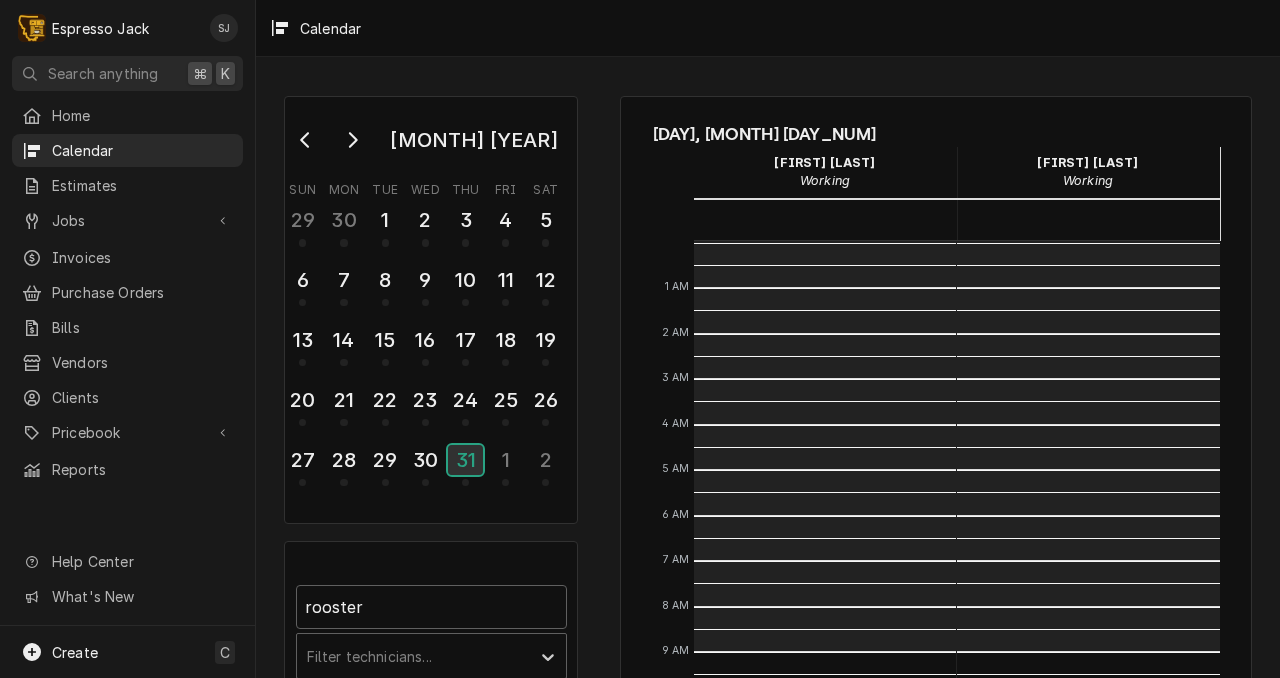 scroll, scrollTop: 410, scrollLeft: 0, axis: vertical 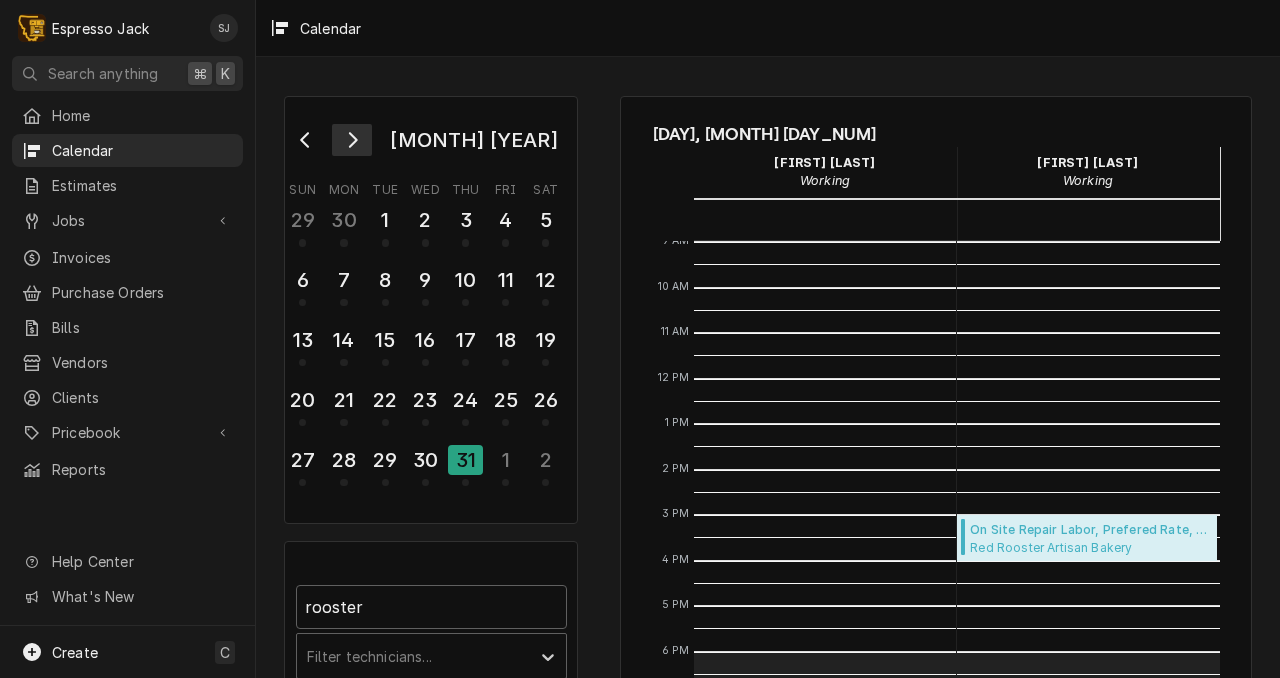 click 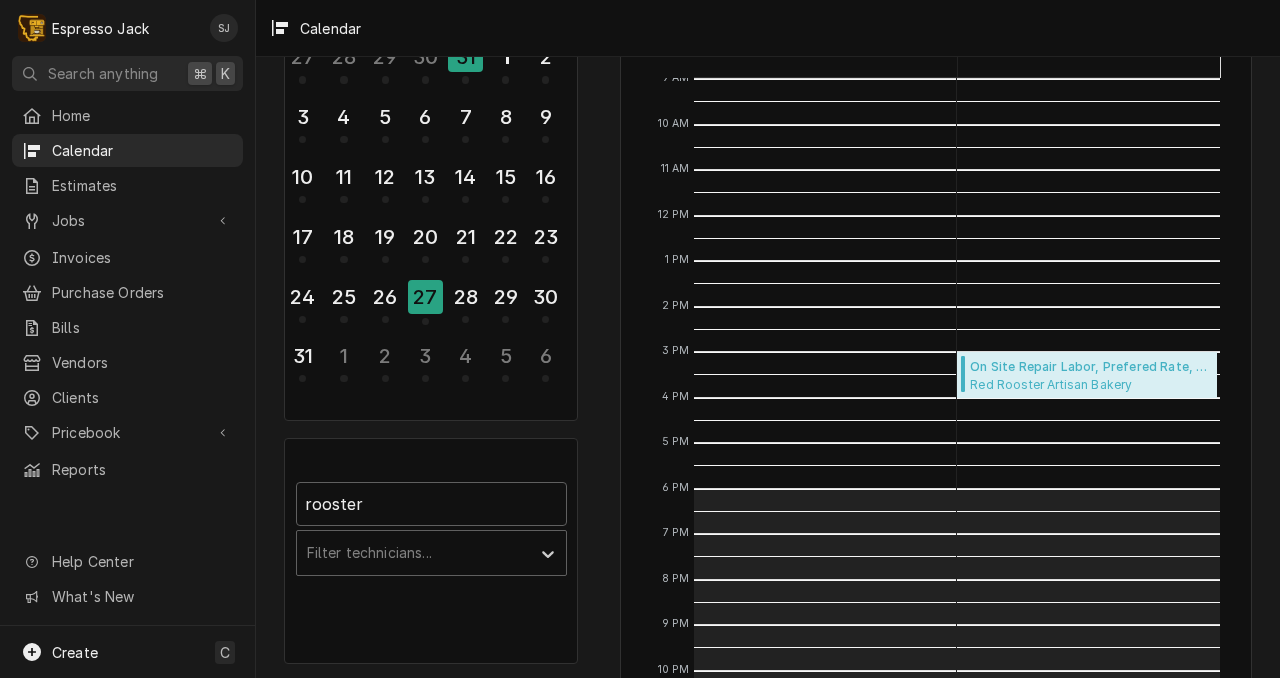 scroll, scrollTop: 212, scrollLeft: 0, axis: vertical 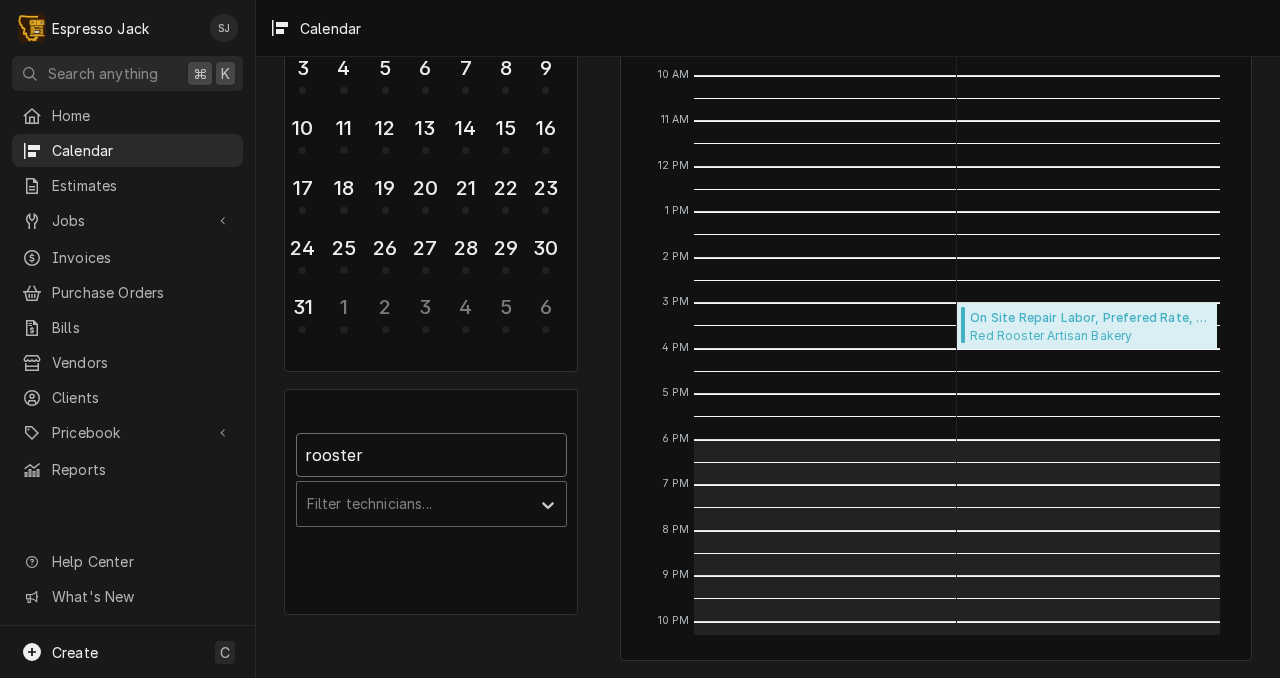 click on "rooster" at bounding box center (431, 455) 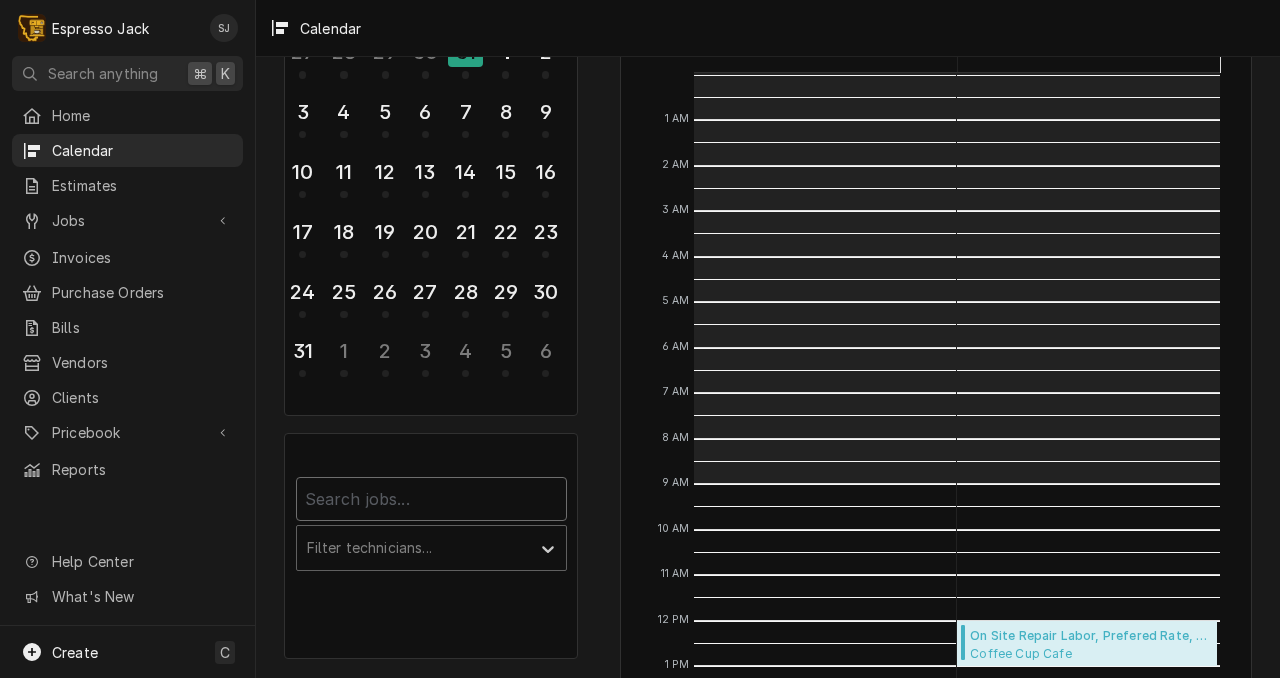 scroll, scrollTop: 212, scrollLeft: 0, axis: vertical 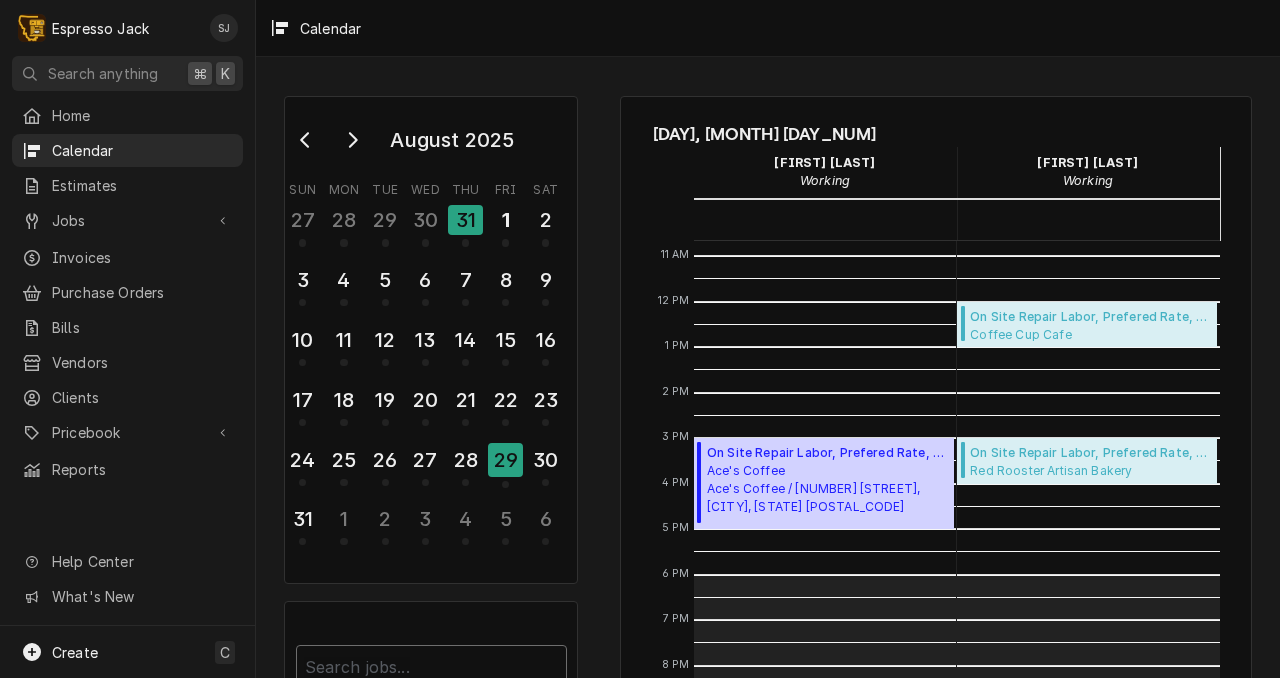 type 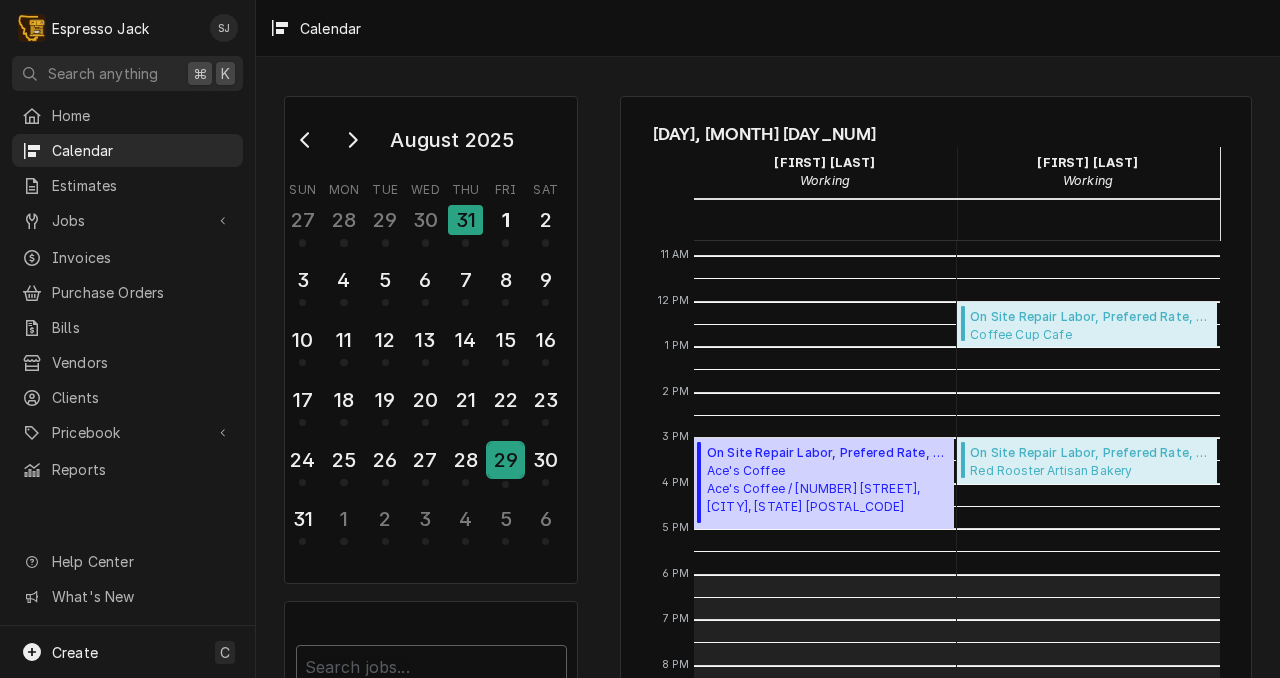 click on "29" at bounding box center (505, 460) 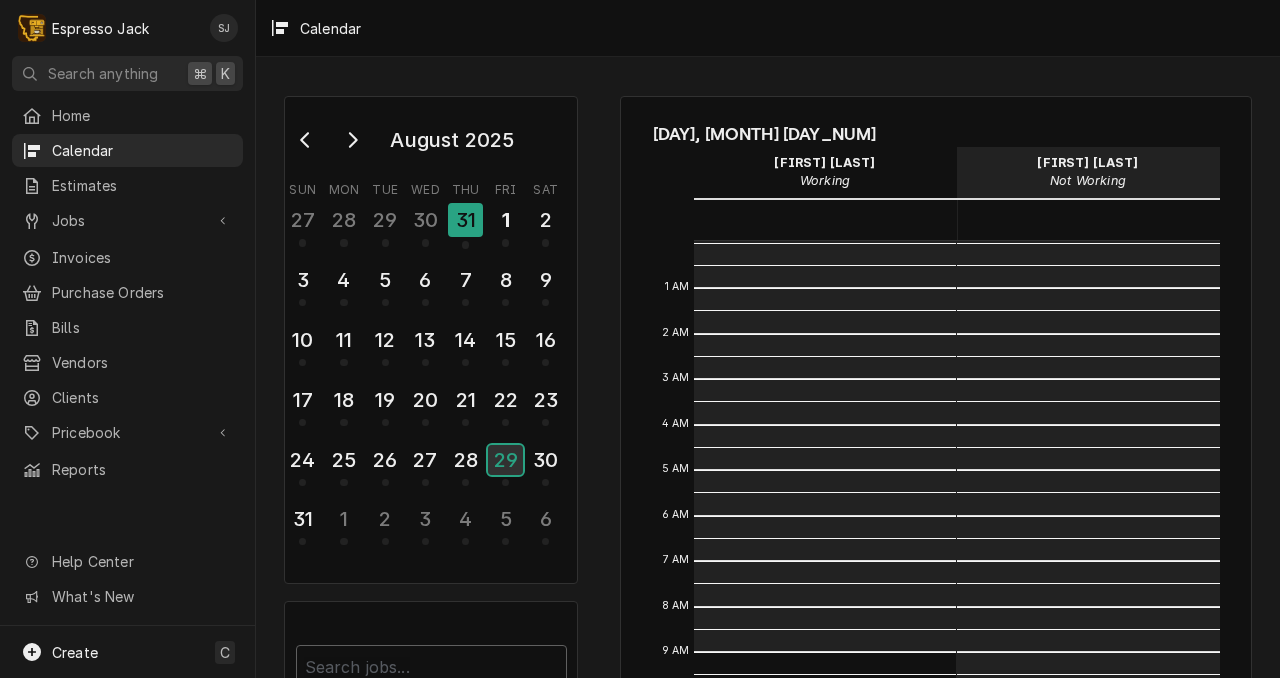 scroll, scrollTop: 410, scrollLeft: 0, axis: vertical 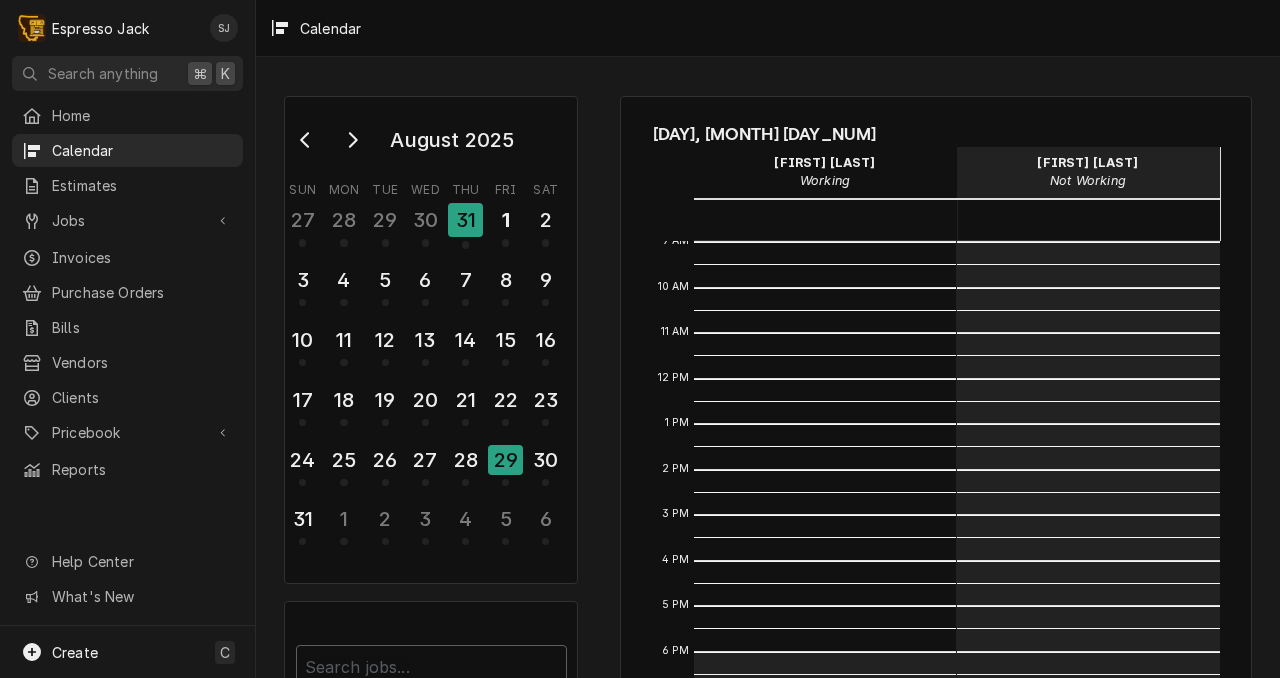 click at bounding box center (1087, 379) 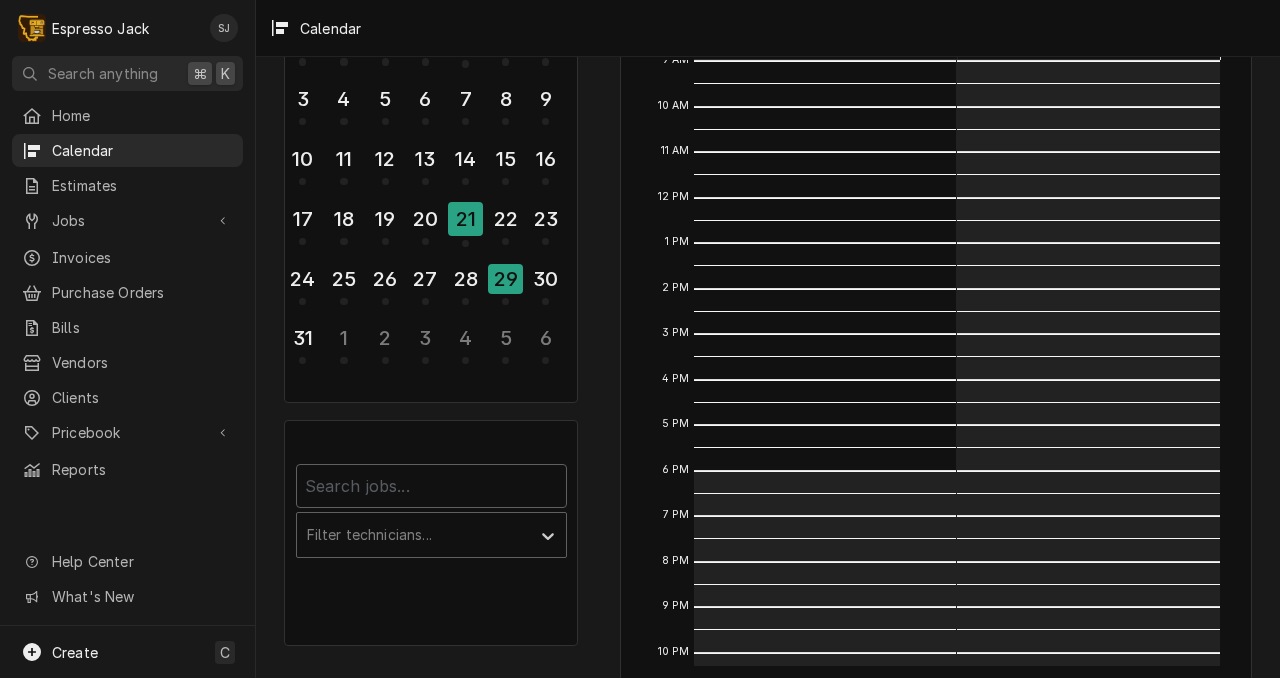 scroll, scrollTop: 196, scrollLeft: 0, axis: vertical 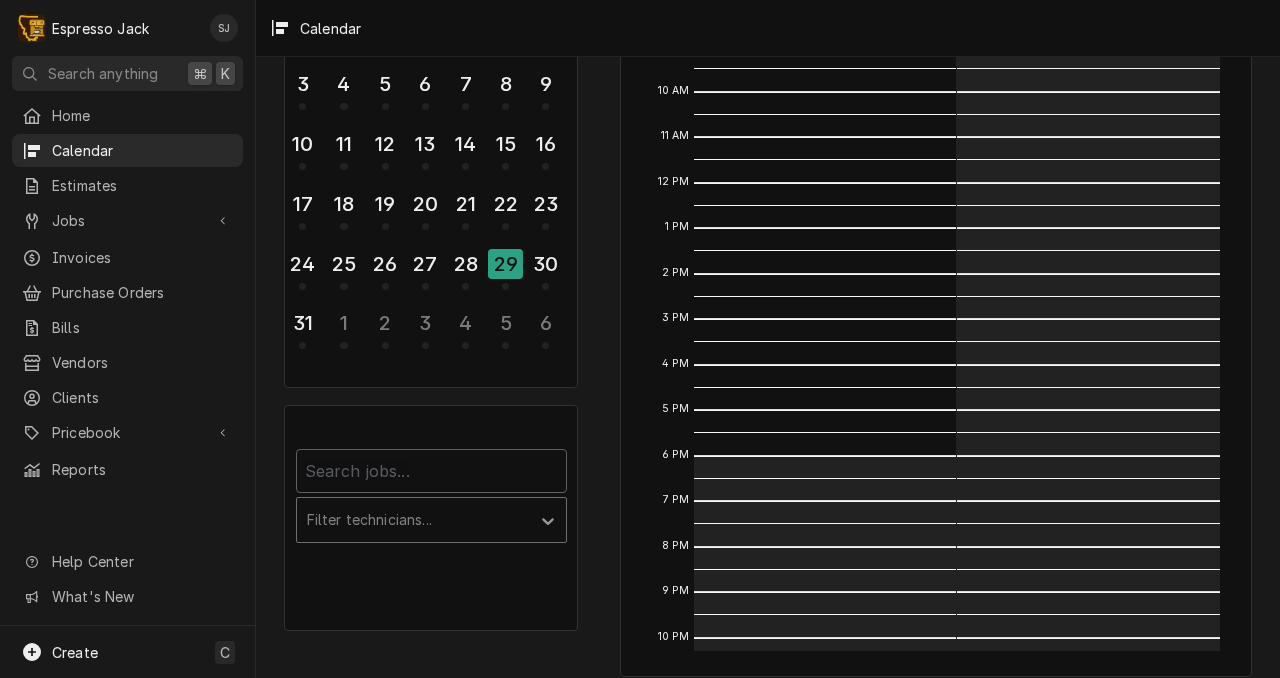 click 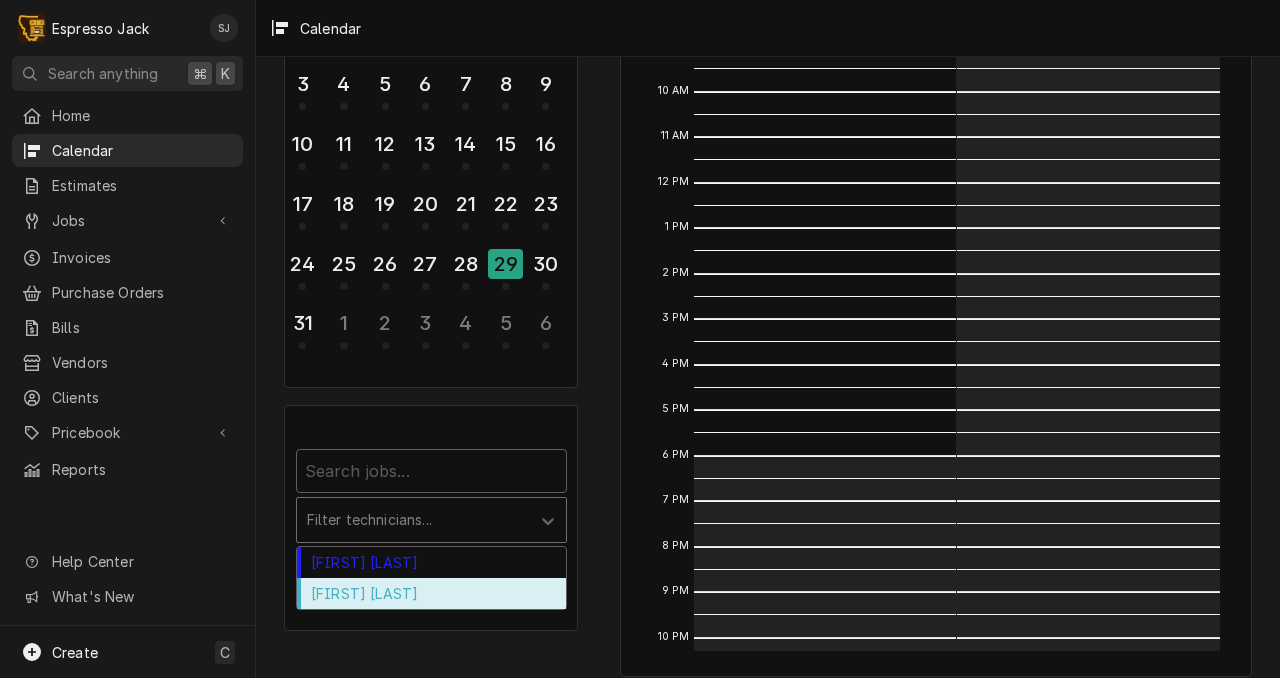 click on "Samantha Janssen" at bounding box center [431, 593] 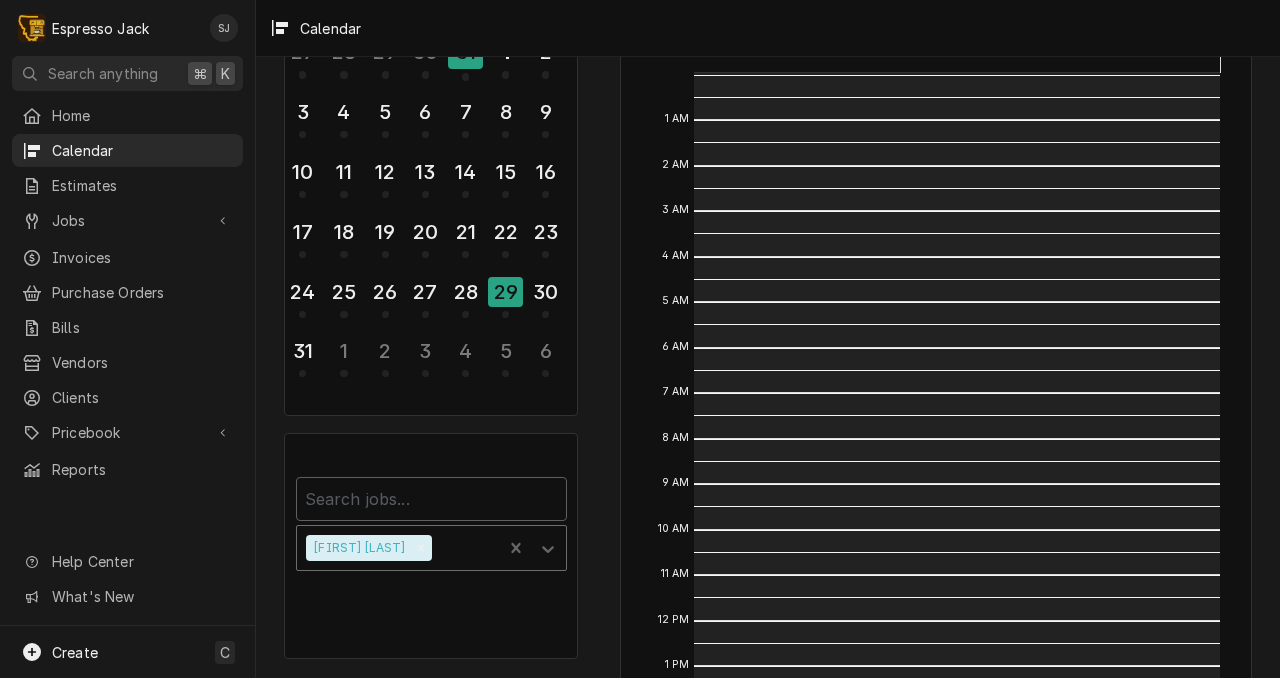 scroll, scrollTop: 196, scrollLeft: 0, axis: vertical 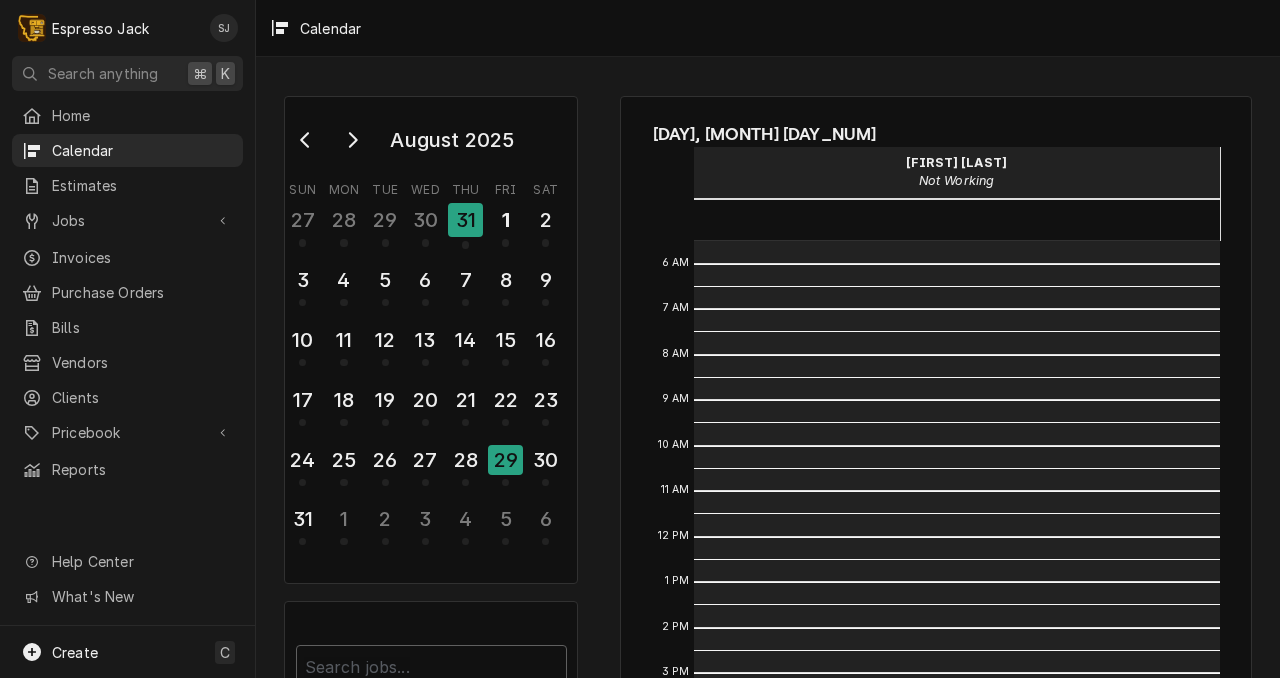 click on "Not Working" at bounding box center (957, 180) 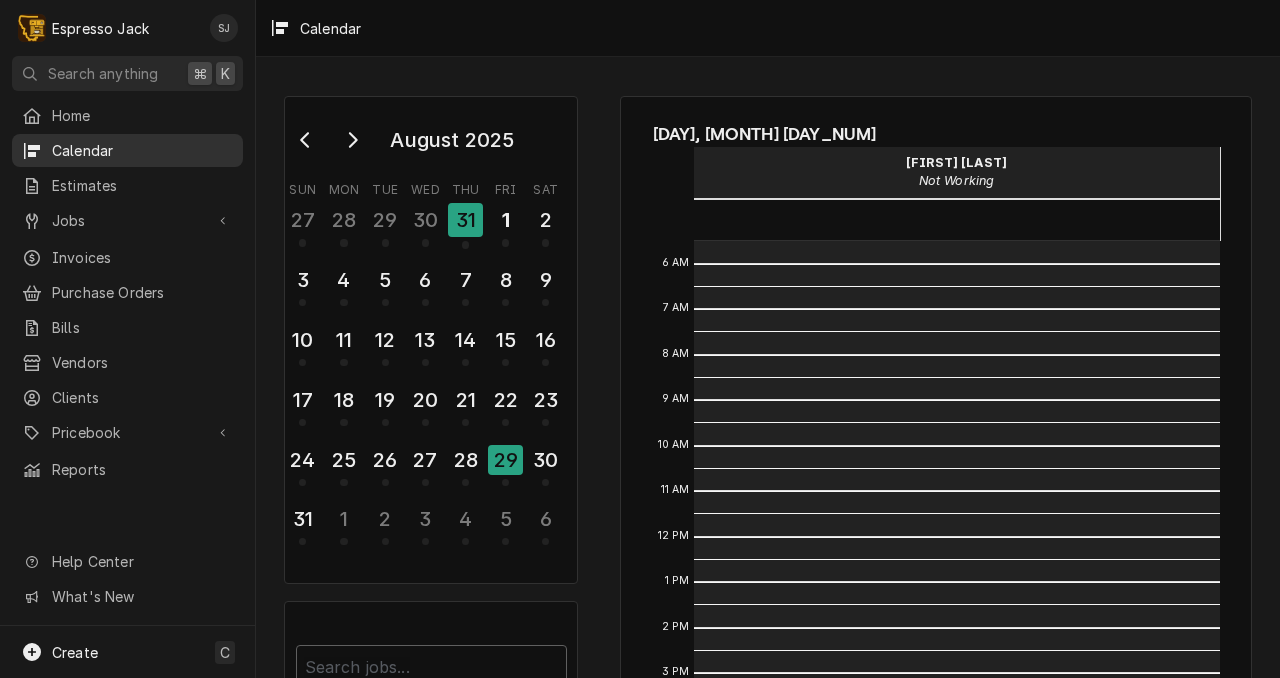 click on "Calendar" at bounding box center (142, 150) 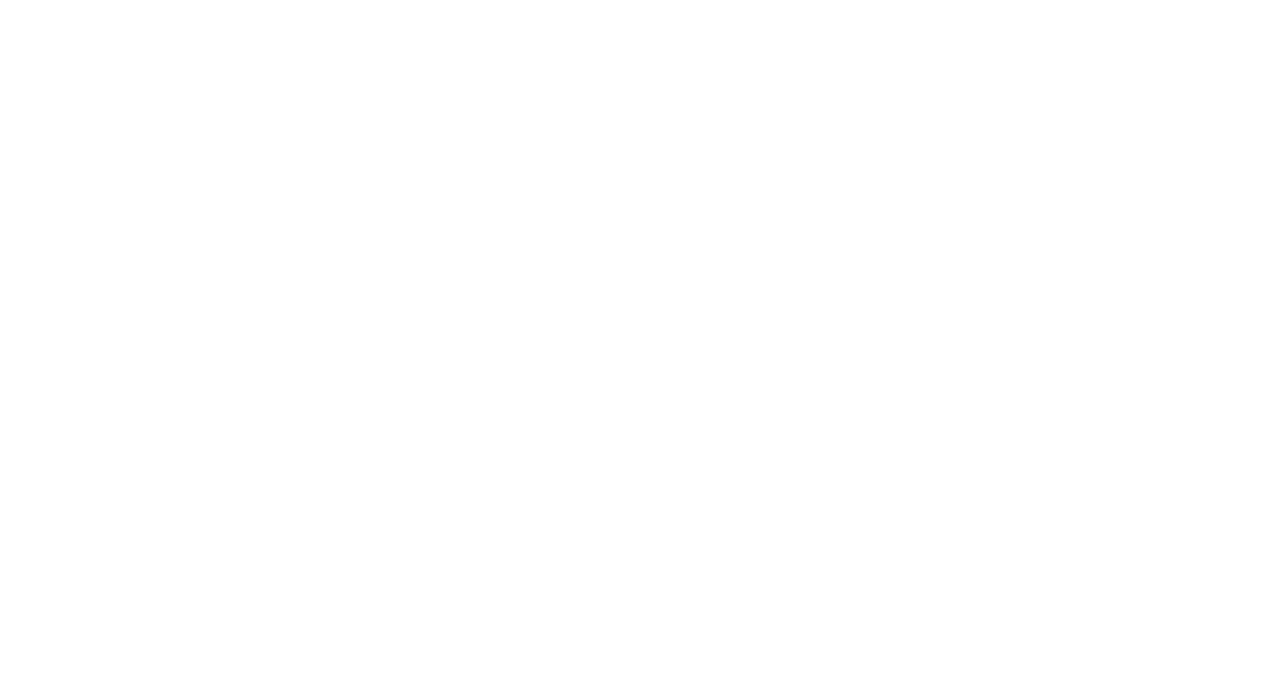 scroll, scrollTop: 0, scrollLeft: 0, axis: both 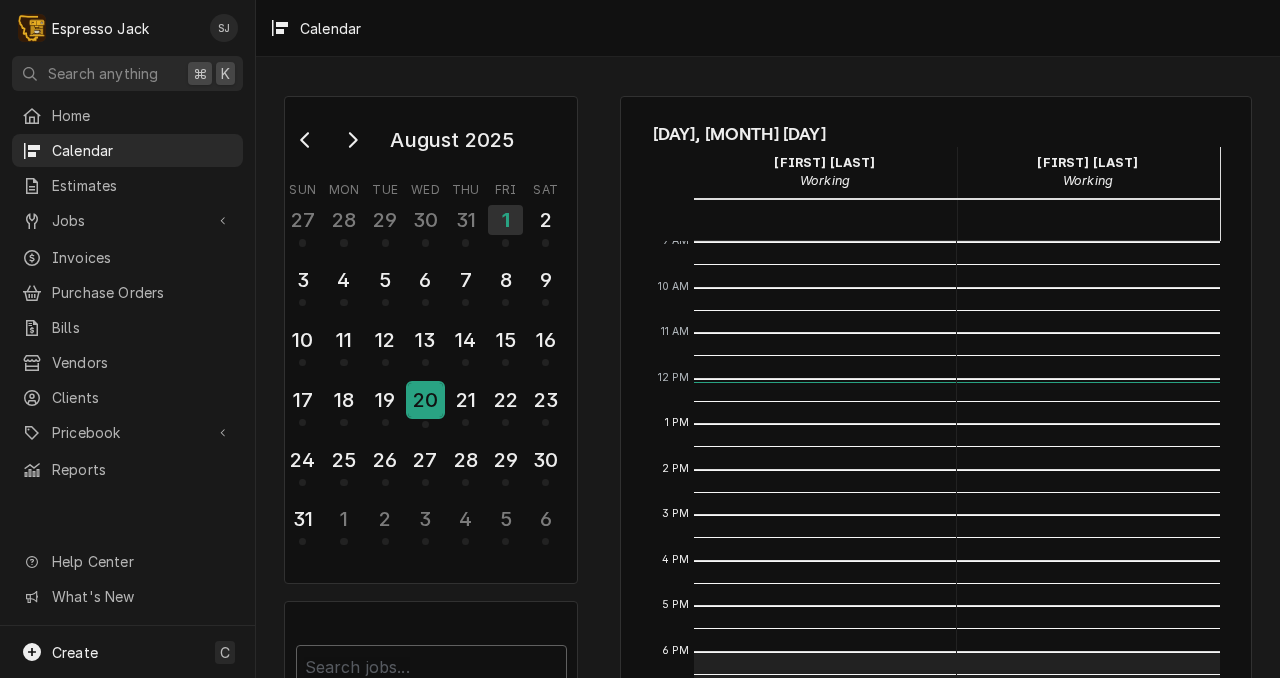 click on "20" at bounding box center [425, 400] 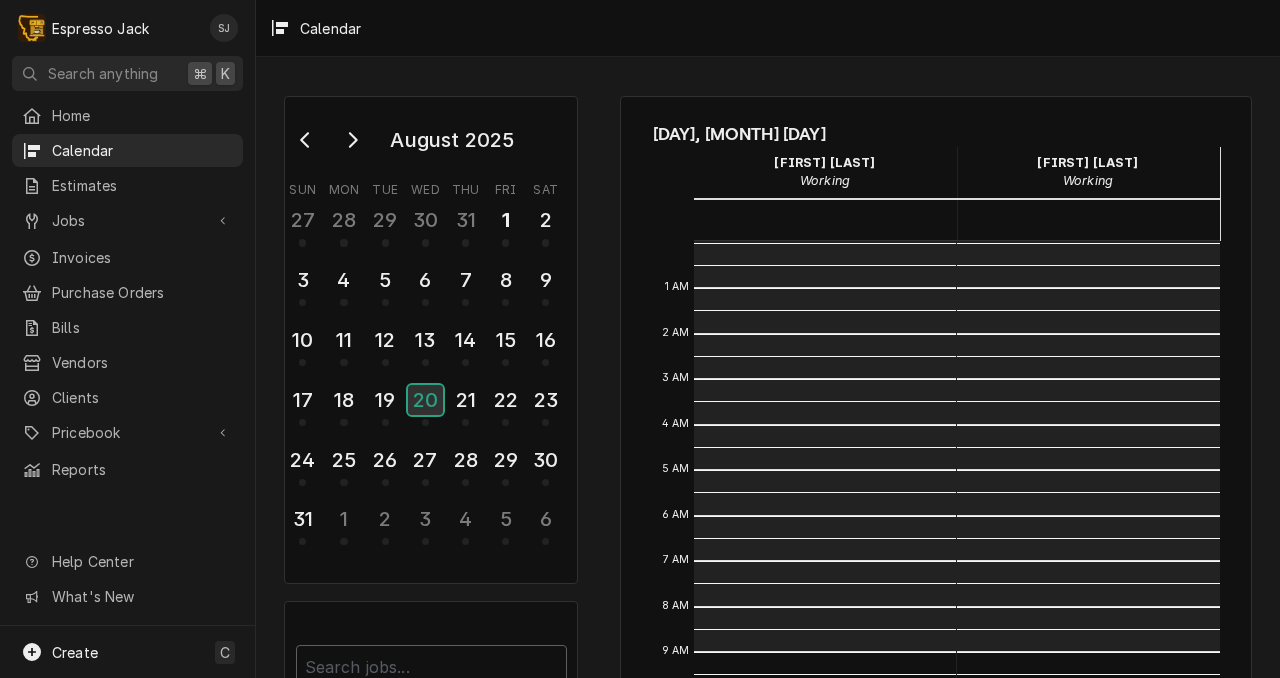 scroll, scrollTop: 410, scrollLeft: 0, axis: vertical 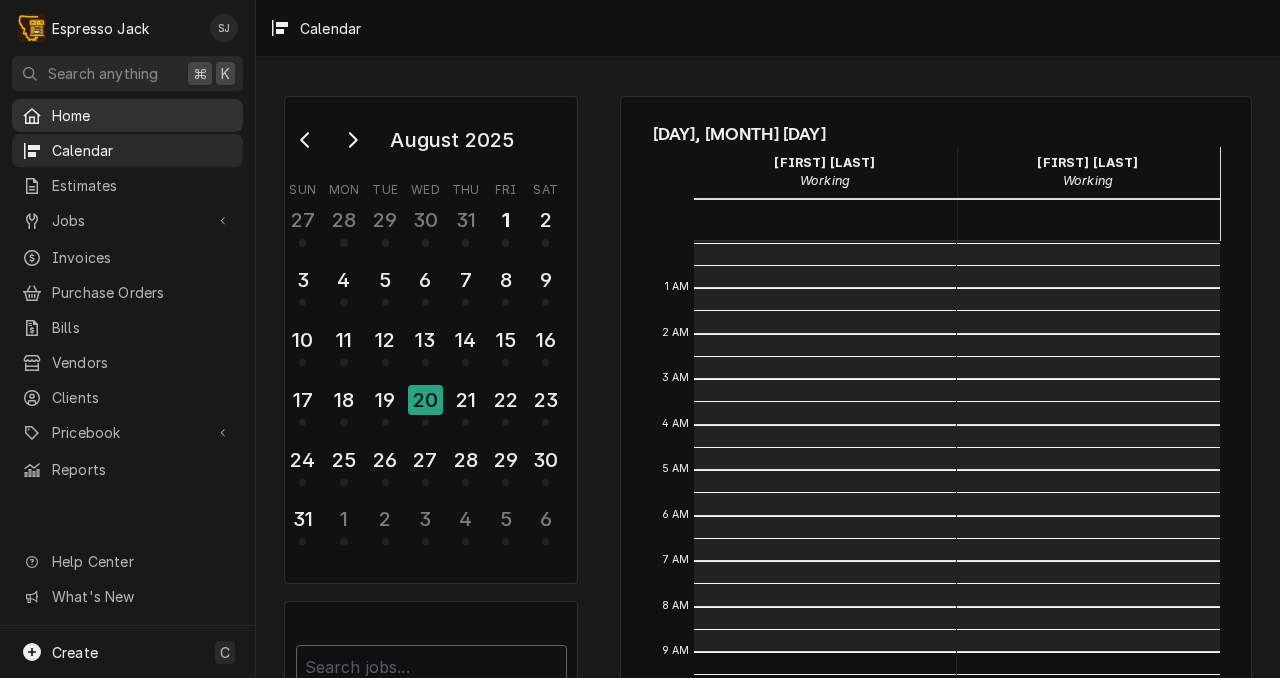 click on "Home" at bounding box center [142, 115] 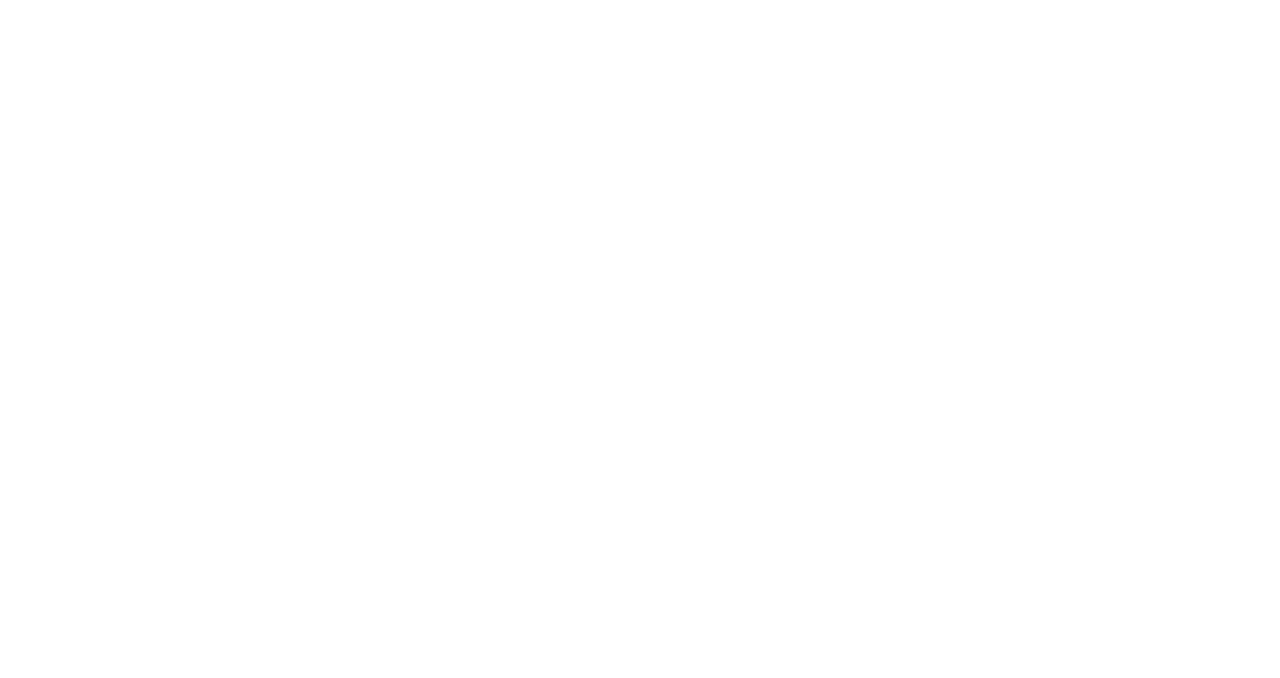 scroll, scrollTop: 0, scrollLeft: 0, axis: both 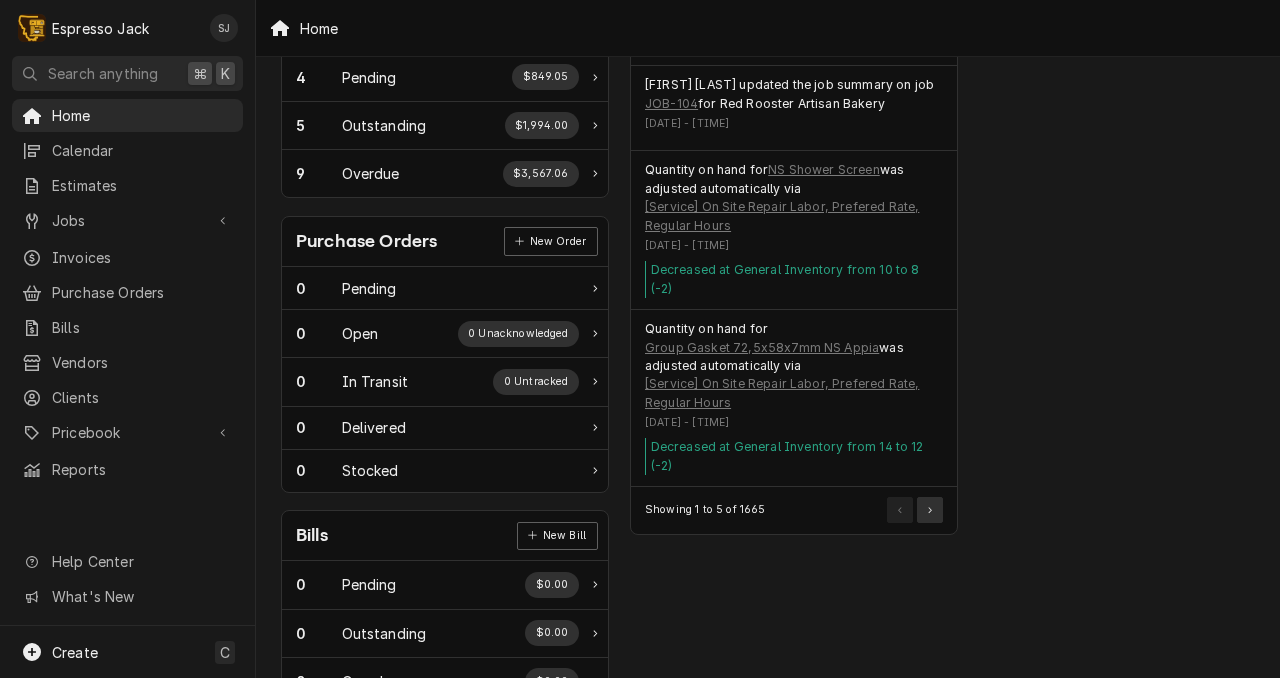 click at bounding box center (930, 510) 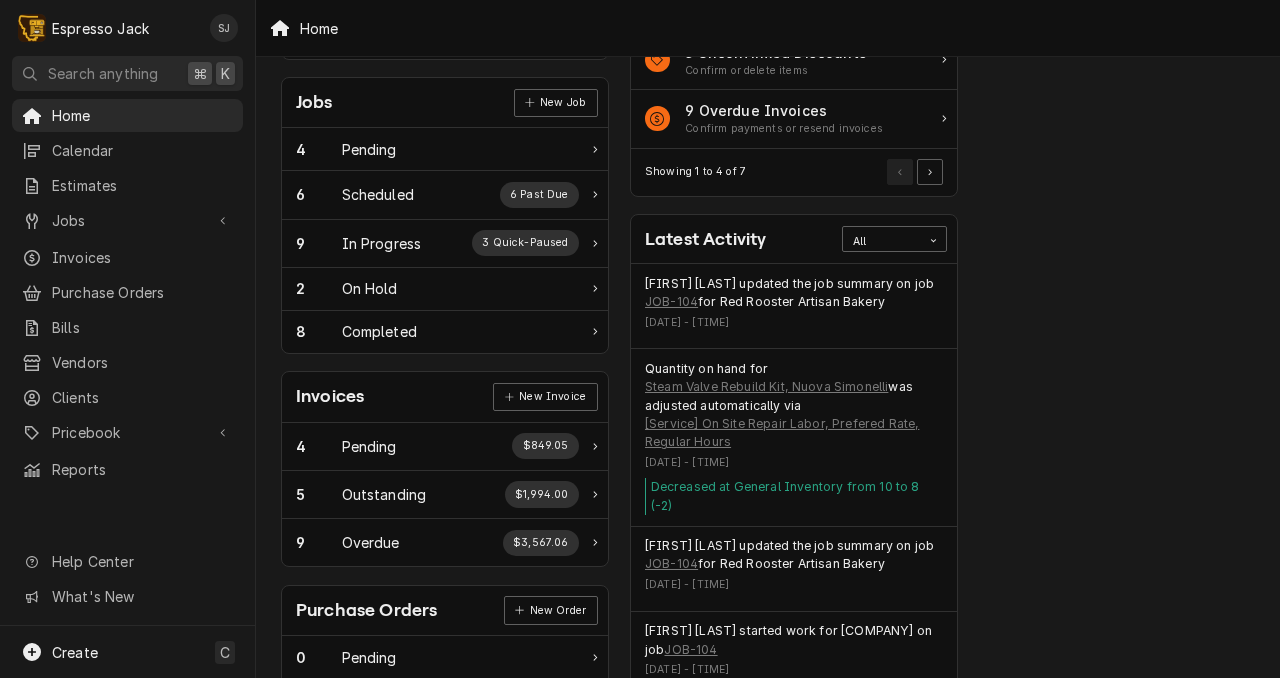 scroll, scrollTop: 272, scrollLeft: 10, axis: both 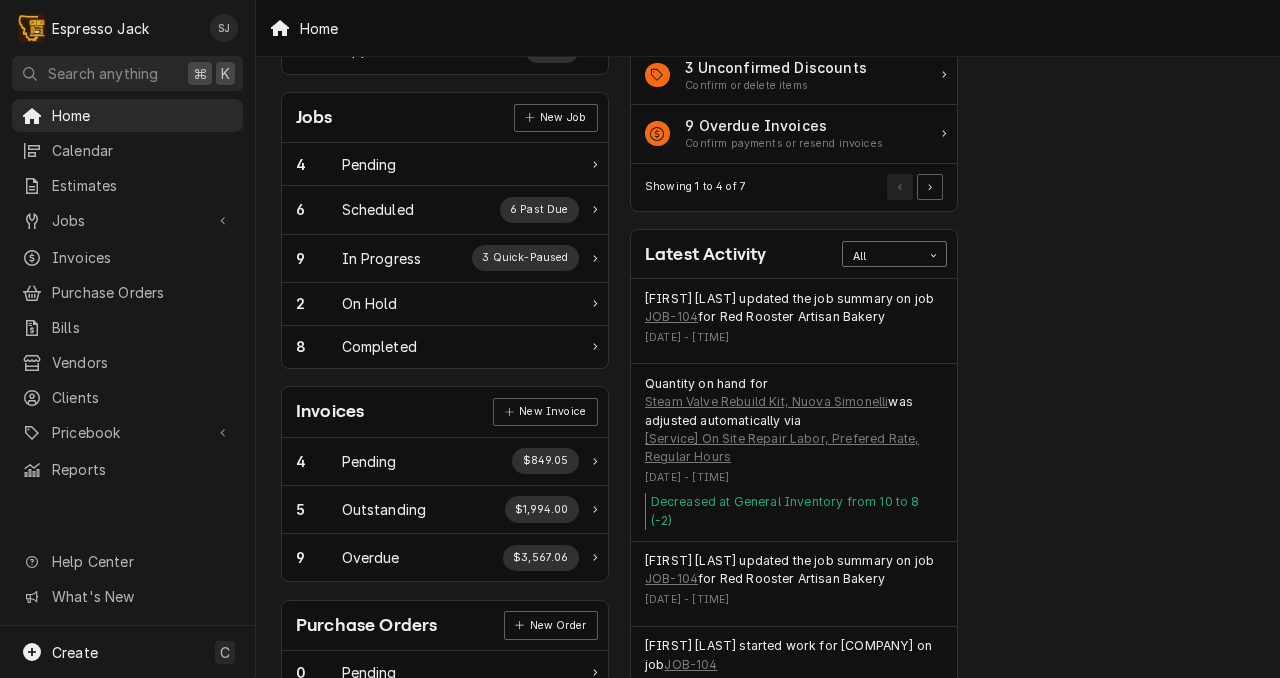 click 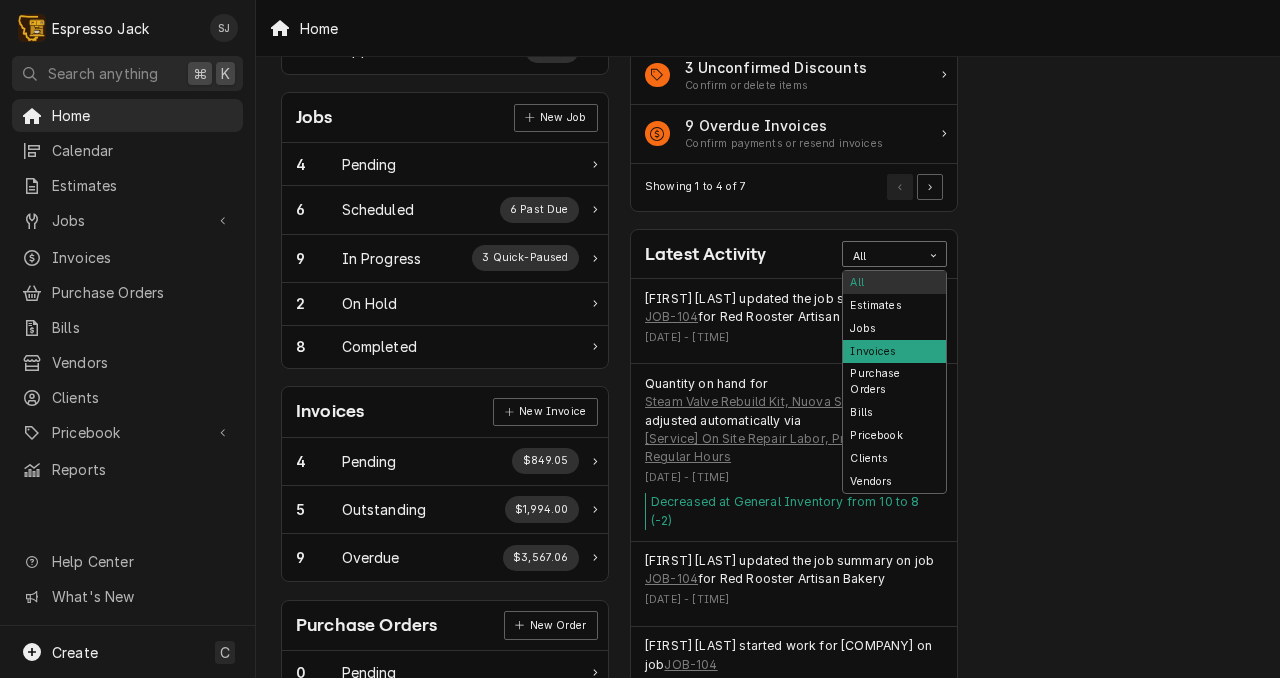 click on "Invoices" at bounding box center [894, 351] 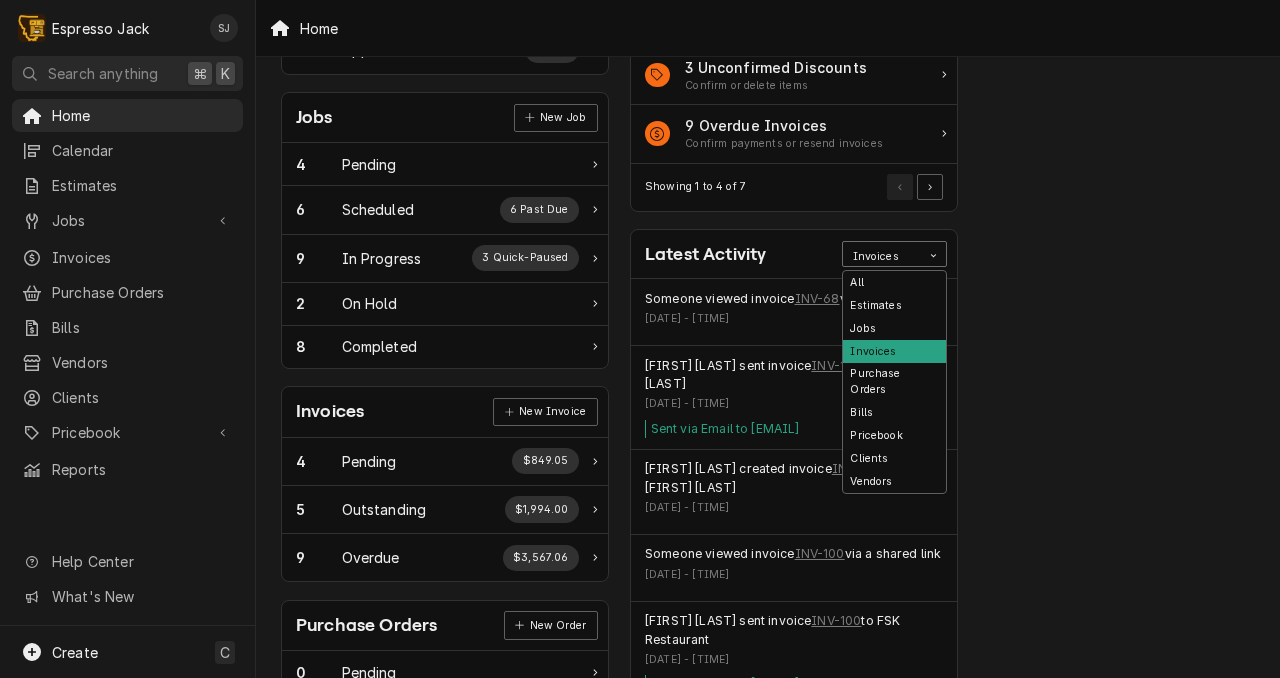 click 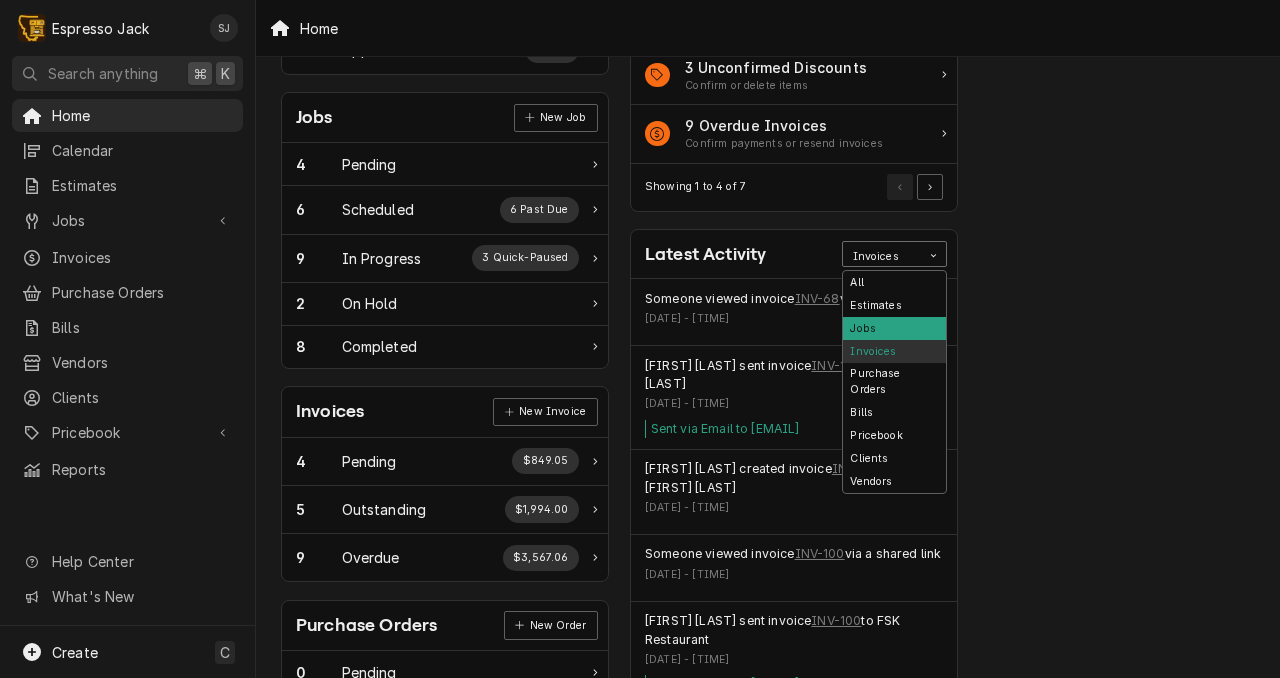 click on "Jobs" at bounding box center [894, 328] 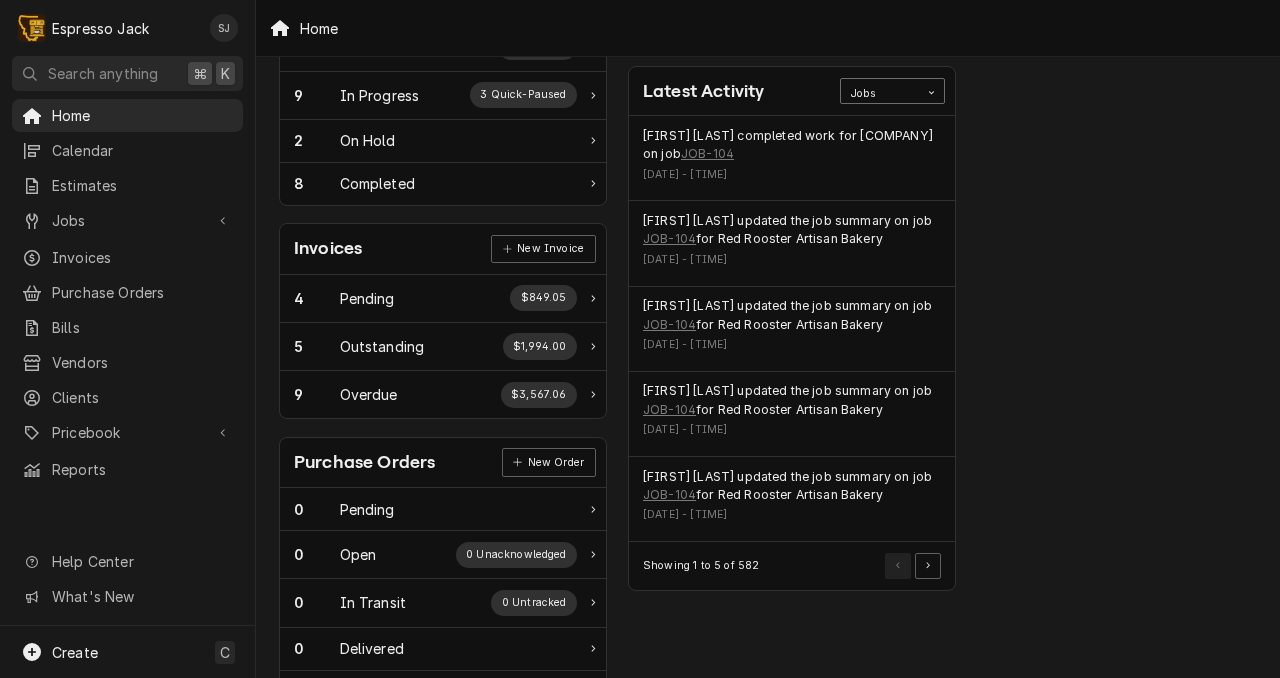 scroll, scrollTop: 436, scrollLeft: 12, axis: both 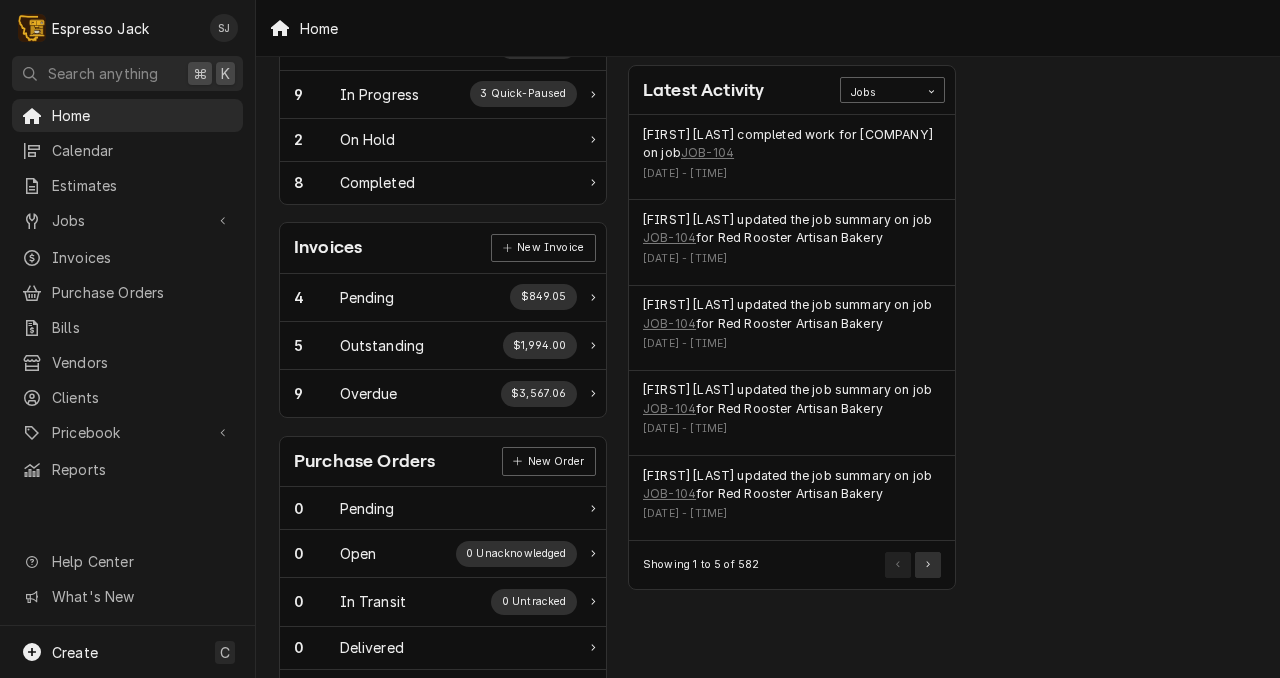 click at bounding box center [928, 565] 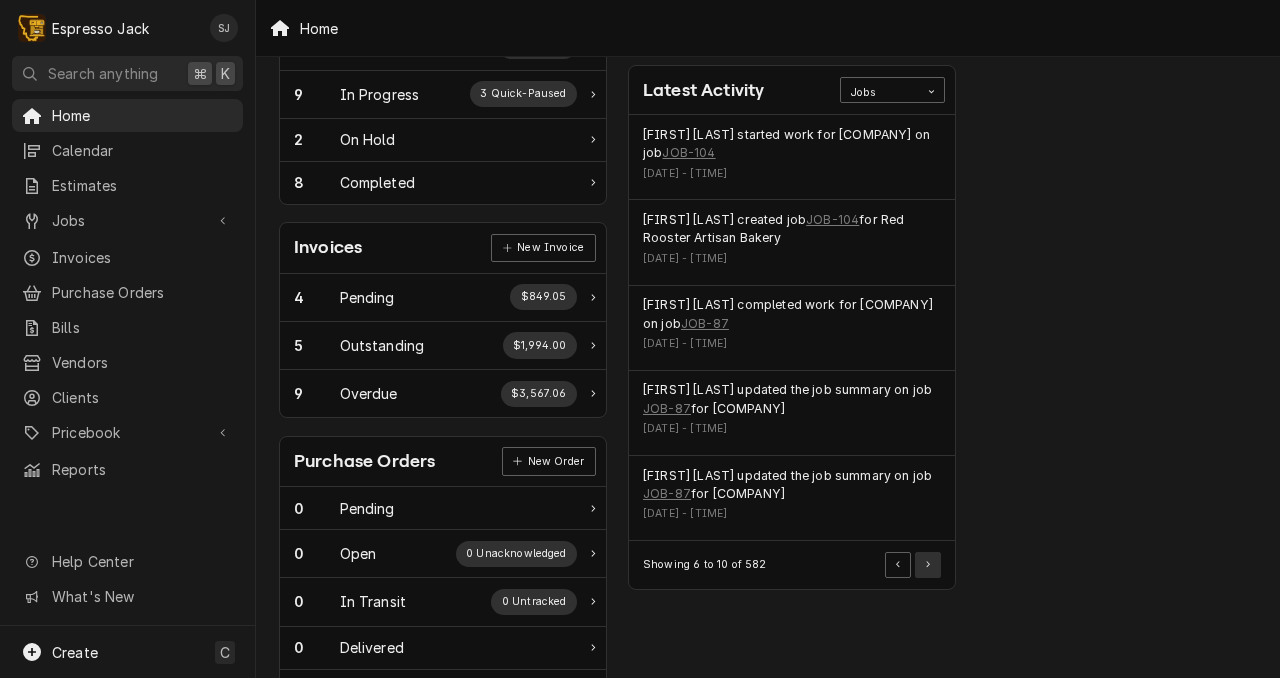 click at bounding box center [928, 565] 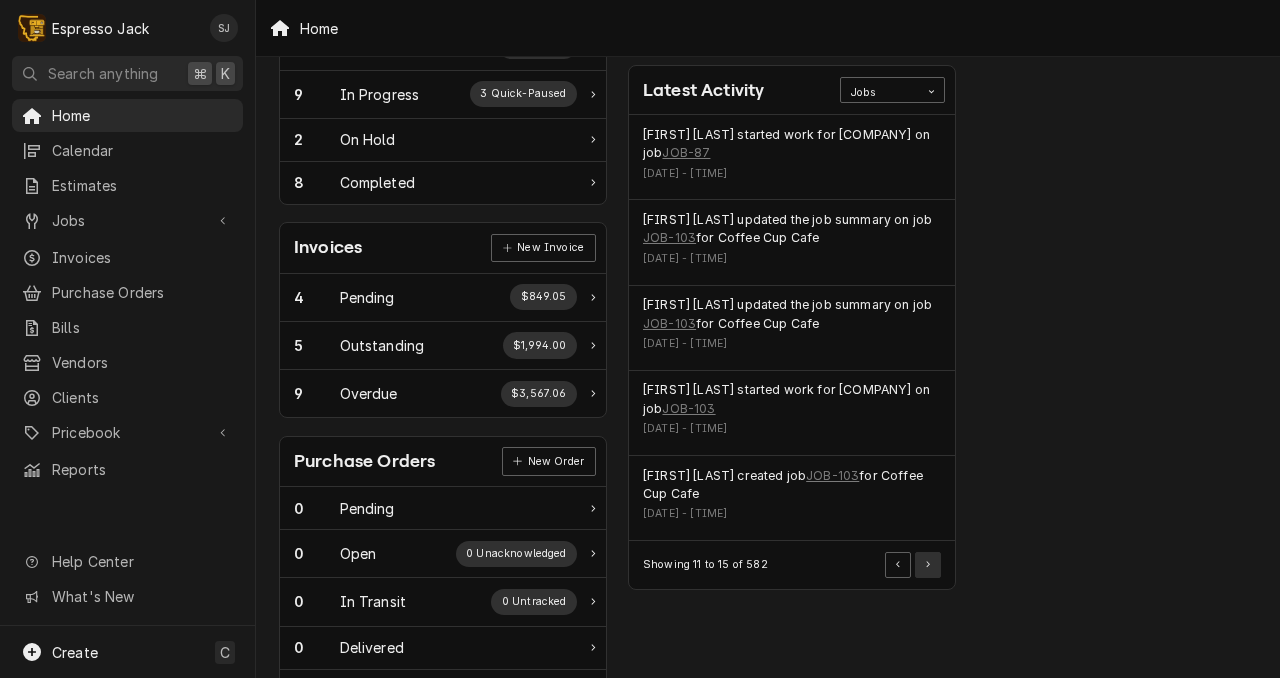 click at bounding box center (928, 565) 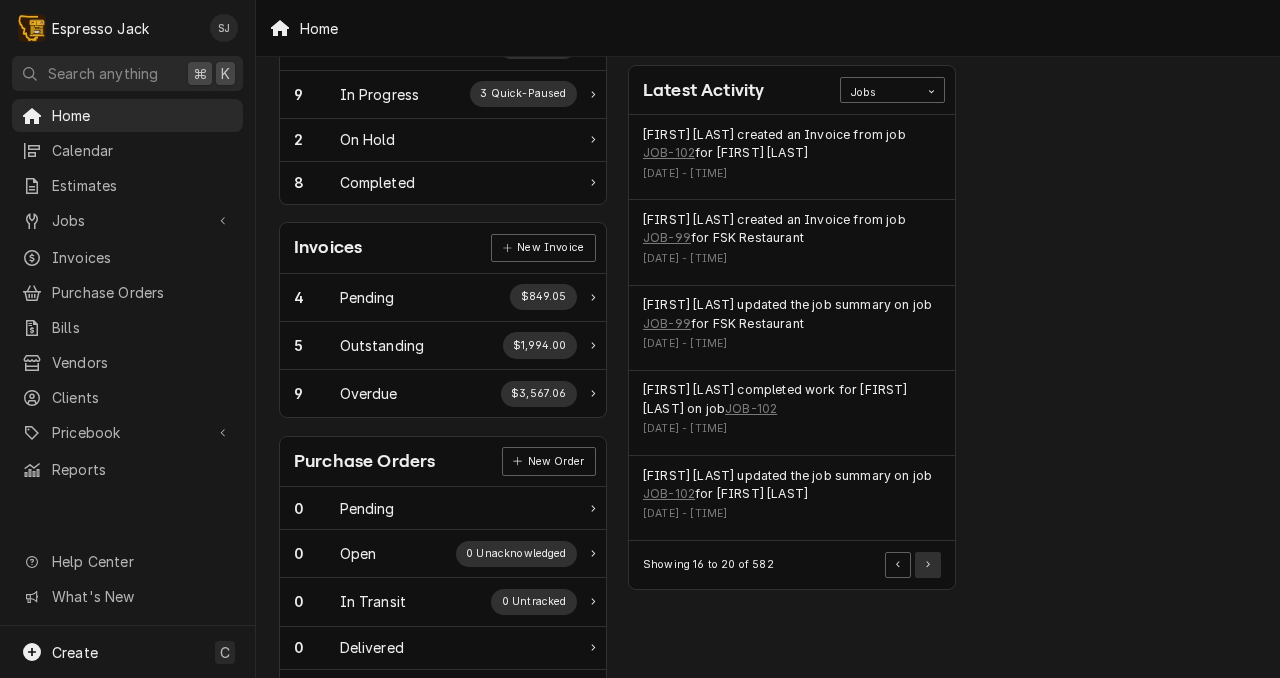click at bounding box center (928, 565) 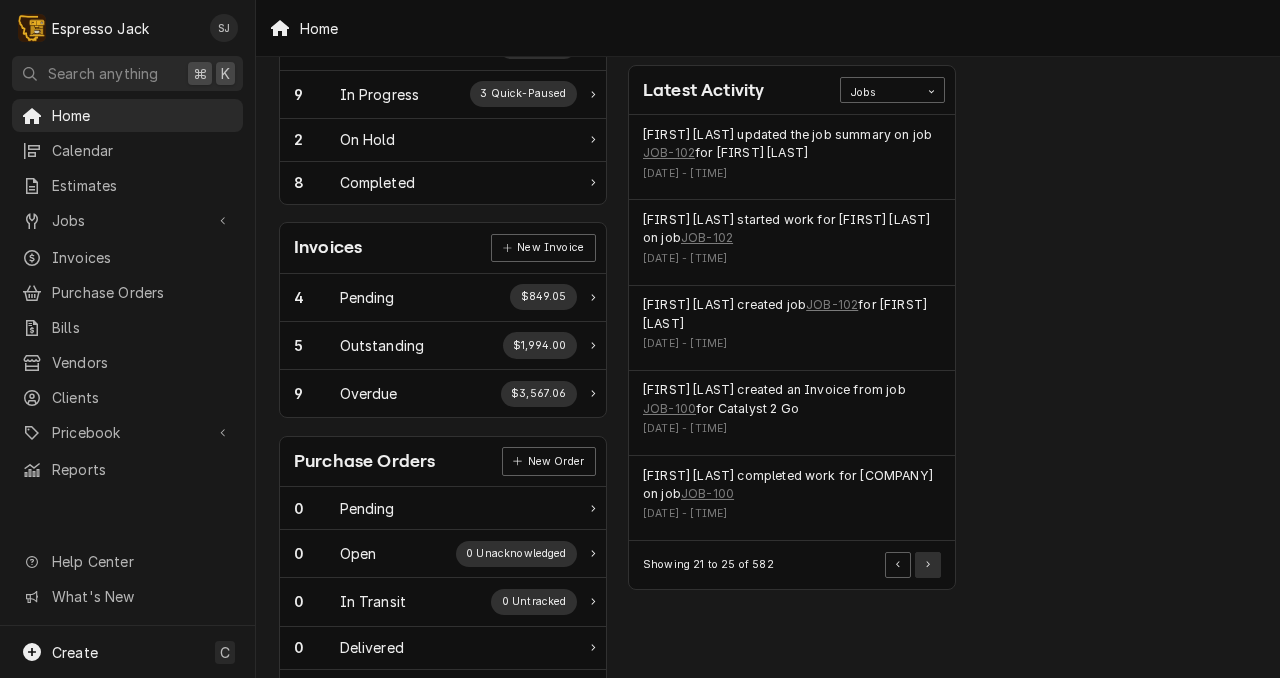 click at bounding box center [928, 565] 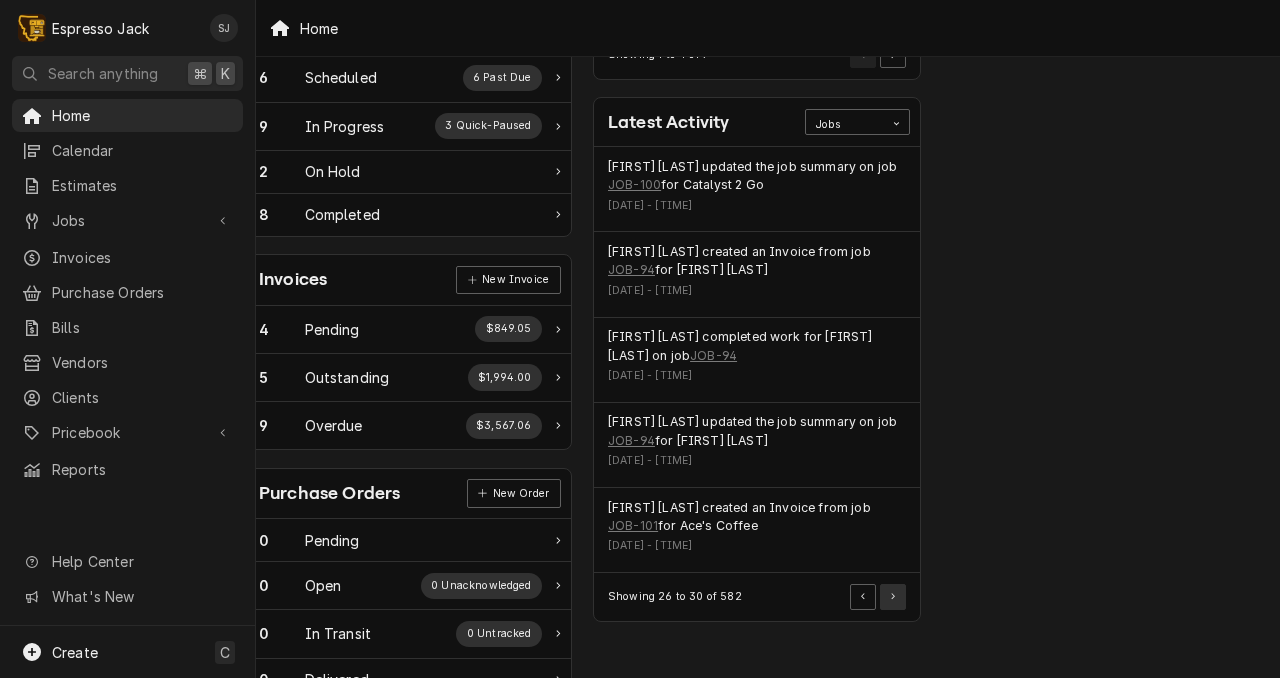 scroll, scrollTop: 724, scrollLeft: 47, axis: both 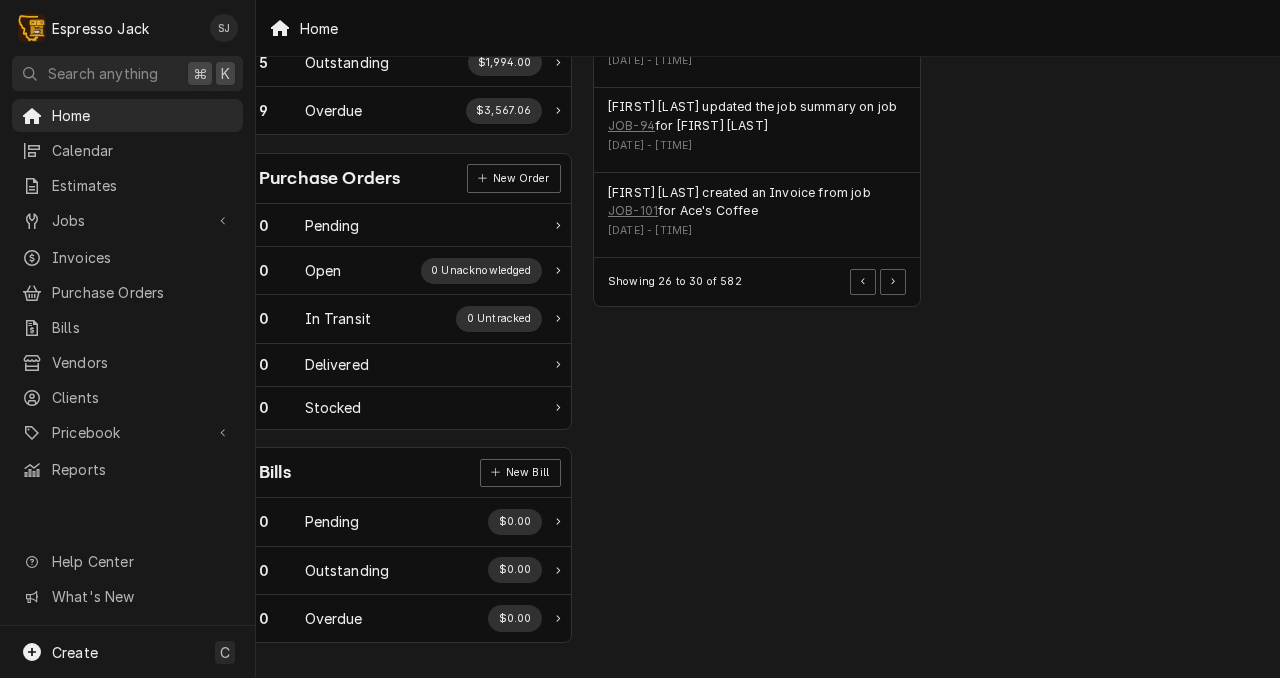 click on "Actions Urgent Actions All 64 Unconfirmed Parts Confirm or delete items 1 Unconfirmed Misc Item Confirm or delete items 3 Unconfirmed Discounts Confirm or delete items 9 Overdue Invoices Confirm payments or resend invoices Showing 1 to 4 of 7 Latest Activity Jobs Jack Kehoe updated the job summary on job  JOB-100  for Catalyst 2 Go Tue, Jul 29, 2025 - 12:43PM Jack Kehoe created an Invoice from job  JOB-94  for Tommy Martino Tue, Jul 29, 2025 - 11:55AM Jack Kehoe completed work for Tommy Martino on job  JOB-94 Tue, Jul 29, 2025 - 11:54AM Jack Kehoe updated the job summary on job  JOB-94  for Tommy Martino Tue, Jul 29, 2025 - 11:54AM Jack Kehoe created an Invoice from job  JOB-101  for Ace's Coffee Tue, Jul 29, 2025 - 10:22AM Showing 26 to 30 of 582" at bounding box center [757, 5] 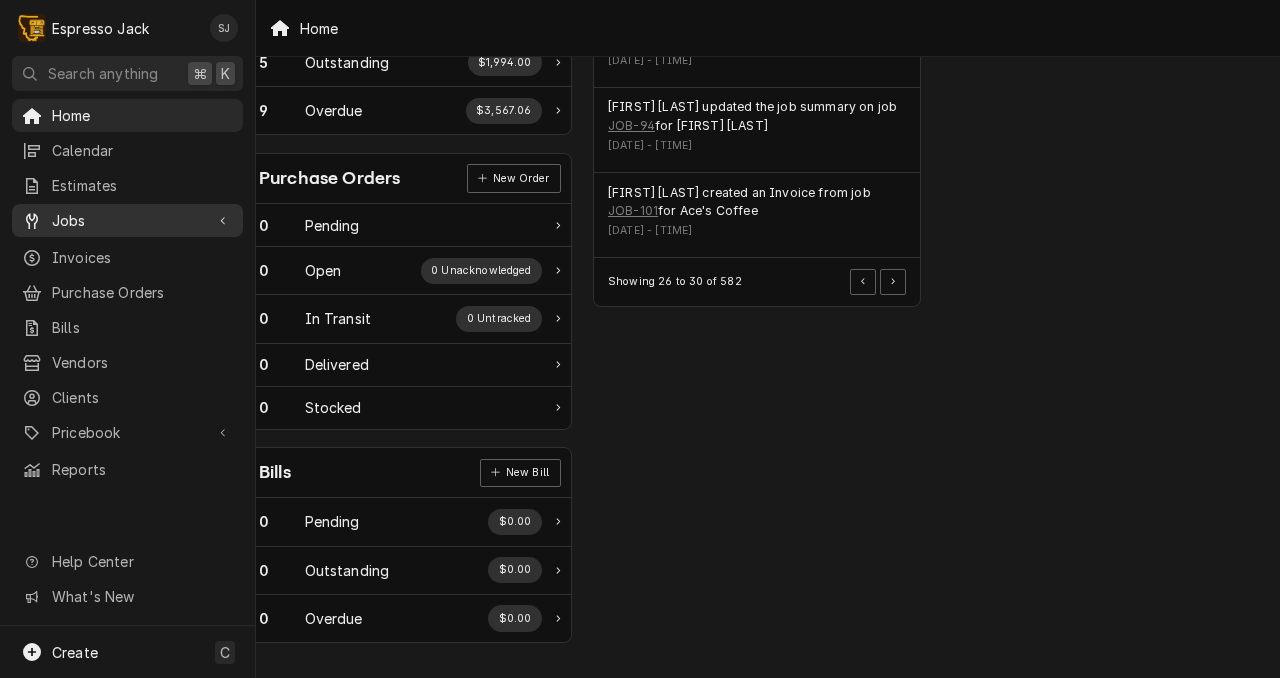 click on "Jobs" at bounding box center [127, 220] 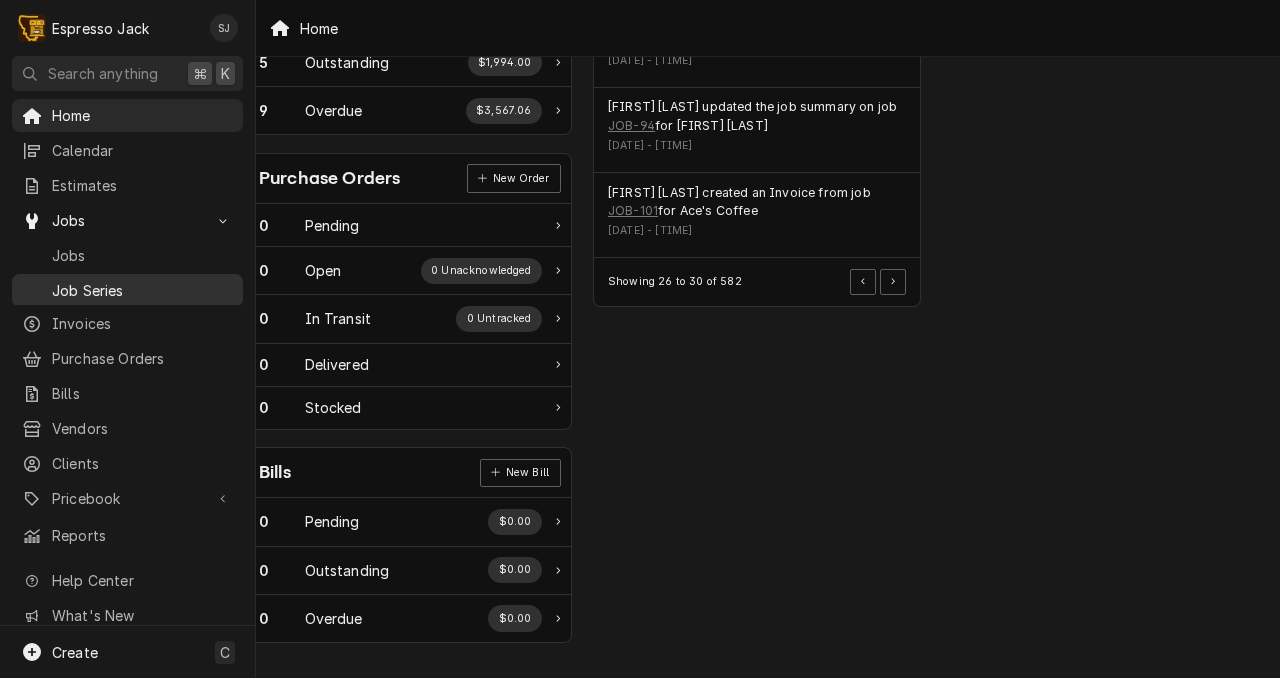 click on "Job Series" at bounding box center (142, 290) 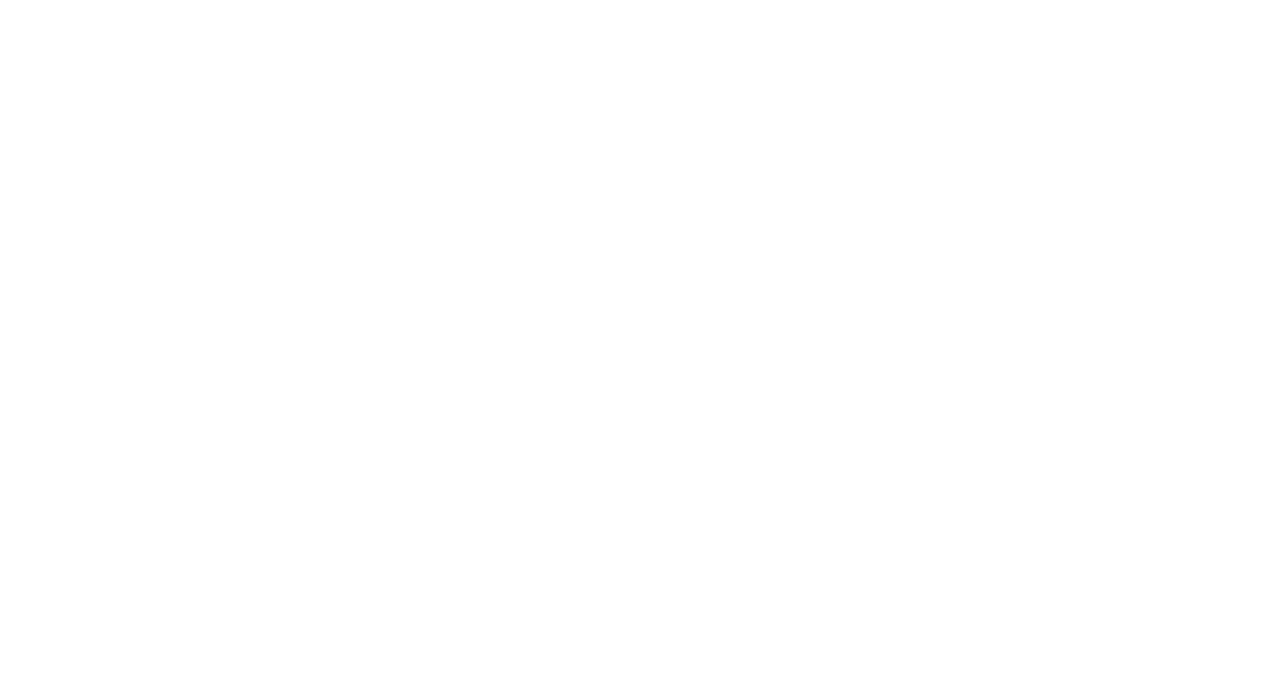 scroll, scrollTop: 0, scrollLeft: 0, axis: both 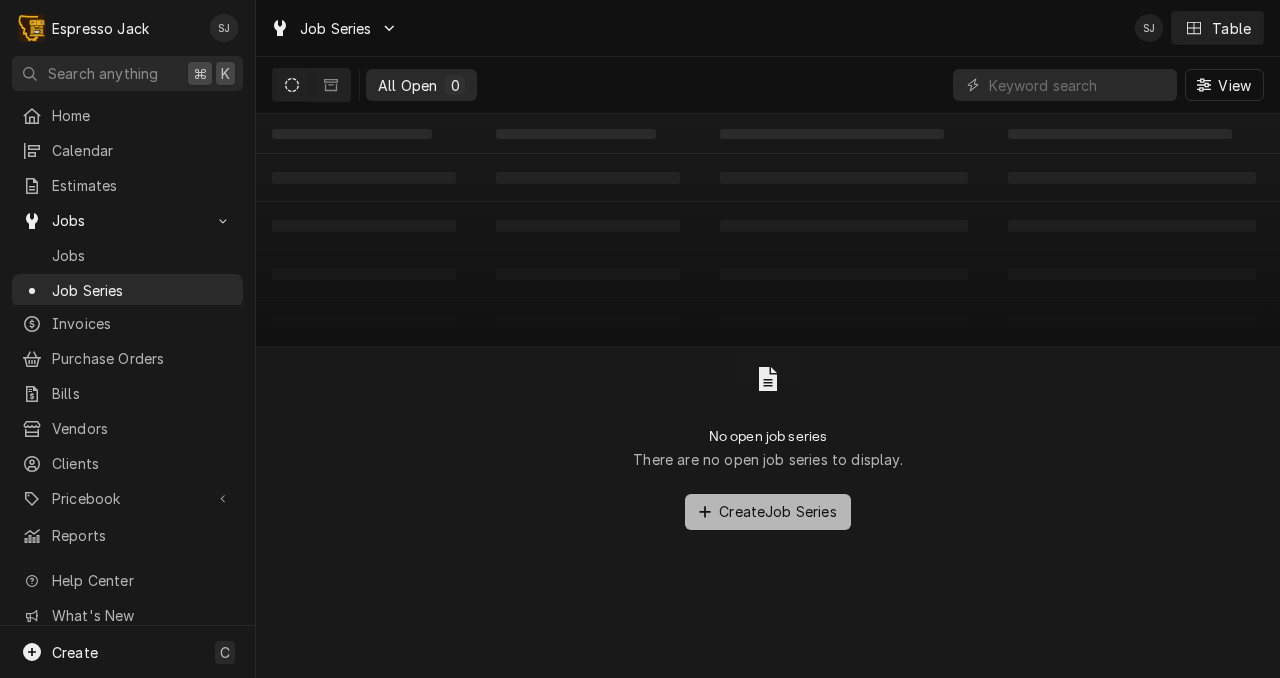 click on "Create  Job Series" at bounding box center (778, 511) 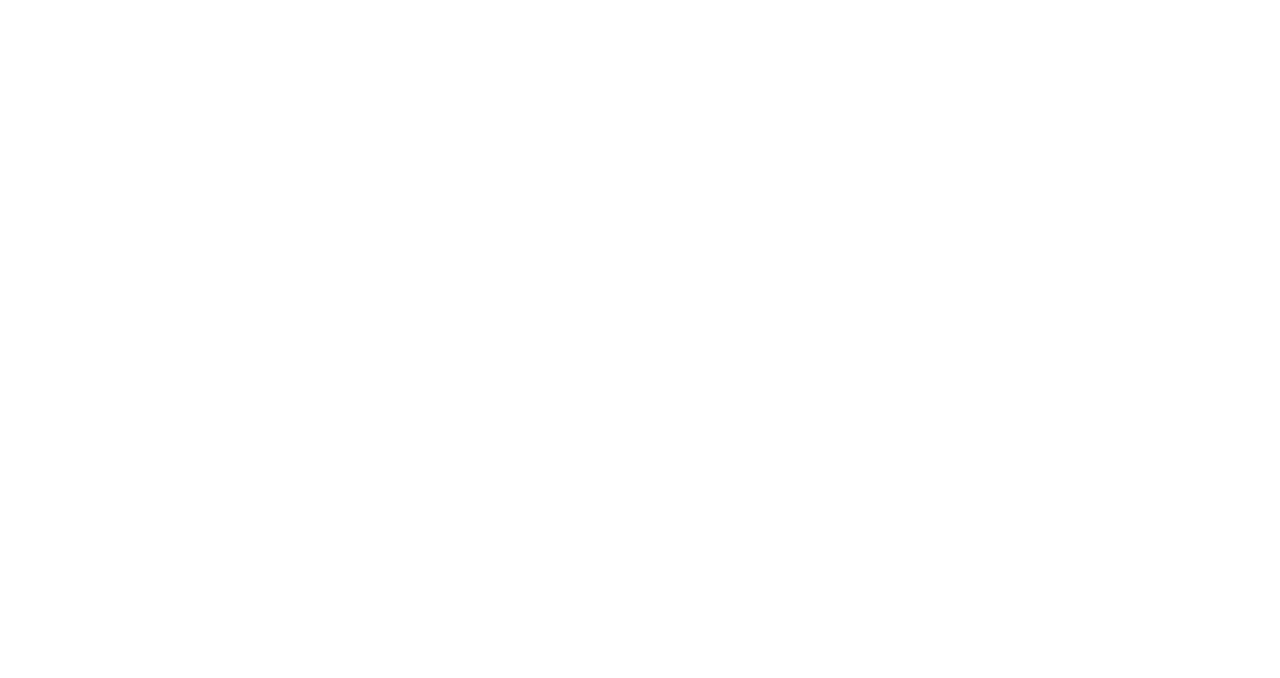 scroll, scrollTop: 0, scrollLeft: 0, axis: both 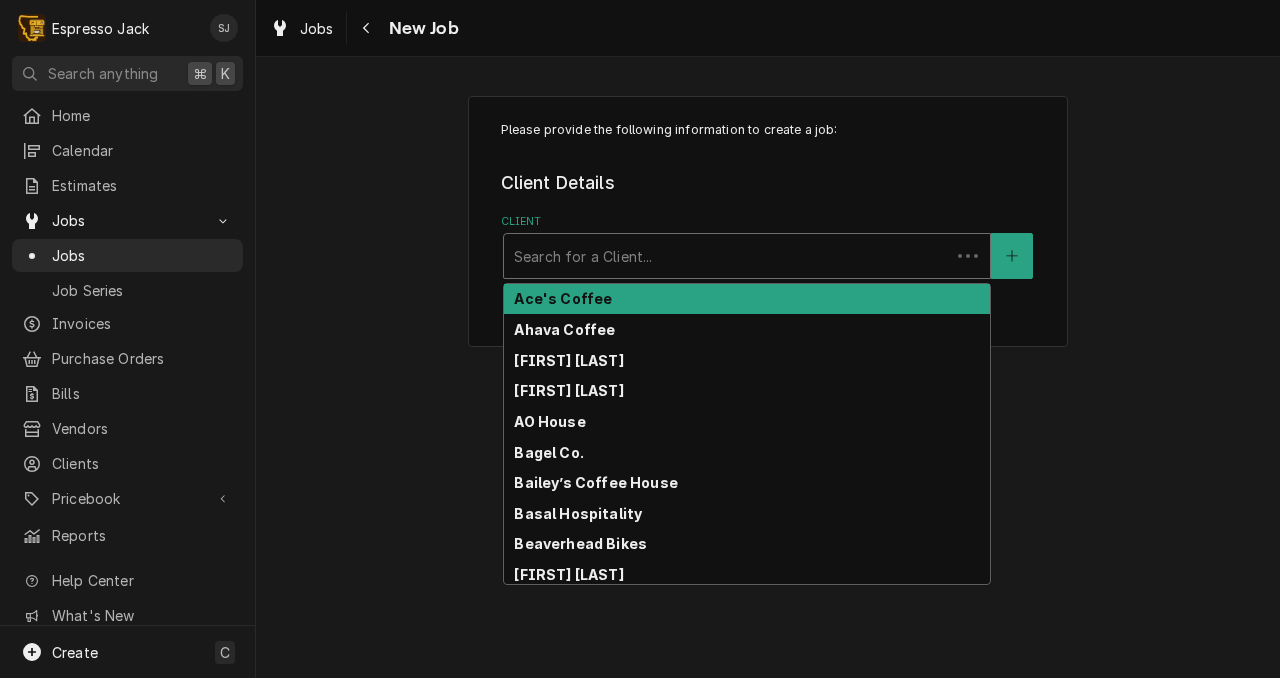 click at bounding box center [727, 256] 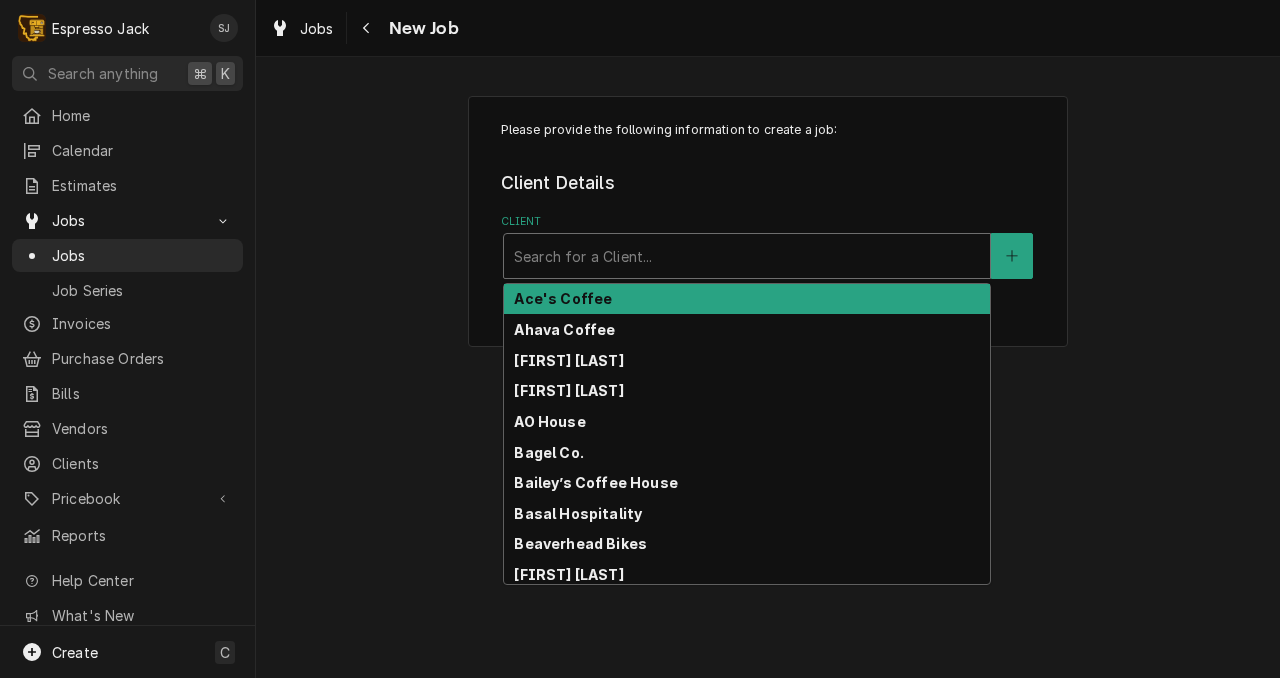click on "Please provide the following information to create a job: Client Details Client [object Object], 1 of 20. 20 results available. Use Up and Down to choose options, press Enter to select the currently focused option, press Escape to exit the menu, press Tab to select the option and exit the menu. Search for a Client... Ace's Coffee Ahava Coffee Allie Murray Amber Jessop AO House Bagel Co. Bailey’s Coffee House Basal Hospitality Beaverhead Bikes Bev Hixson Big Creek Coffee Roasters Big Dipper Ice Cream Bigfoot Cookies Big Sky Bible Camp Big Sky High School Black Coffee Roasting Co. Blackfoot River Coffee Co Break Espresso Brewed Awakenings Butterfly Herbs" at bounding box center (768, 221) 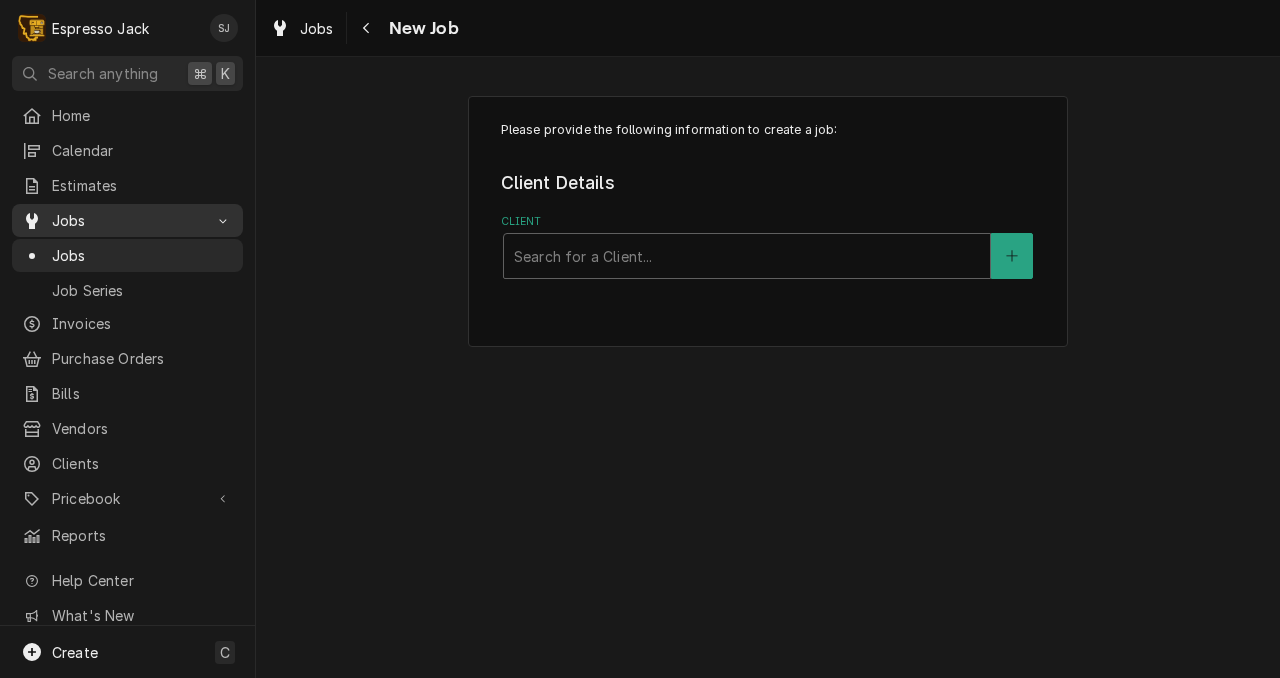 click at bounding box center [223, 221] 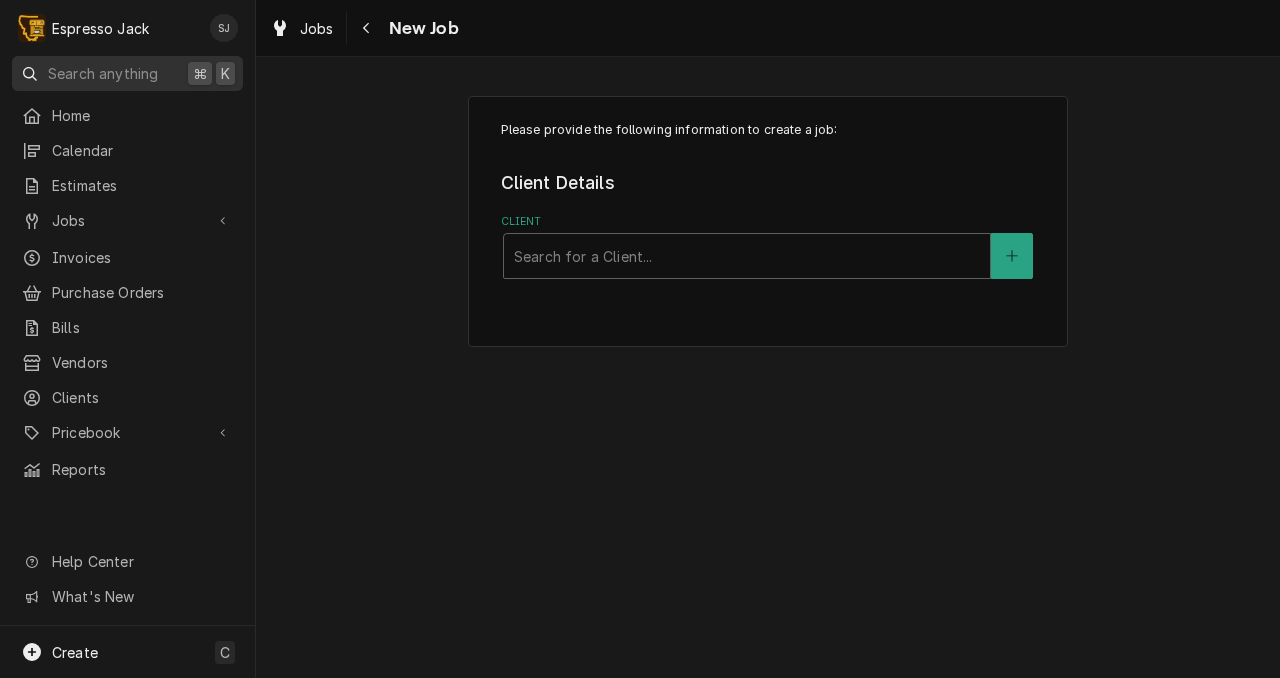 click on "K" at bounding box center [225, 73] 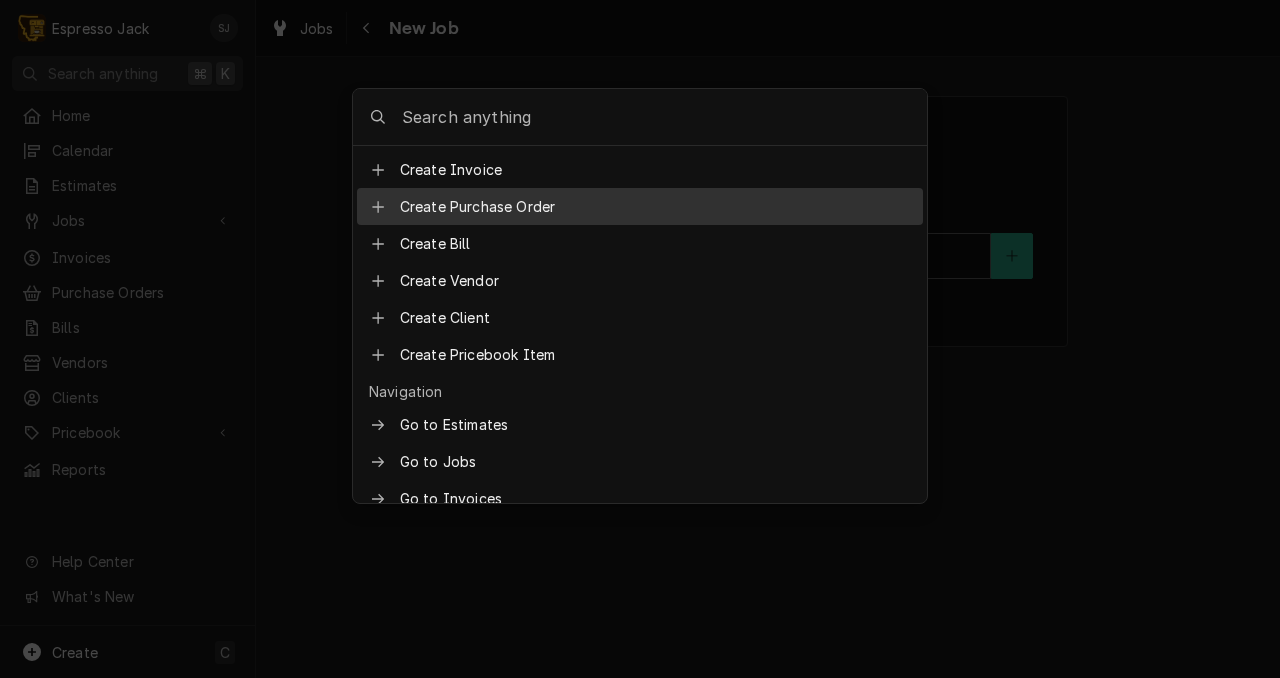 scroll, scrollTop: 0, scrollLeft: 0, axis: both 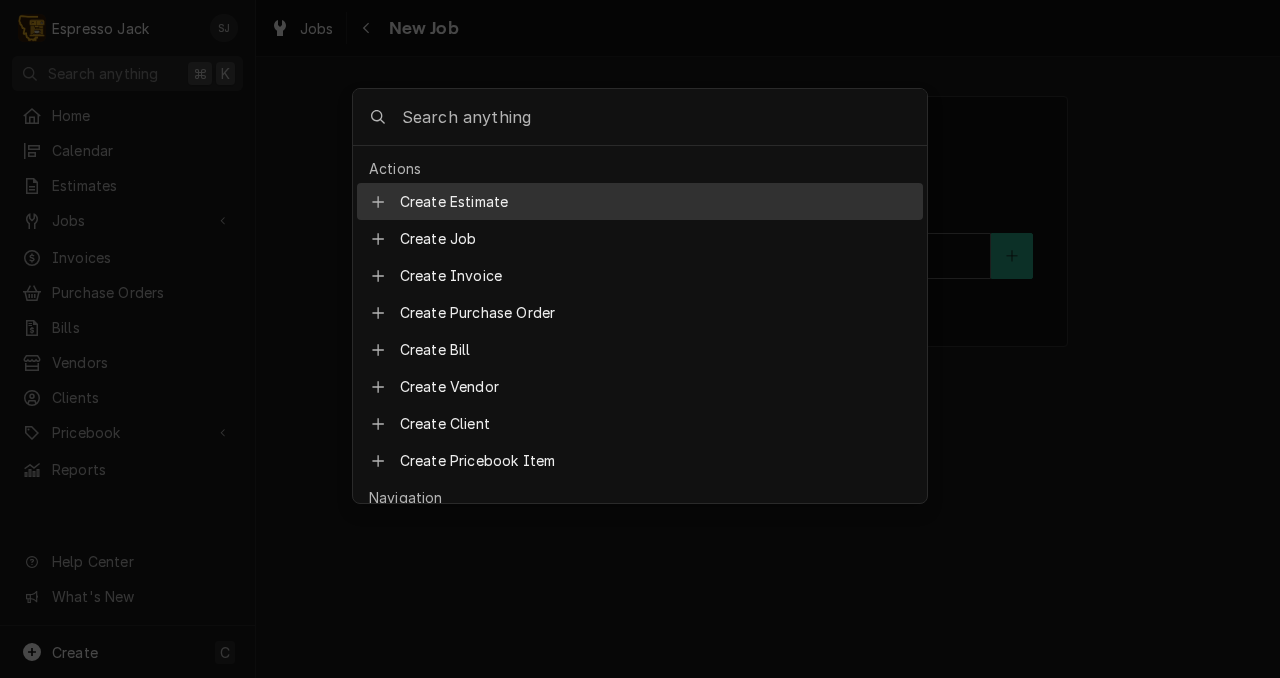 click on "E Espresso Jack SJ Search anything ⌘ K Home Calendar Estimates Jobs Jobs Job Series Invoices Purchase Orders Bills Vendors Clients Pricebook Services Parts & Materials Miscellaneous Discounts Reports Help Center What's New Create C Jobs   New Job Please provide the following information to create a job: Client Details Client Search for a Client...
Global Command Menu Actions Create Estimate Create Job Create Invoice Create Purchase Order Create Bill Create Vendor Create Client Create Pricebook Item Navigation Go to Estimates Go to Jobs Go to Invoices Go to Purchase Orders Go to Bills Go to Vendors Go to Clients Go to Pricebook" at bounding box center (640, 339) 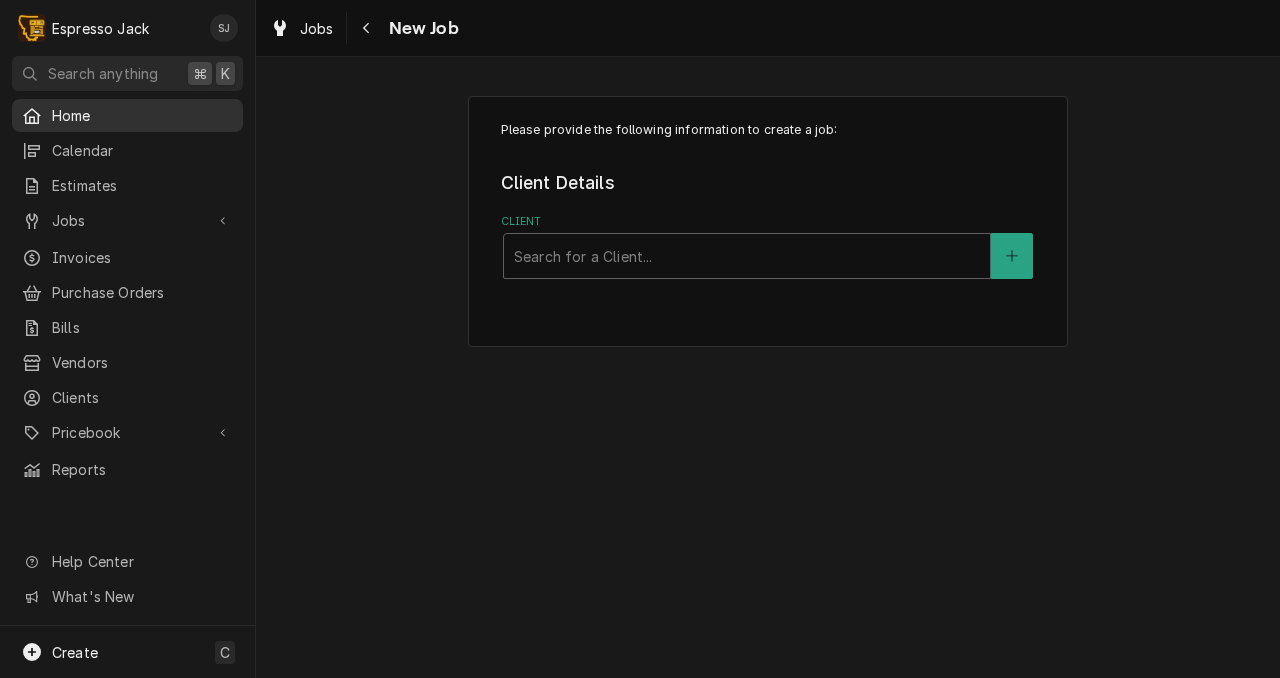 click on "Home" at bounding box center (142, 115) 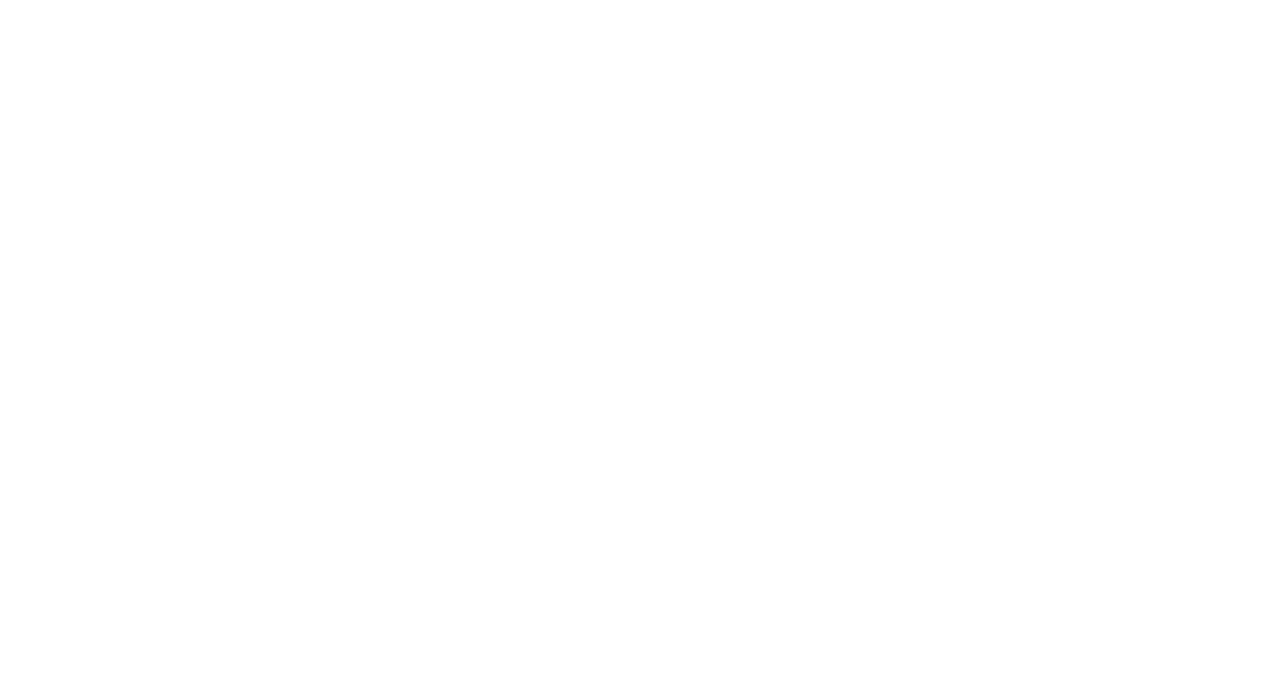 scroll, scrollTop: 0, scrollLeft: 0, axis: both 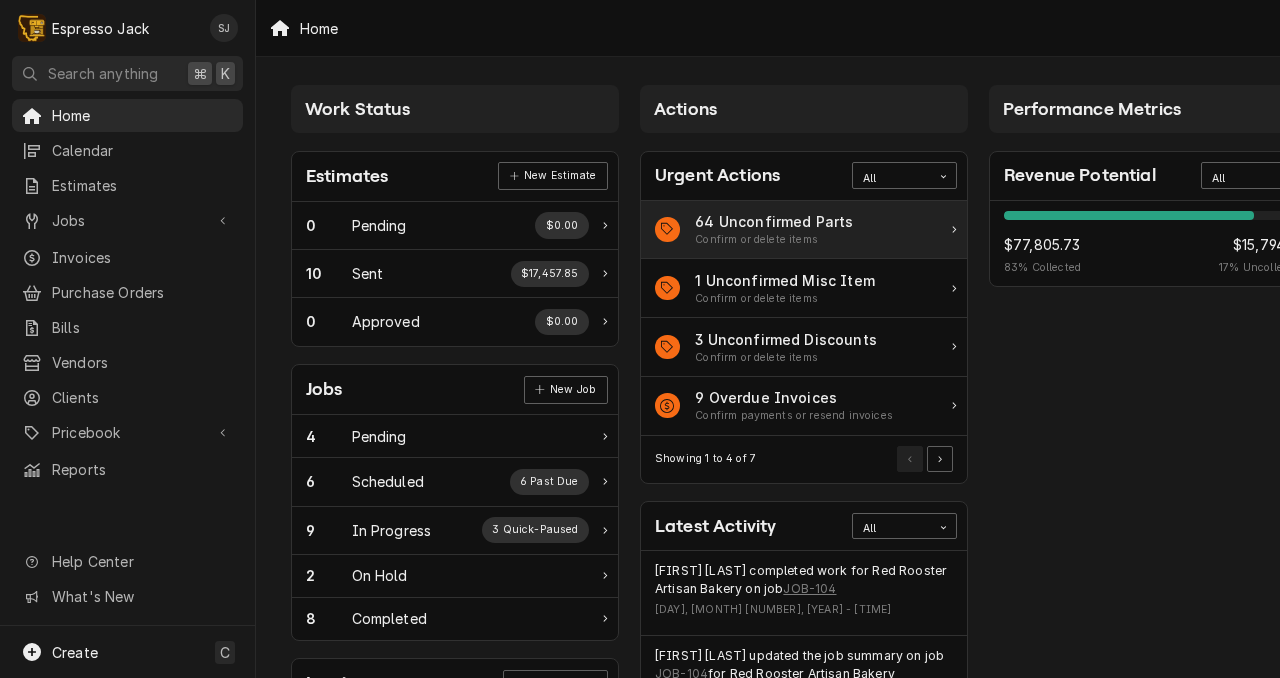 click on "64 Unconfirmed Parts Confirm or delete items" at bounding box center [804, 230] 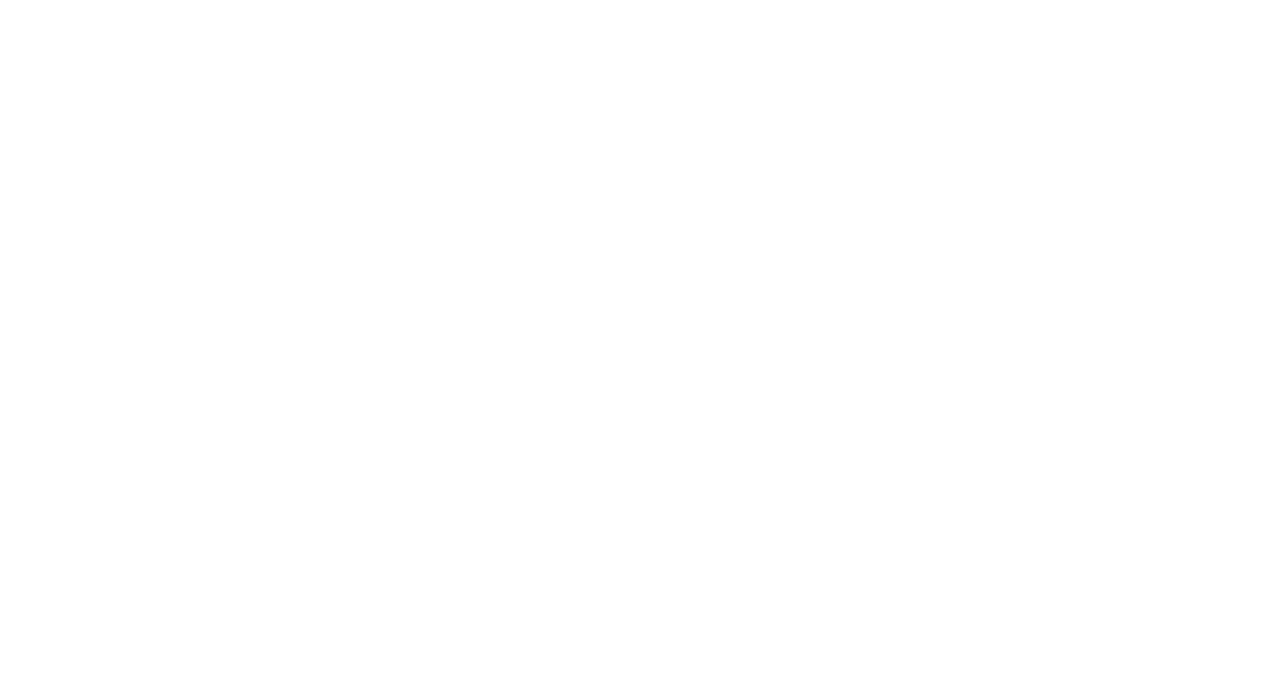 scroll, scrollTop: 0, scrollLeft: 0, axis: both 